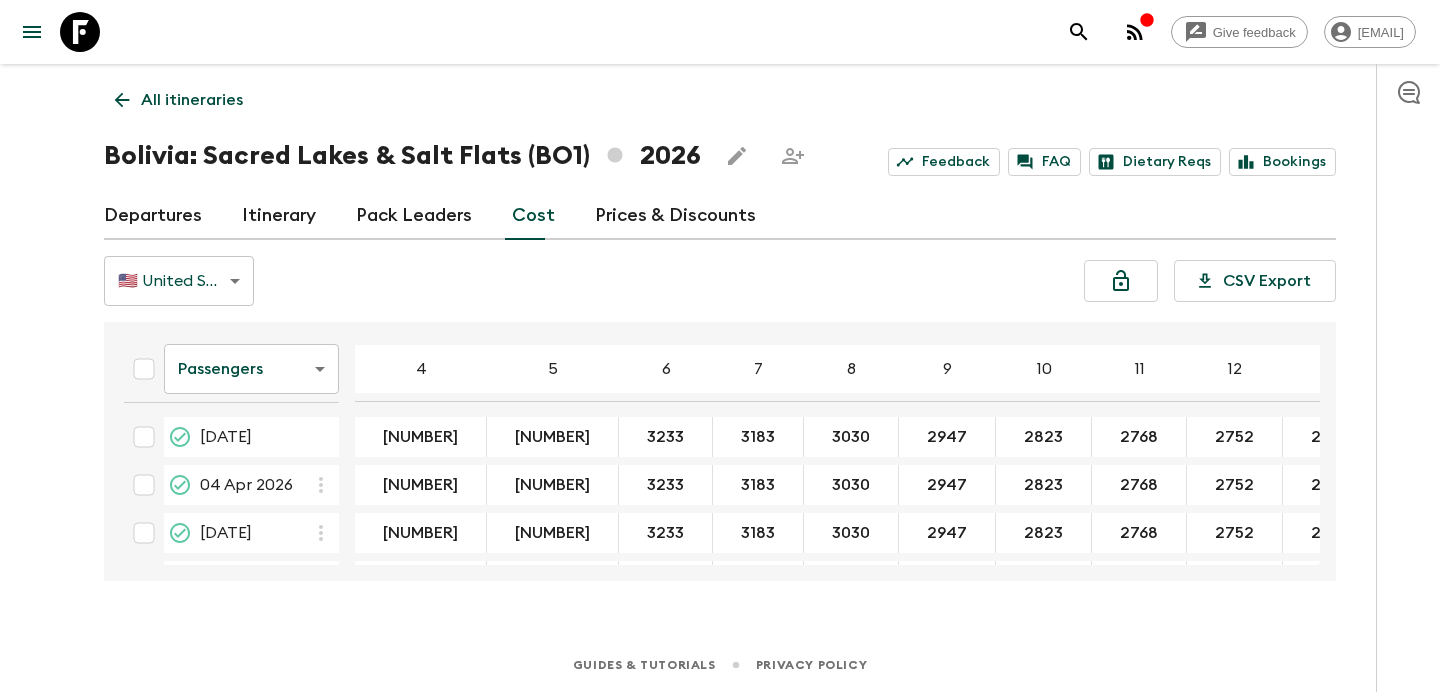 scroll, scrollTop: 0, scrollLeft: 0, axis: both 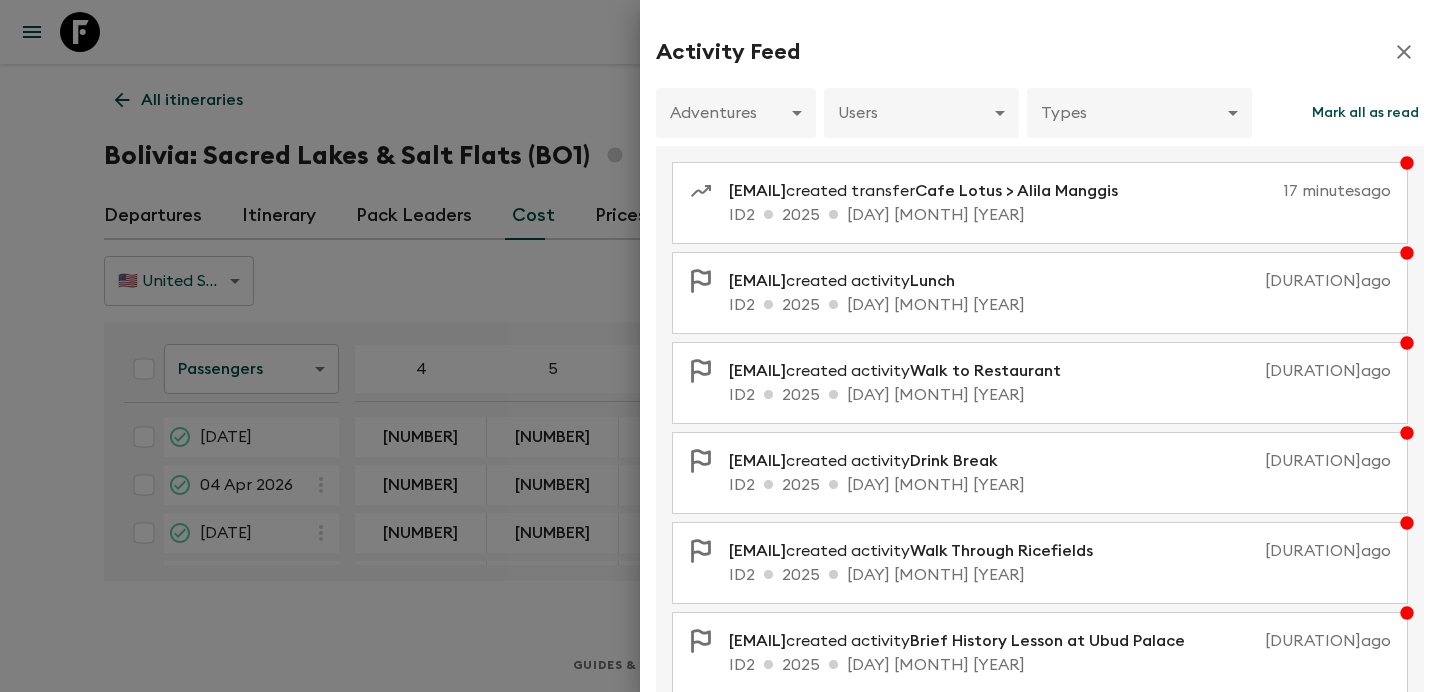 click at bounding box center [720, 346] 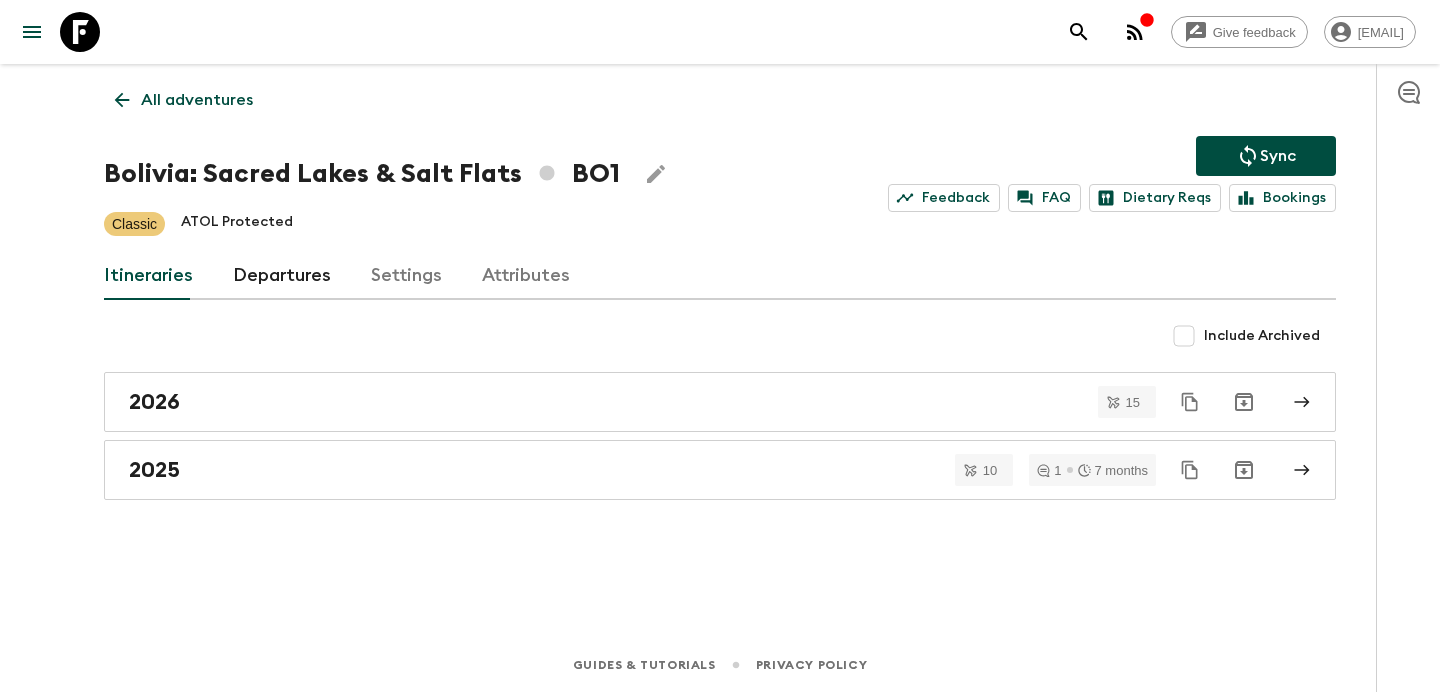 click on "All adventures" at bounding box center [197, 100] 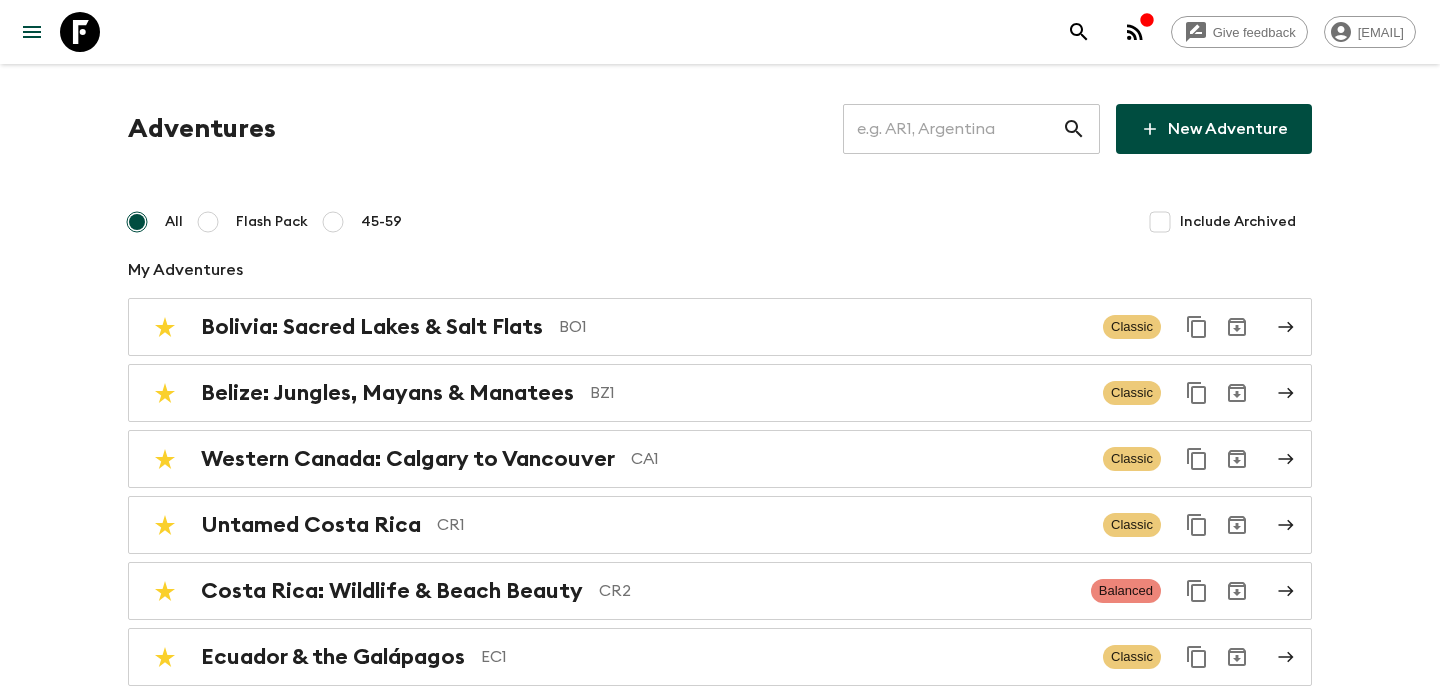 click at bounding box center (952, 129) 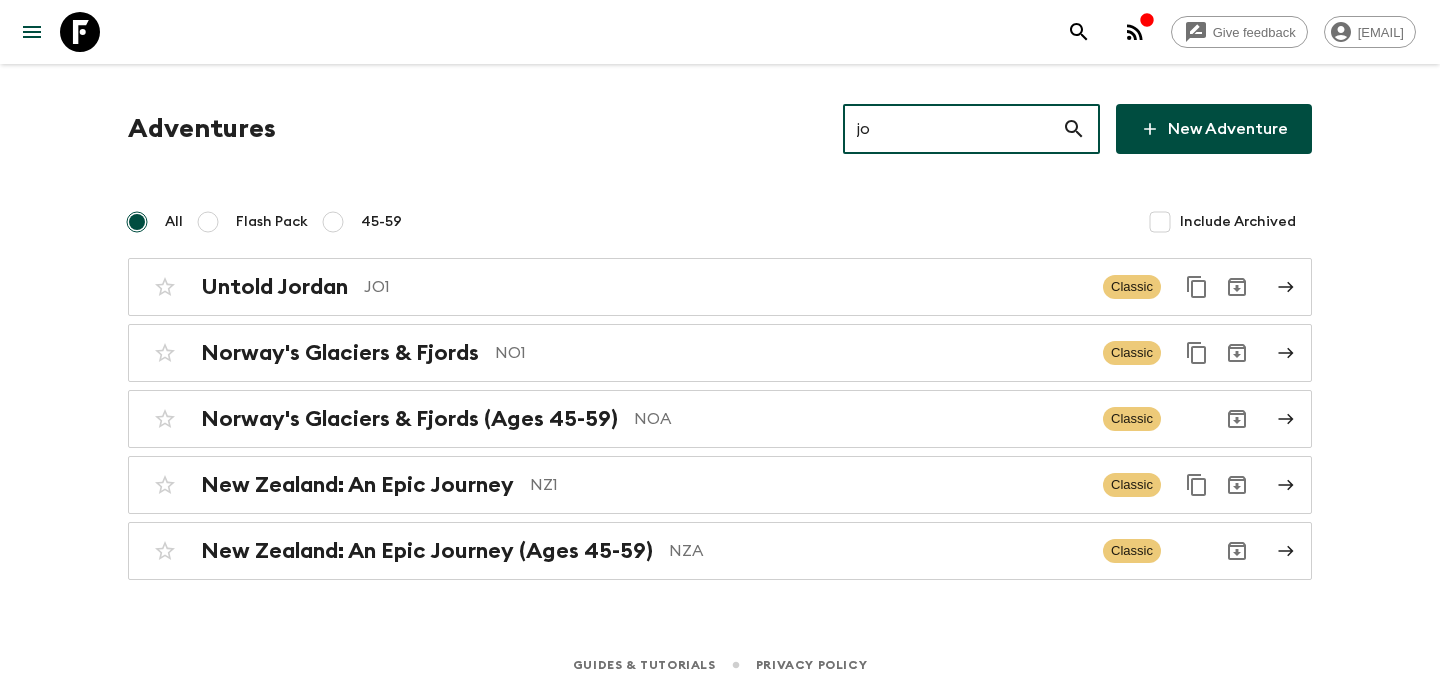 type on "jo1" 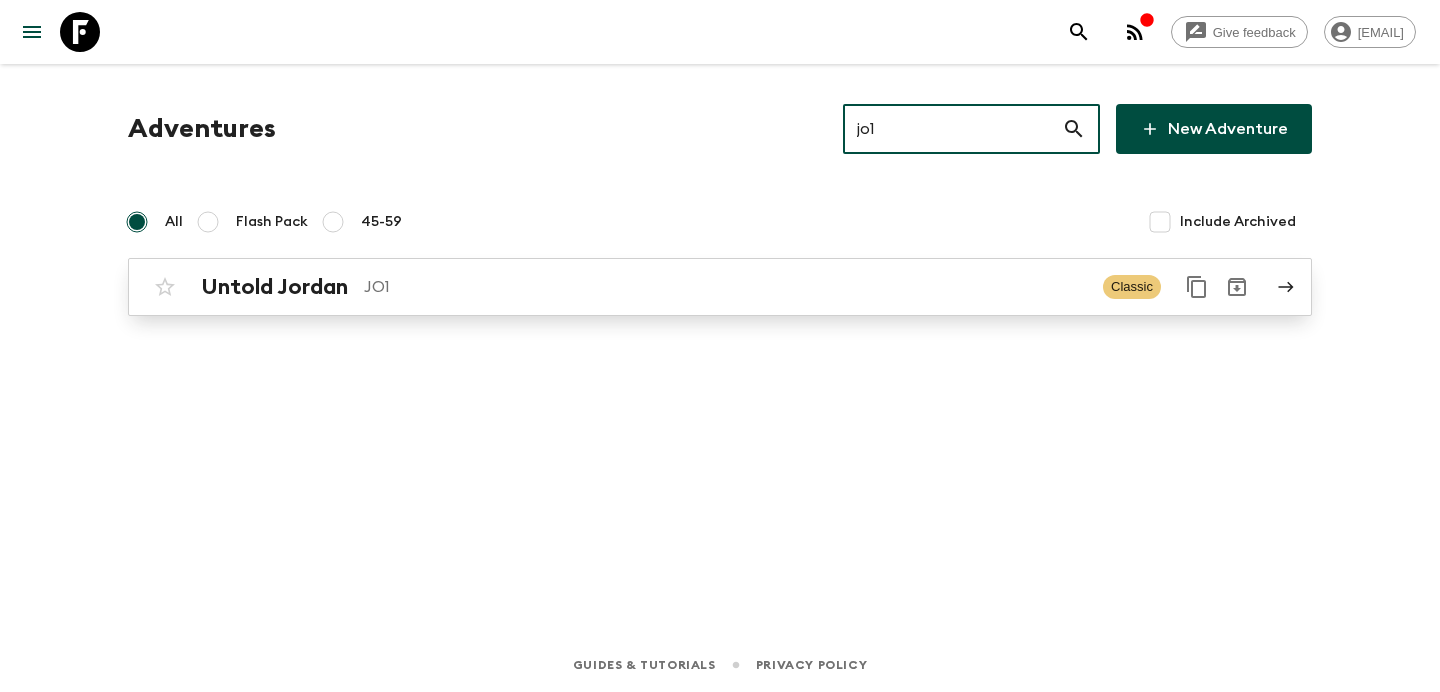 click on "JO1" at bounding box center (725, 287) 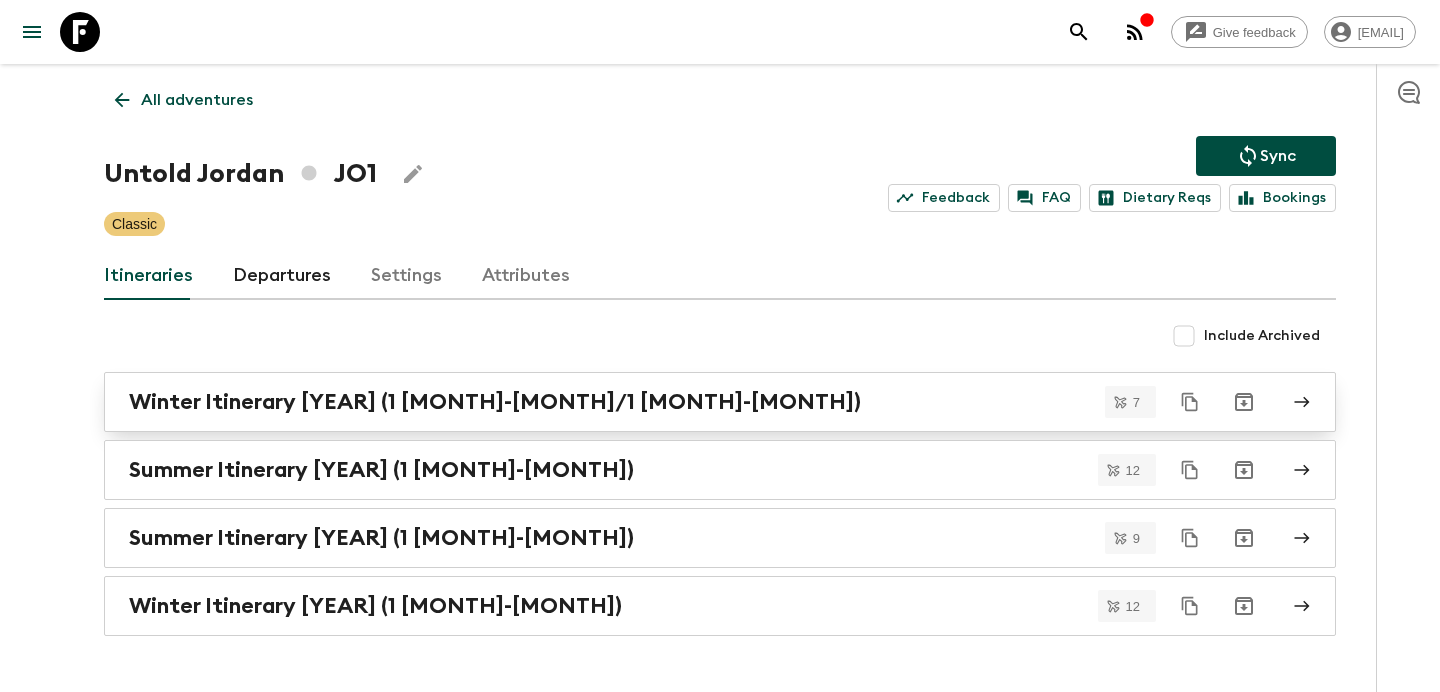 click on "Winter Itinerary [YEAR] (1 [MONTH]-[MONTH]/1 [MONTH]-[MONTH])" at bounding box center (701, 402) 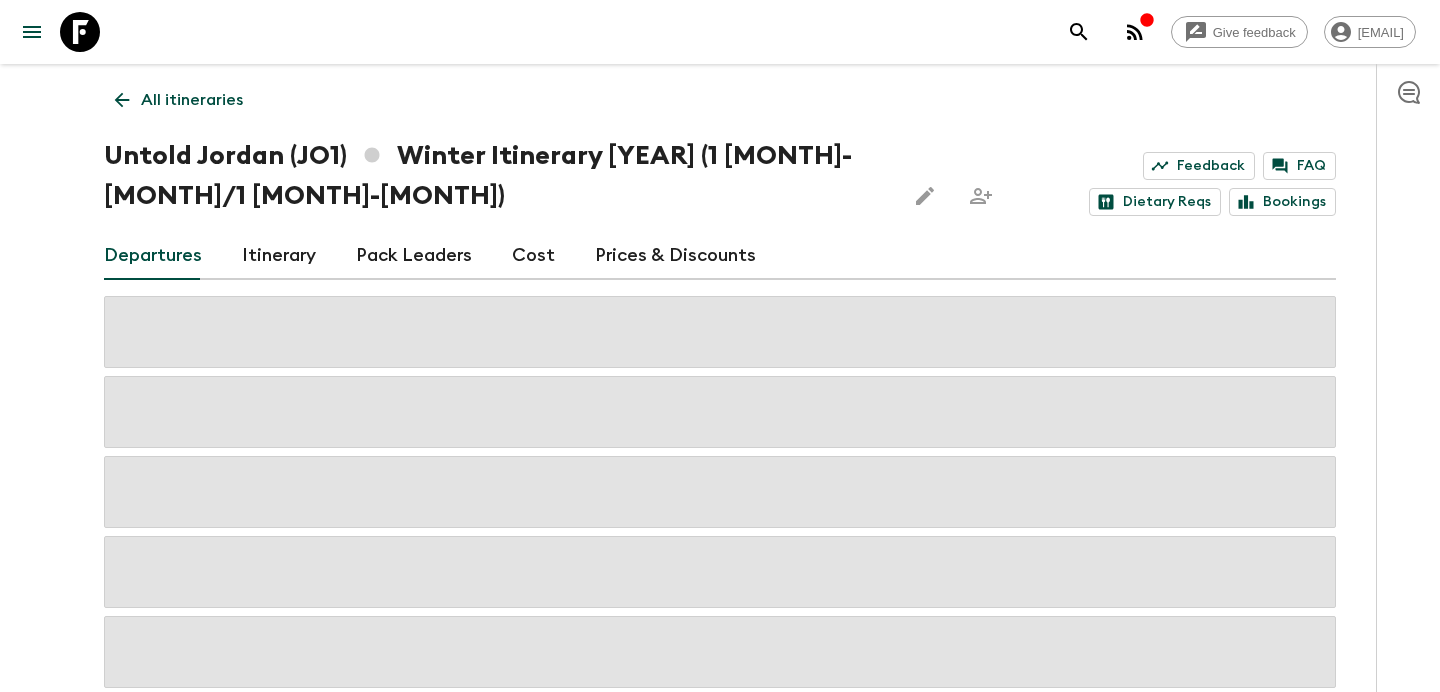click on "Cost" at bounding box center [533, 256] 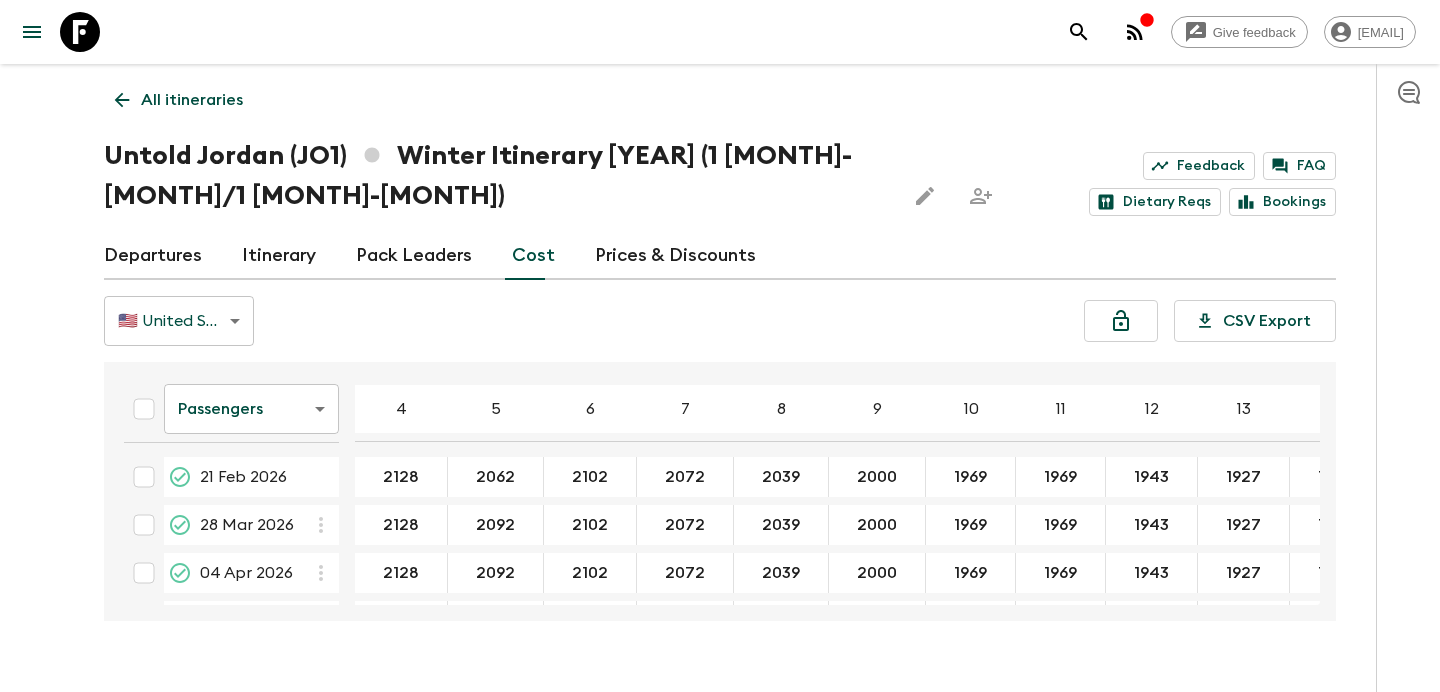 click on "Give feedback [EMAIL] All itineraries Untold Jordan (JO1) Winter Itinerary [YEAR] (1 [MONTH]-[MONTH]/1 [MONTH]-[MONTH]) Feedback FAQ Dietary Reqs Bookings Departures Itinerary Pack Leaders Cost Prices & Discounts 🇺🇸 United States Dollar (USD) USD ​ CSV Export Passengers passengersCost ​ 4 5 6 7 8 9 10 11 12 13 14 15 16 17 18 [DATE] [NUMBER] [NUMBER] [NUMBER] [NUMBER] [NUMBER] [NUMBER] [NUMBER] [NUMBER] [NUMBER] [NUMBER] [NUMBER] [DATE] [NUMBER] [NUMBER] [NUMBER] [NUMBER] [NUMBER] [NUMBER] [NUMBER] [NUMBER] [NUMBER] [NUMBER] [NUMBER] [DATE] [NUMBER] [NUMBER] [NUMBER] [NUMBER] [NUMBER] [NUMBER] [NUMBER] [NUMBER] [NUMBER] [NUMBER] [NUMBER] [DATE] [NUMBER] [NUMBER] [NUMBER] [NUMBER] [NUMBER] [NUMBER] [NUMBER] [NUMBER] [NUMBER] [NUMBER] [NUMBER] [DATE] [NUMBER] [NUMBER] [NUMBER] [NUMBER] [NUMBER] [NUMBER] [NUMBER] [NUMBER] [NUMBER] [NUMBER] [NUMBER] [DATE] [NUMBER] [NUMBER] [NUMBER] [NUMBER] [NUMBER] [NUMBER] [NUMBER] [NUMBER] [NUMBER] [NUMBER] [NUMBER] Guides & Tutorials Privacy Policy" at bounding box center [720, 365] 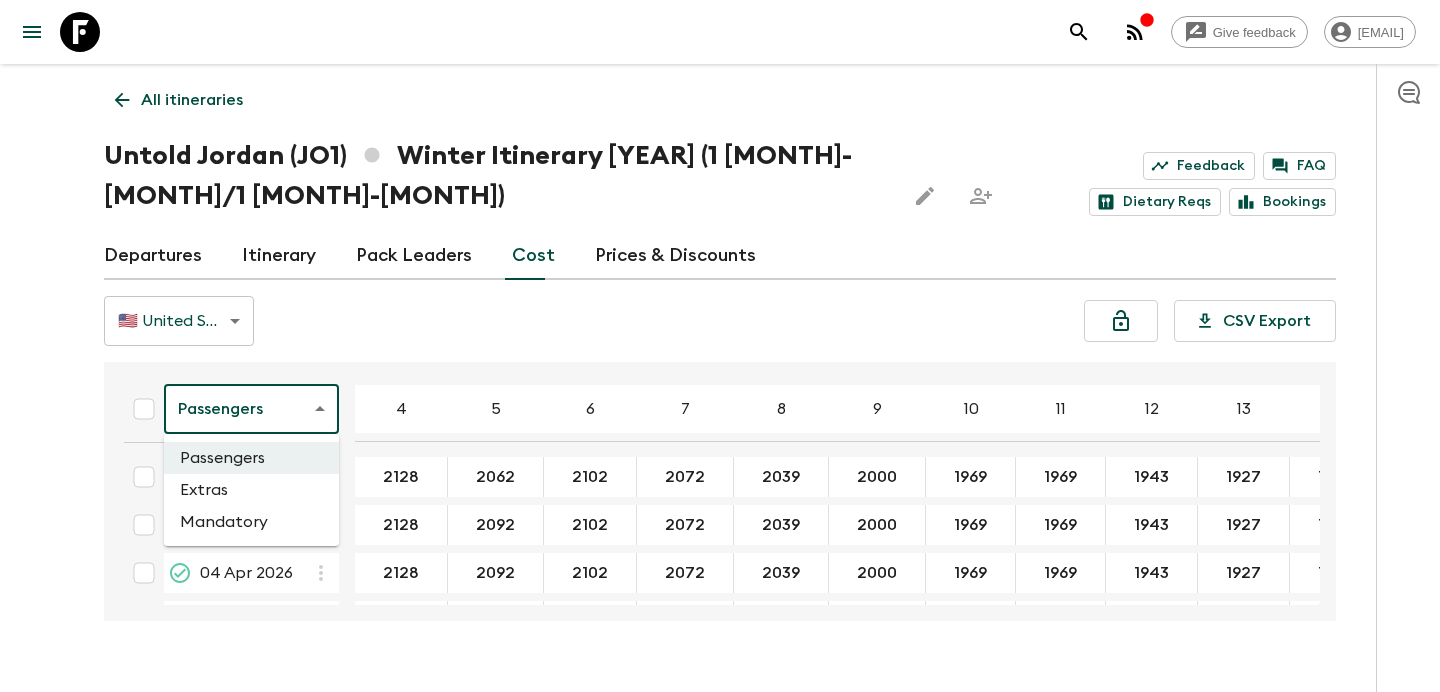 click on "Mandatory" at bounding box center (251, 522) 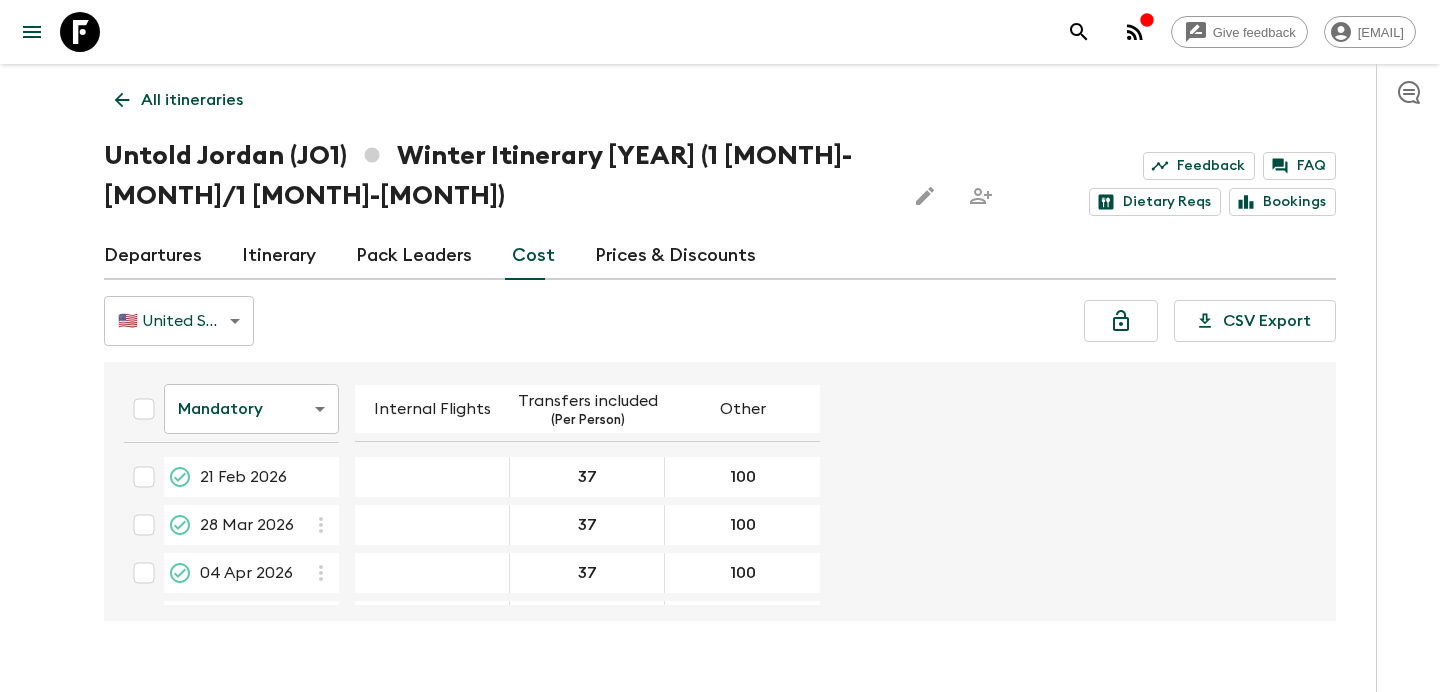 click on "All itineraries" at bounding box center [192, 100] 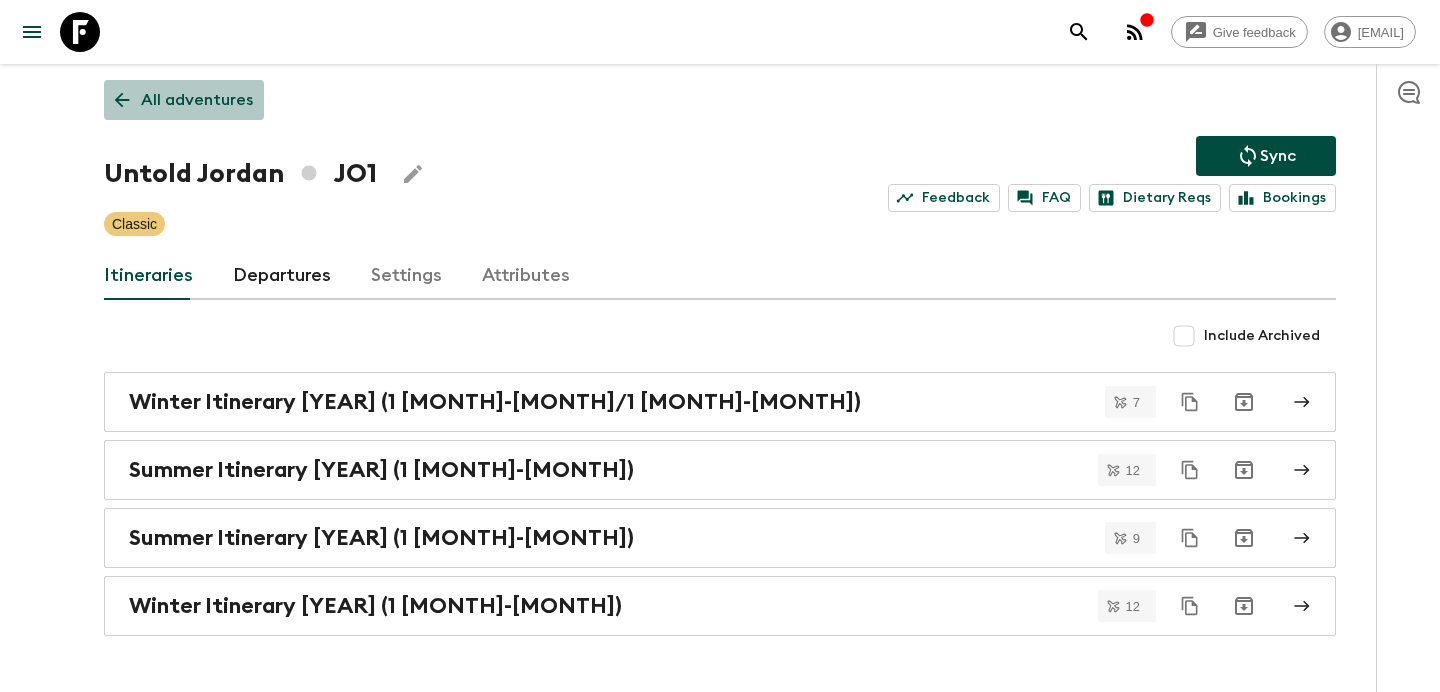 click on "All adventures" at bounding box center (197, 100) 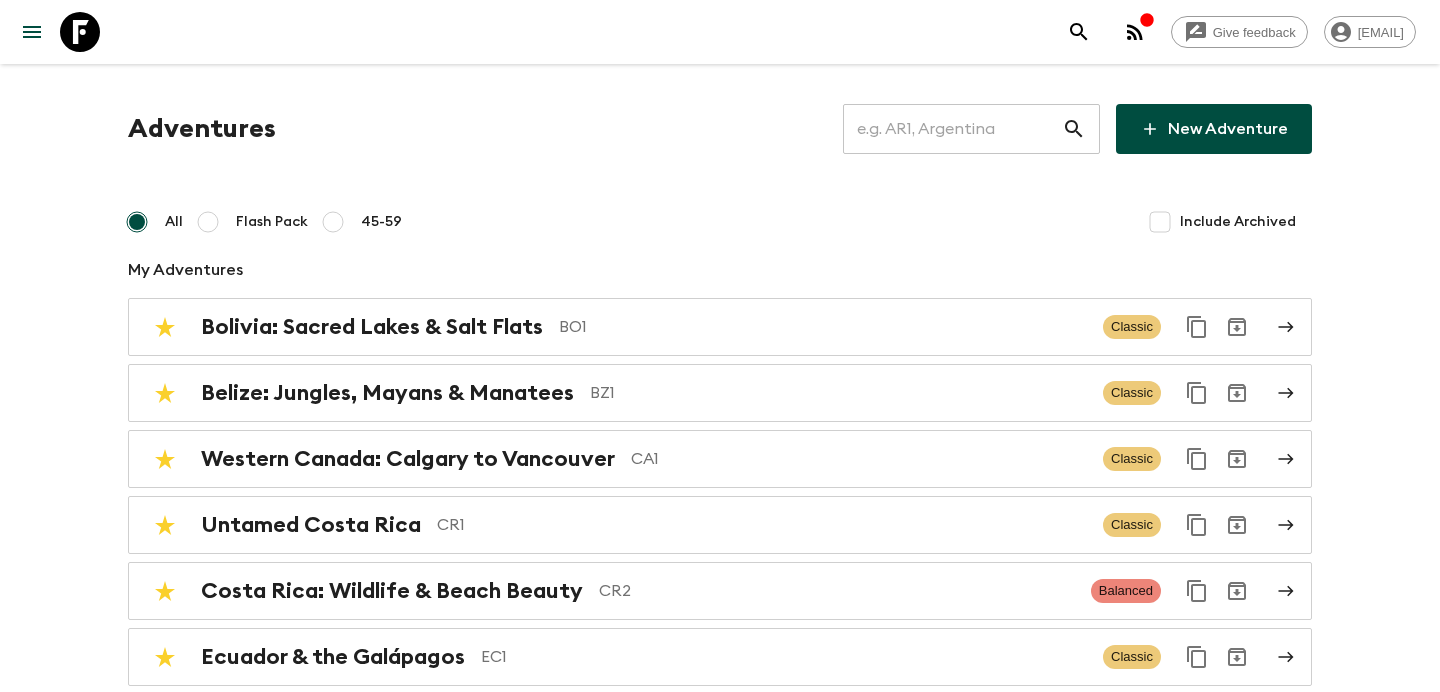 click 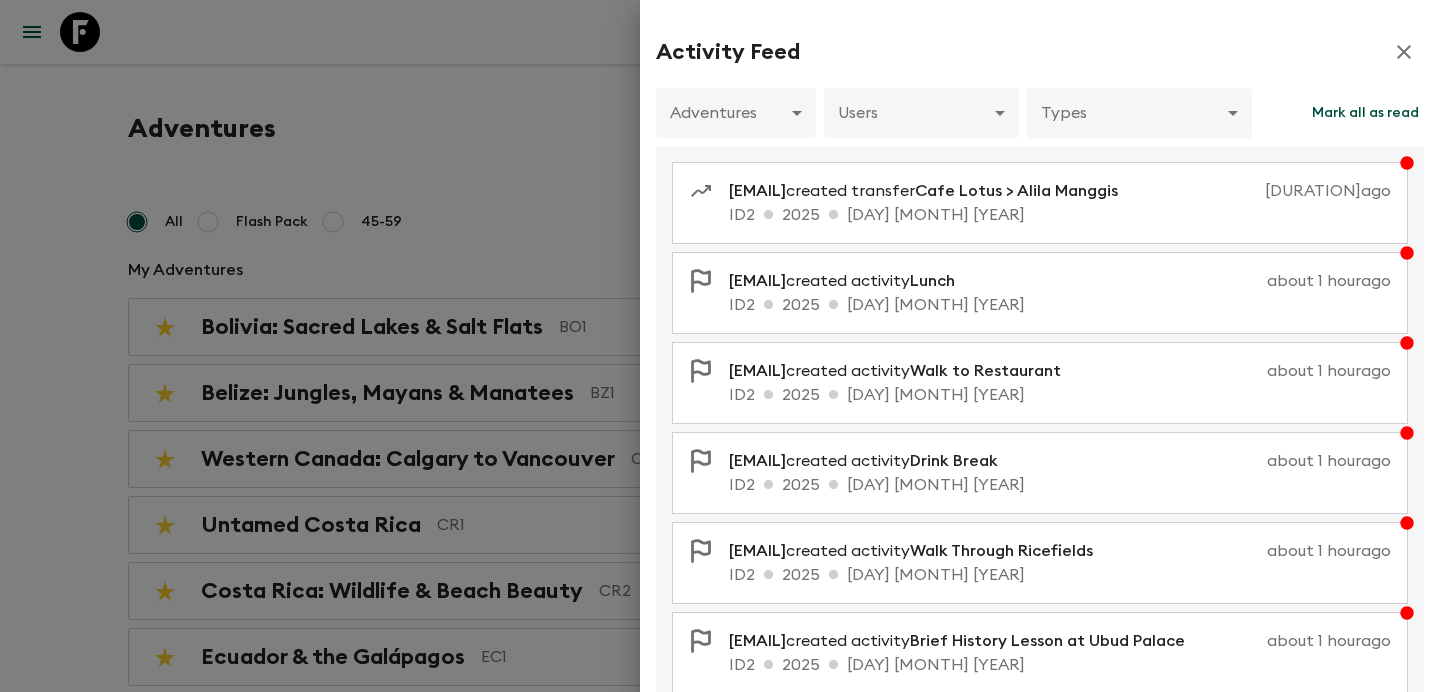 click at bounding box center [720, 346] 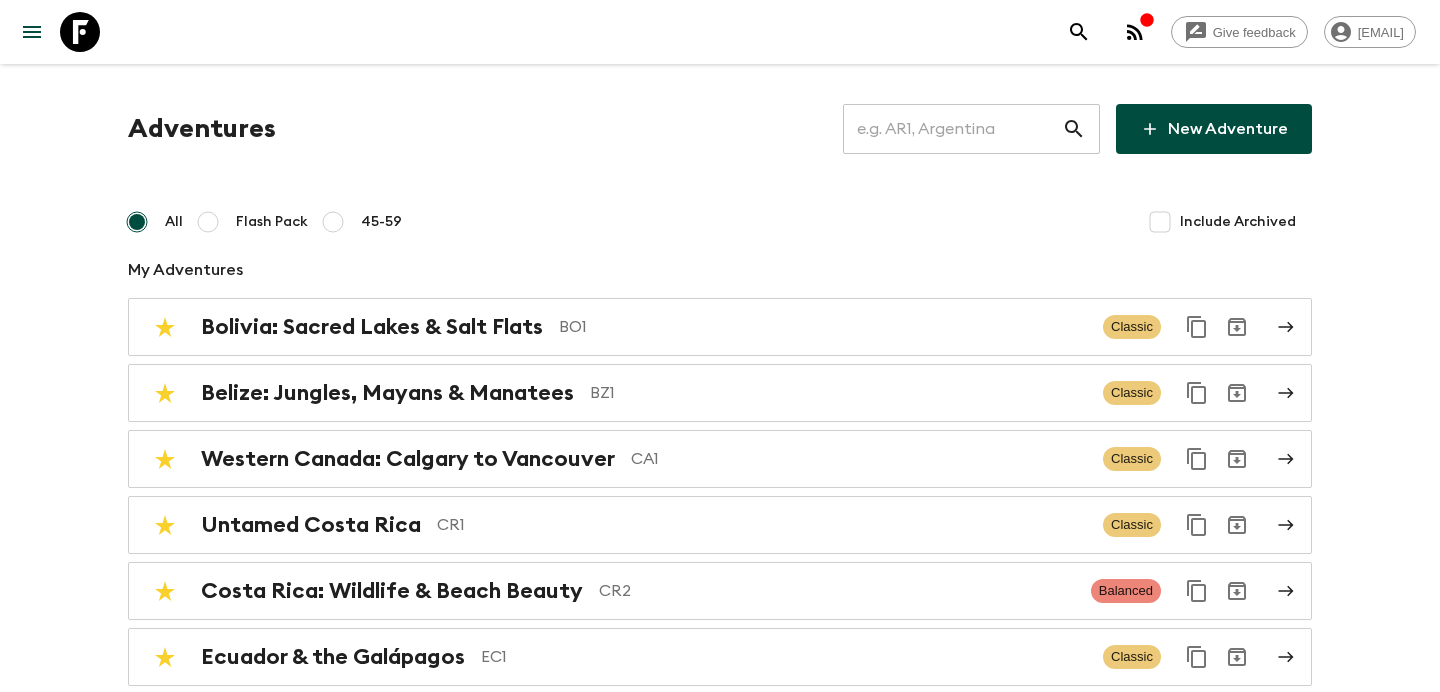 click at bounding box center [952, 129] 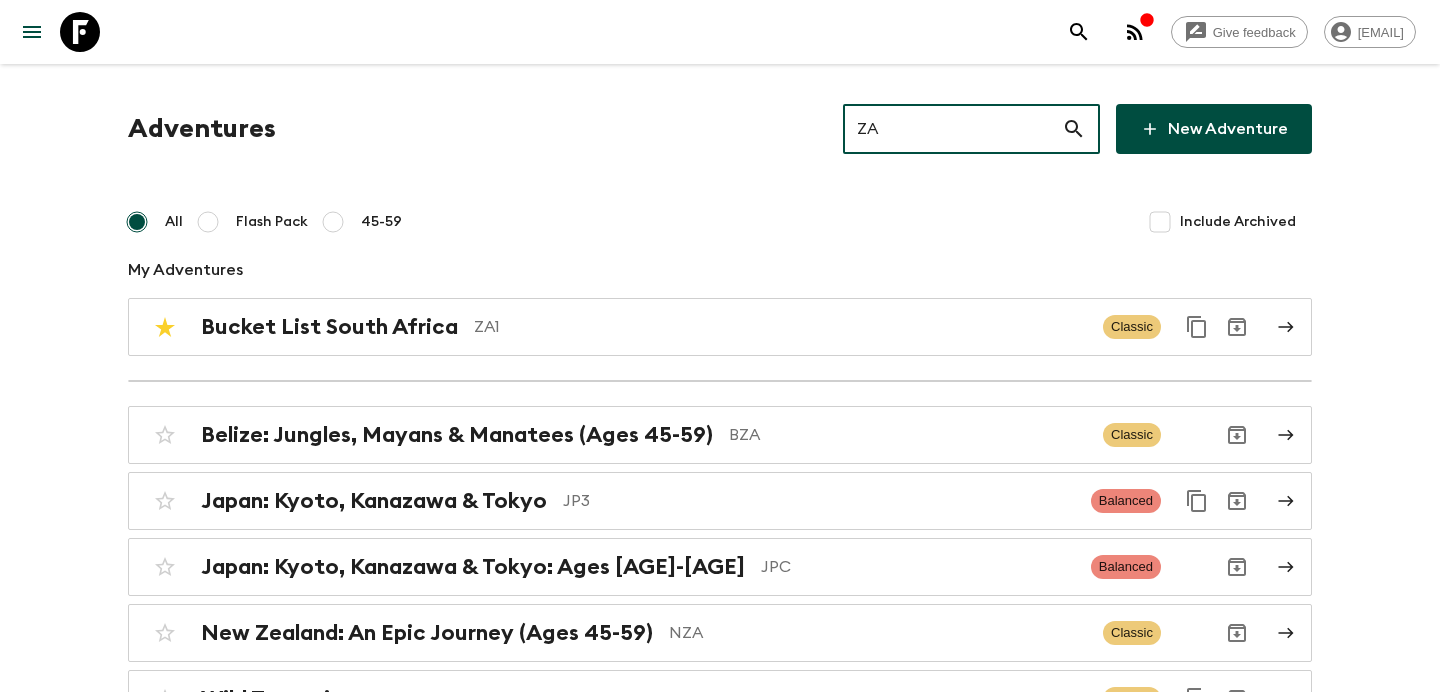 type on "ZA2" 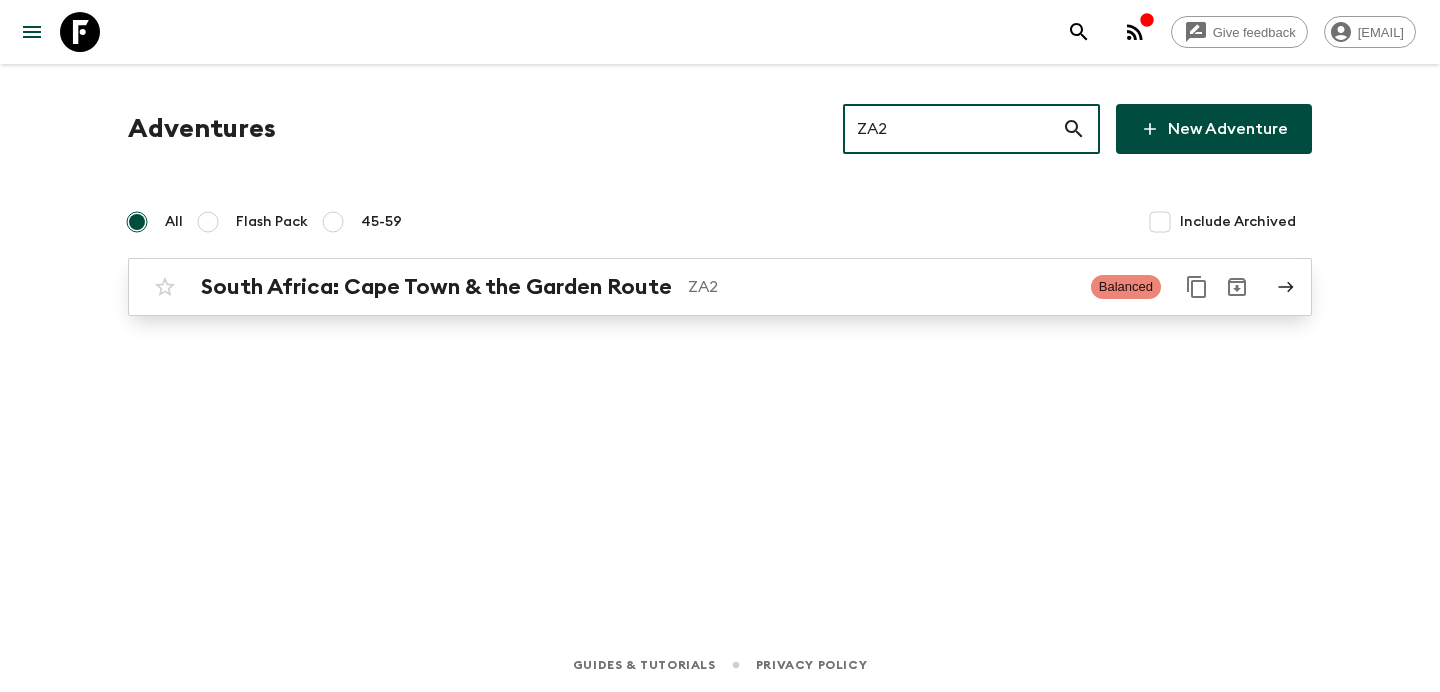 click on "South Africa: Cape Town & the Garden Route ZA2 Balanced" at bounding box center [720, 287] 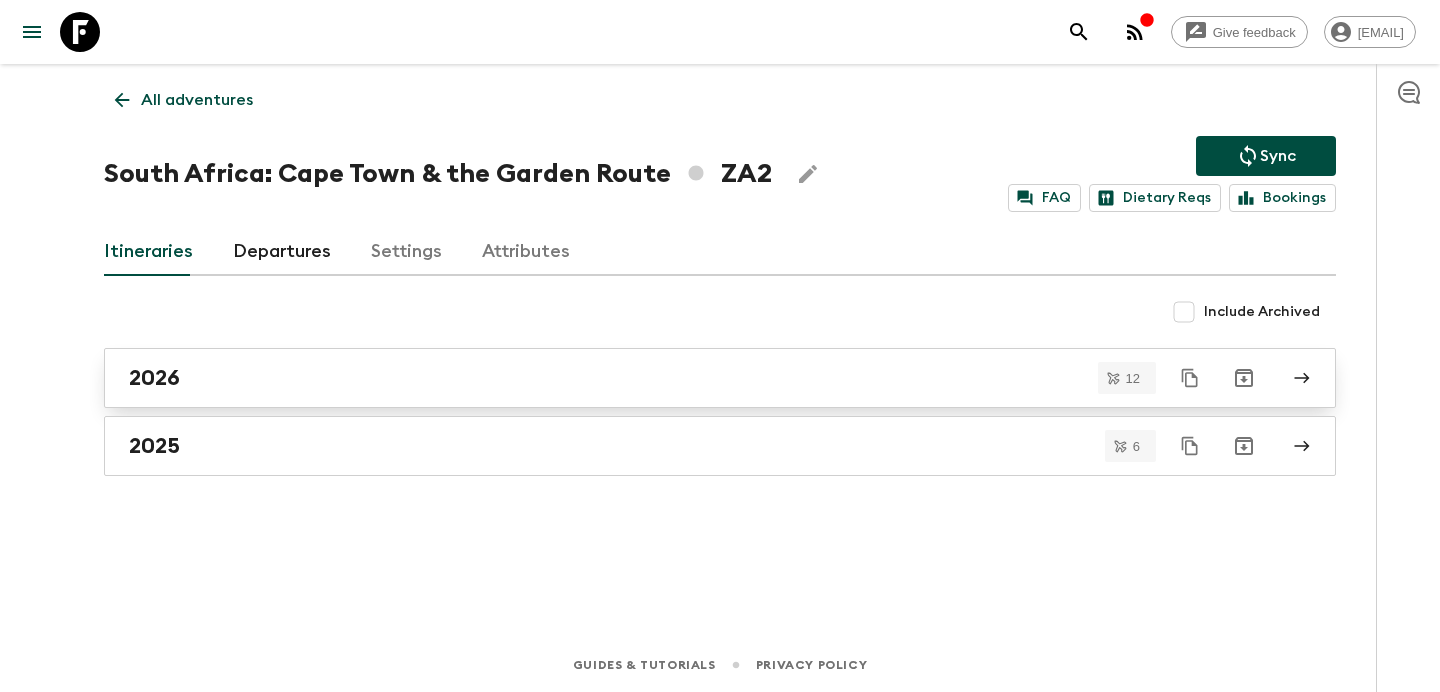 click on "2026" at bounding box center [701, 378] 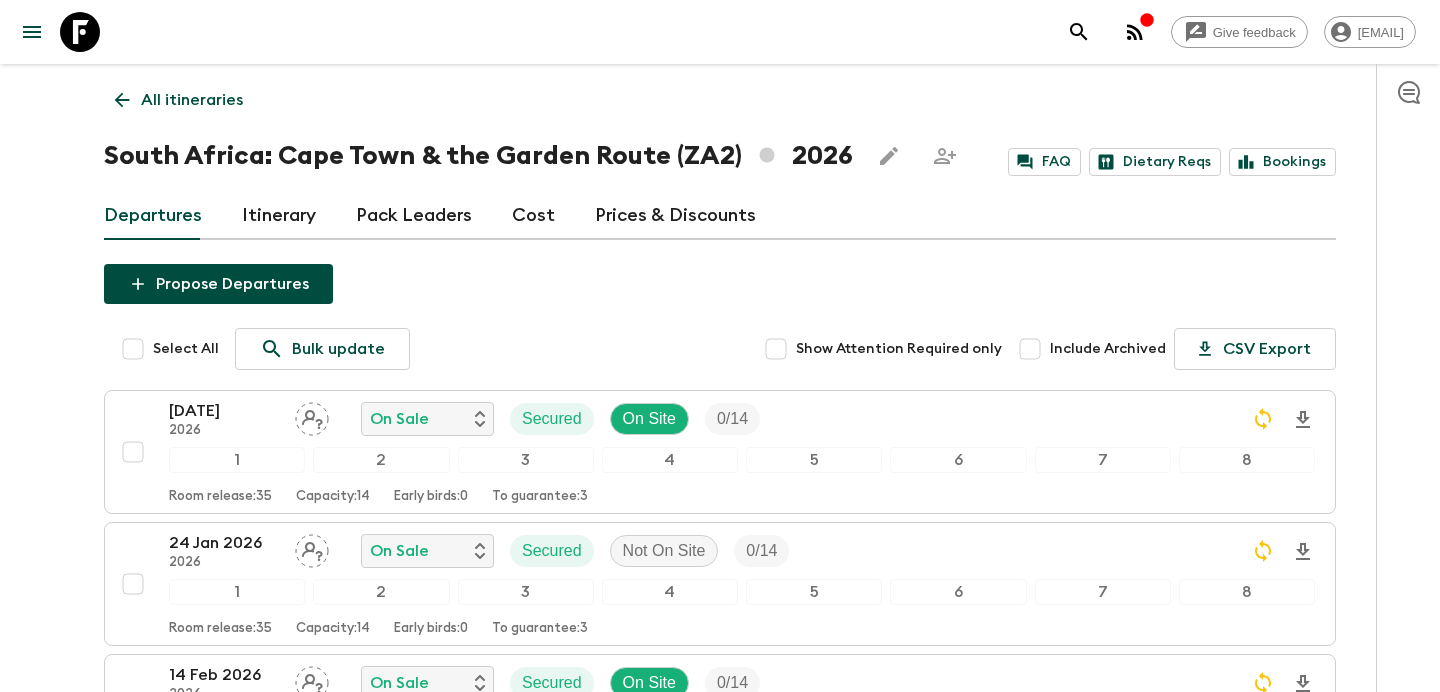 click on "All itineraries" at bounding box center (192, 100) 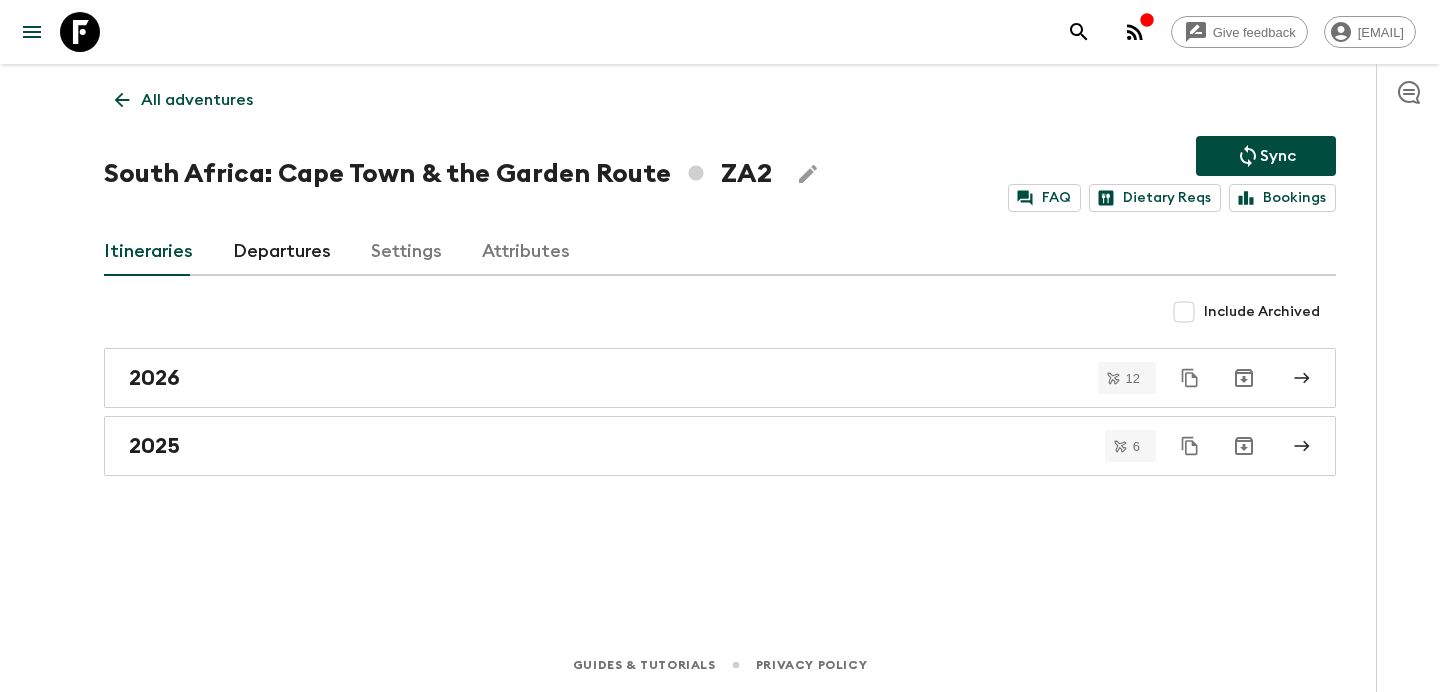 click on "All adventures" at bounding box center [197, 100] 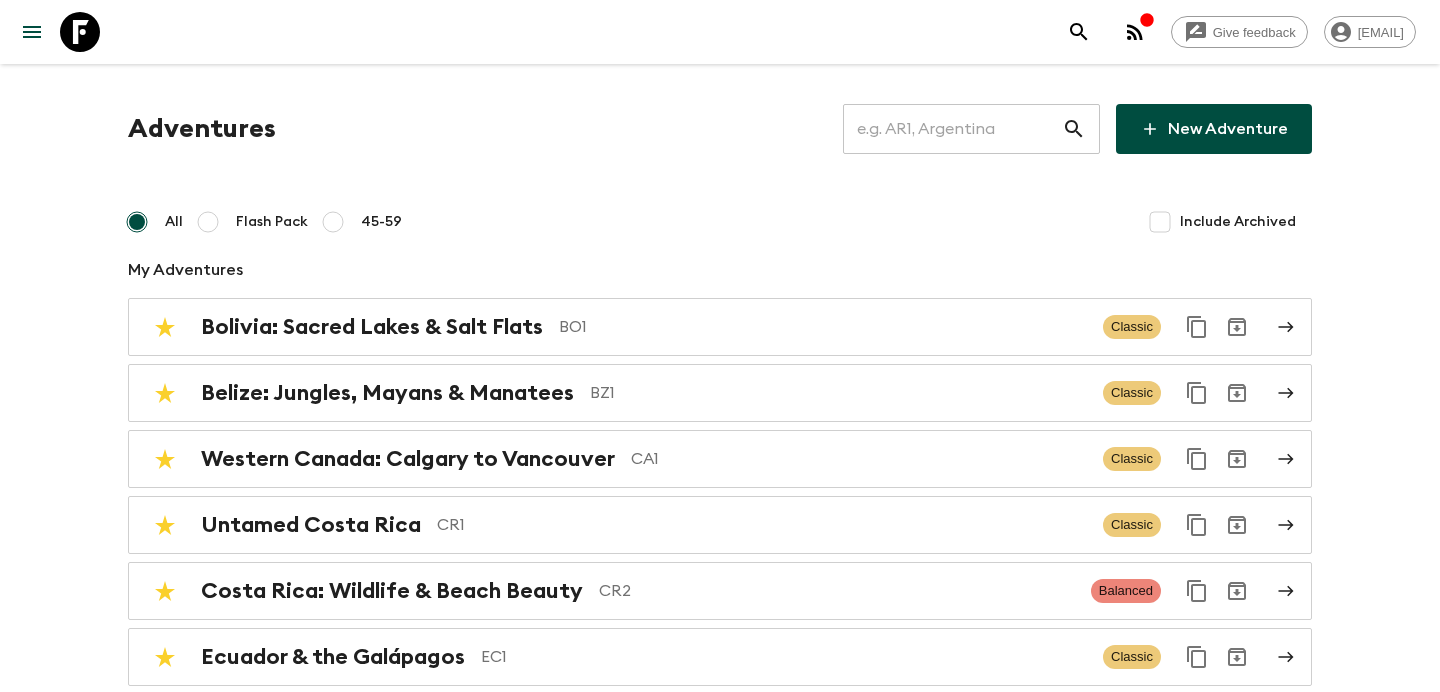 click at bounding box center (952, 129) 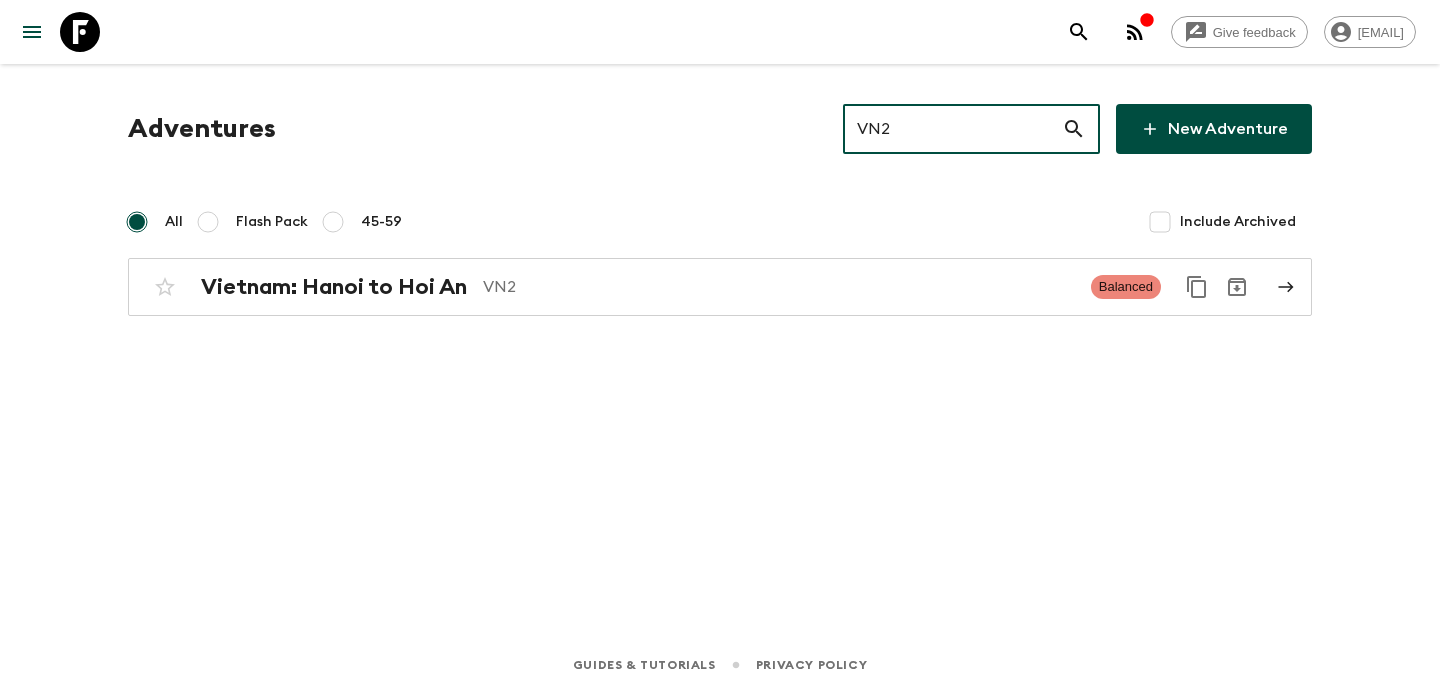 type on "VN2" 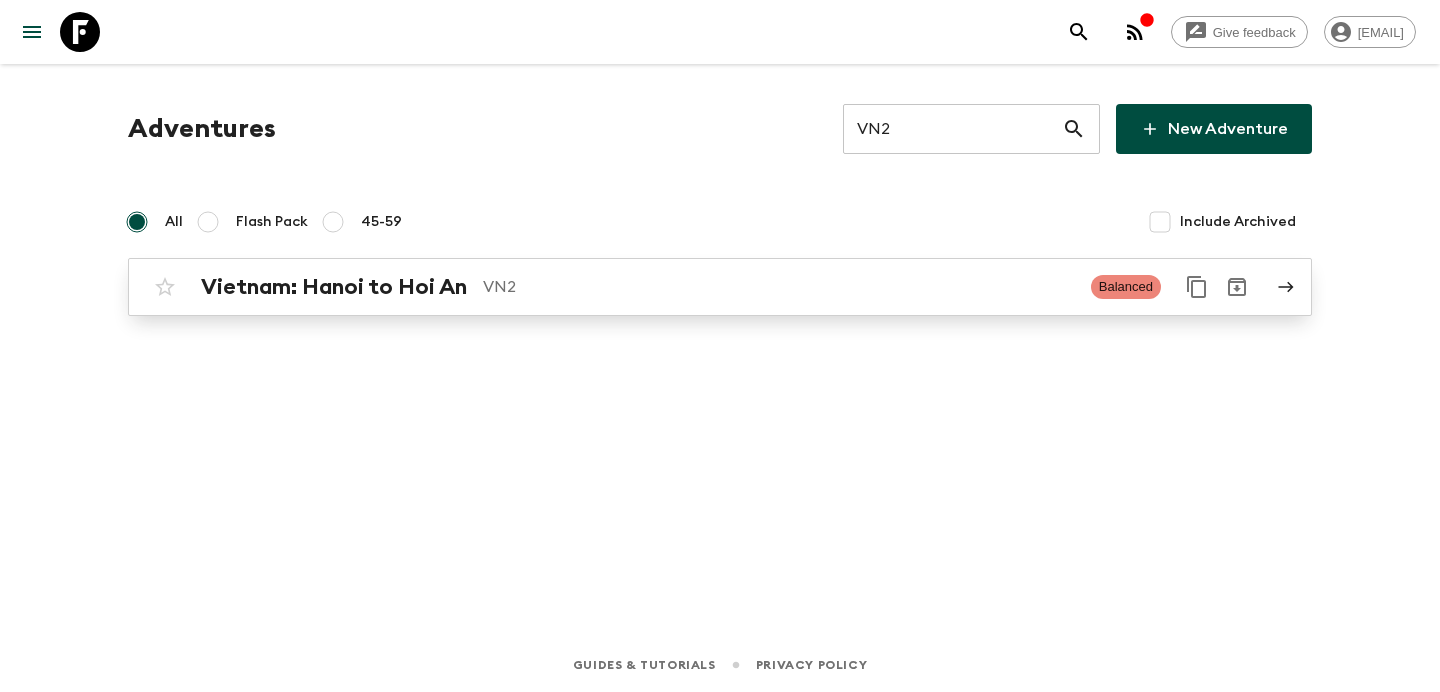 click on "VN2" at bounding box center (779, 287) 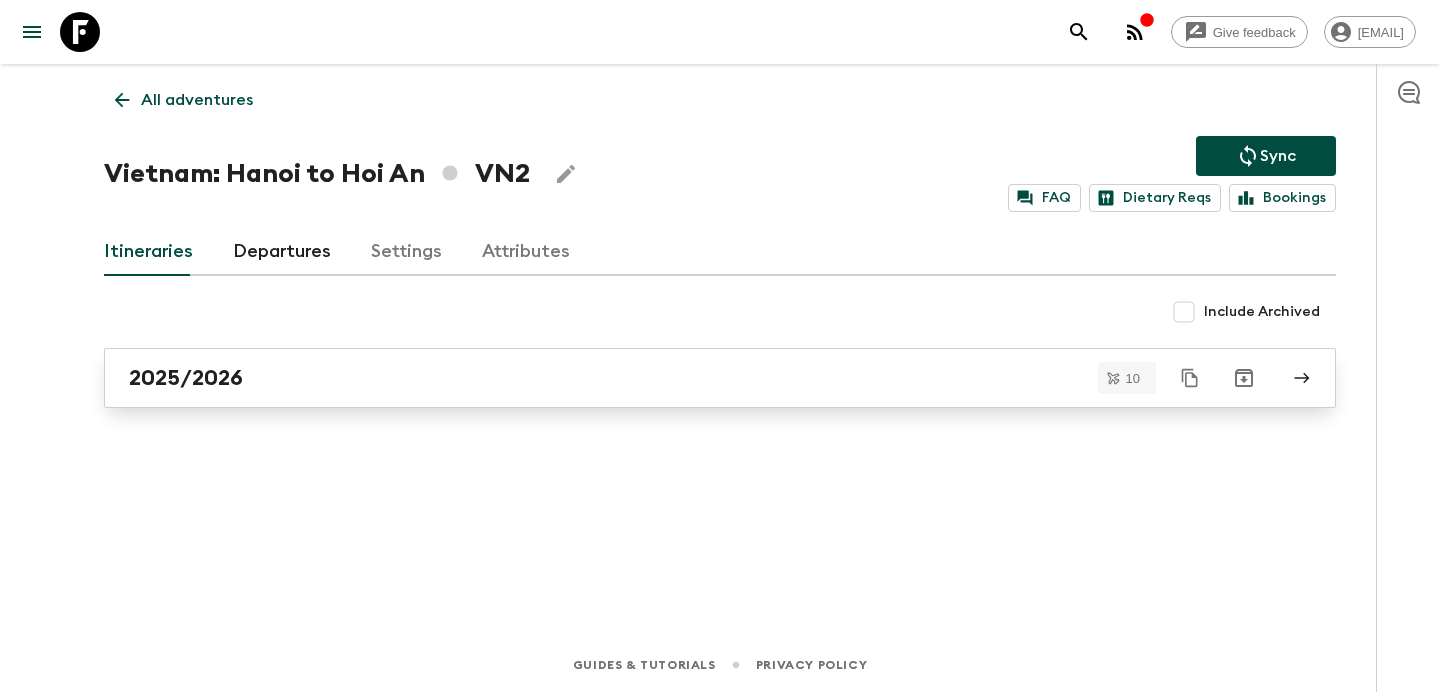click on "2025/2026" at bounding box center [701, 378] 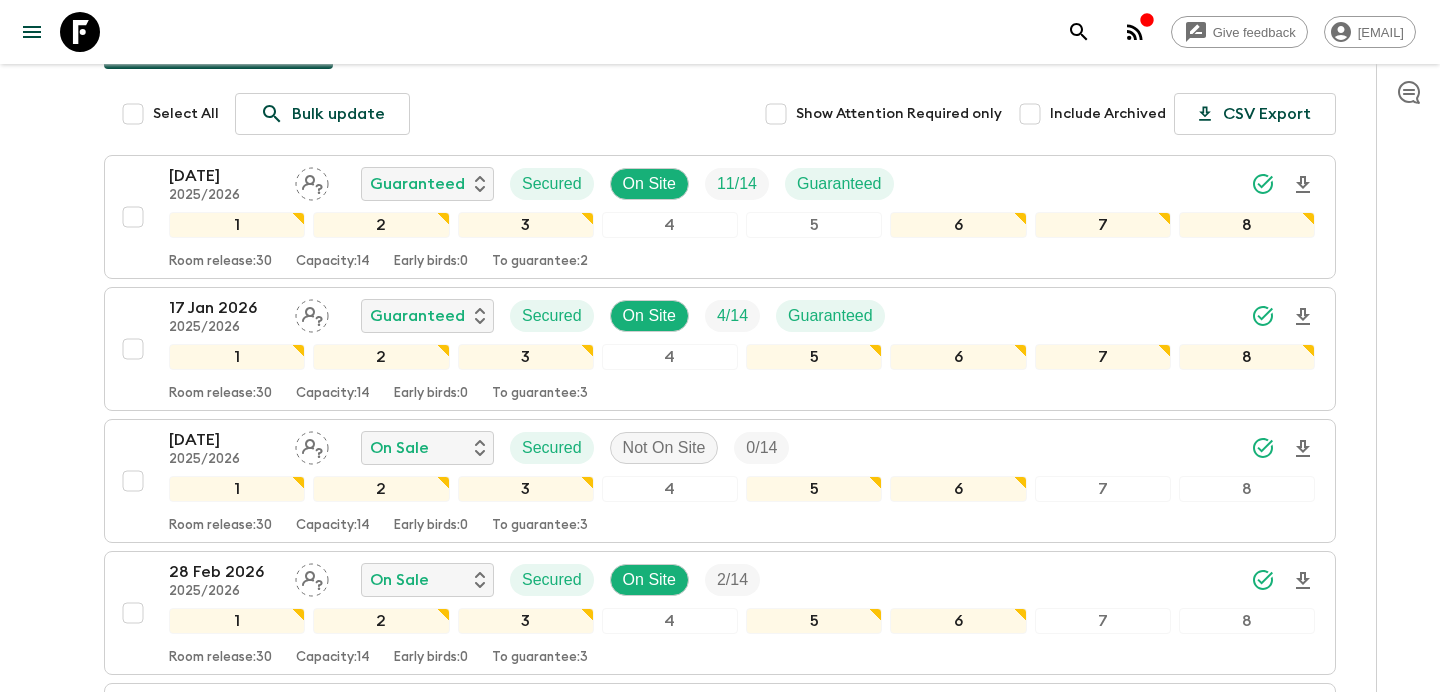 scroll, scrollTop: 0, scrollLeft: 0, axis: both 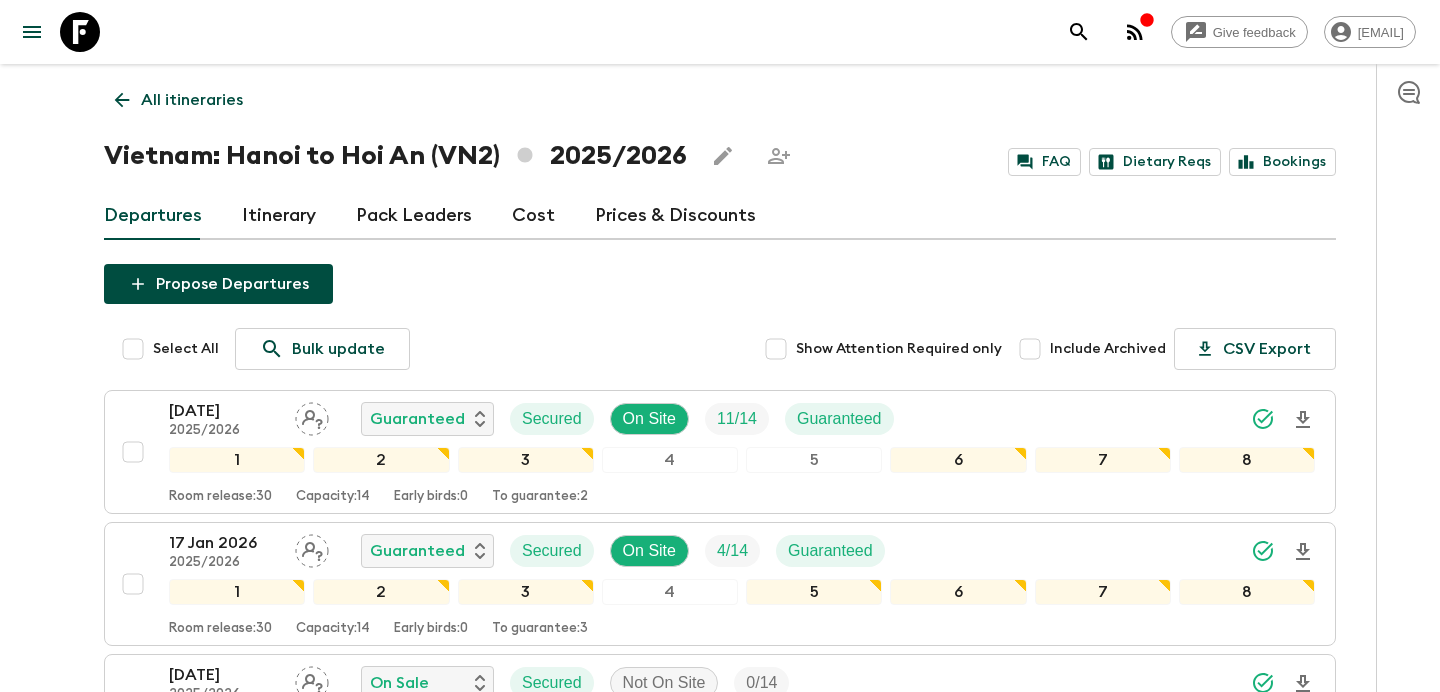 click on "All itineraries" at bounding box center (192, 100) 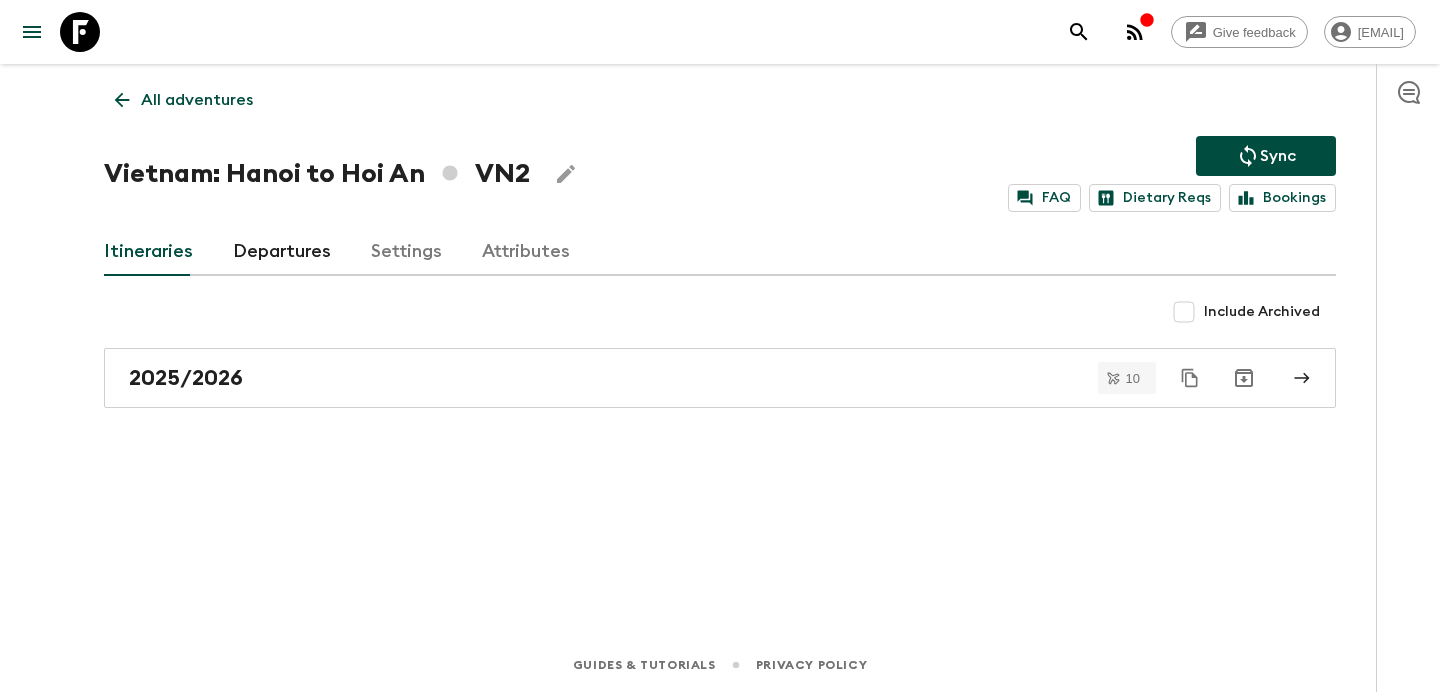 click on "All adventures" at bounding box center [197, 100] 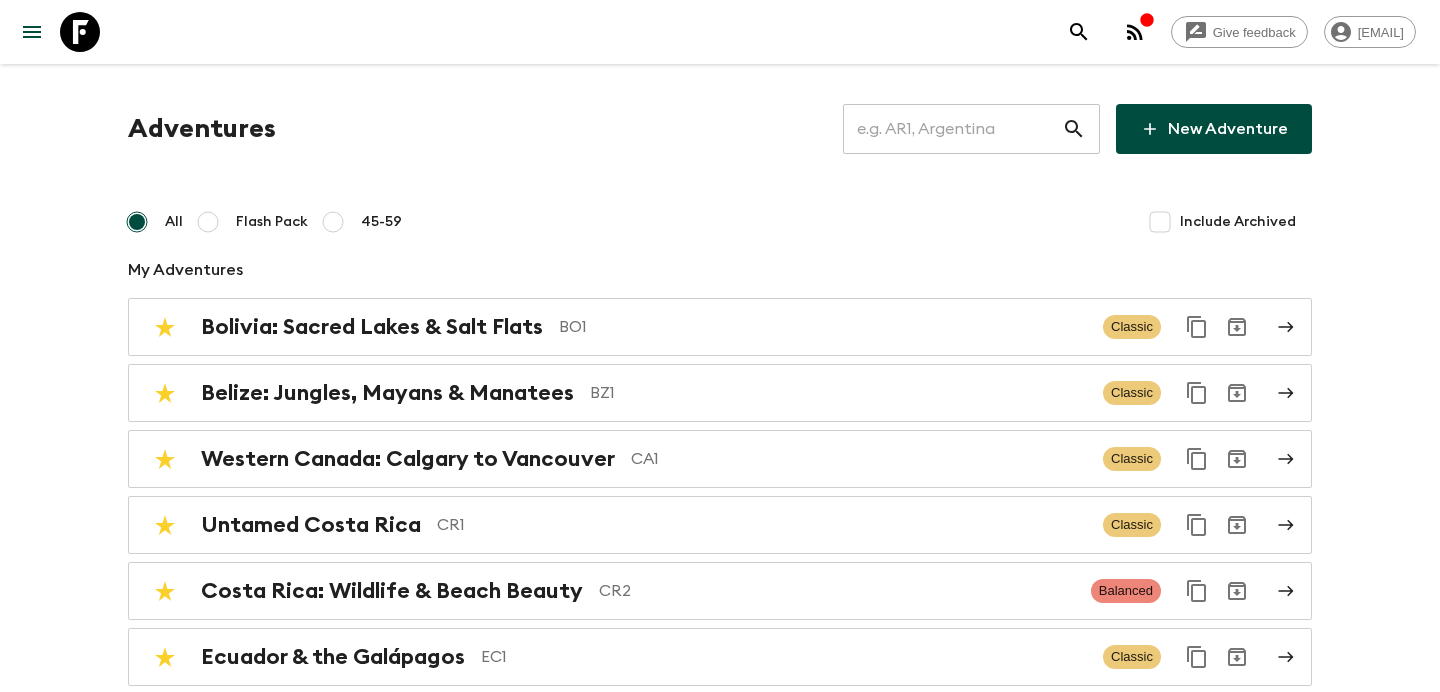 click at bounding box center (952, 129) 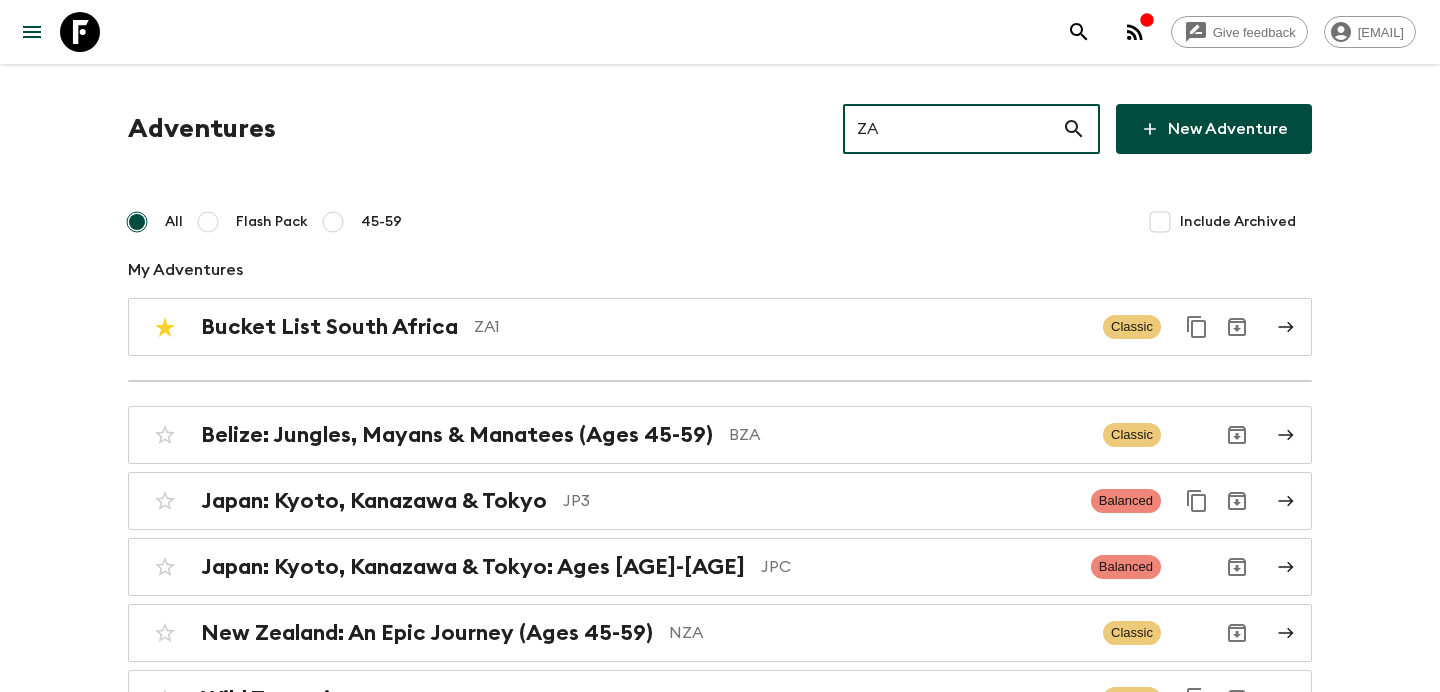 type on "ZA2" 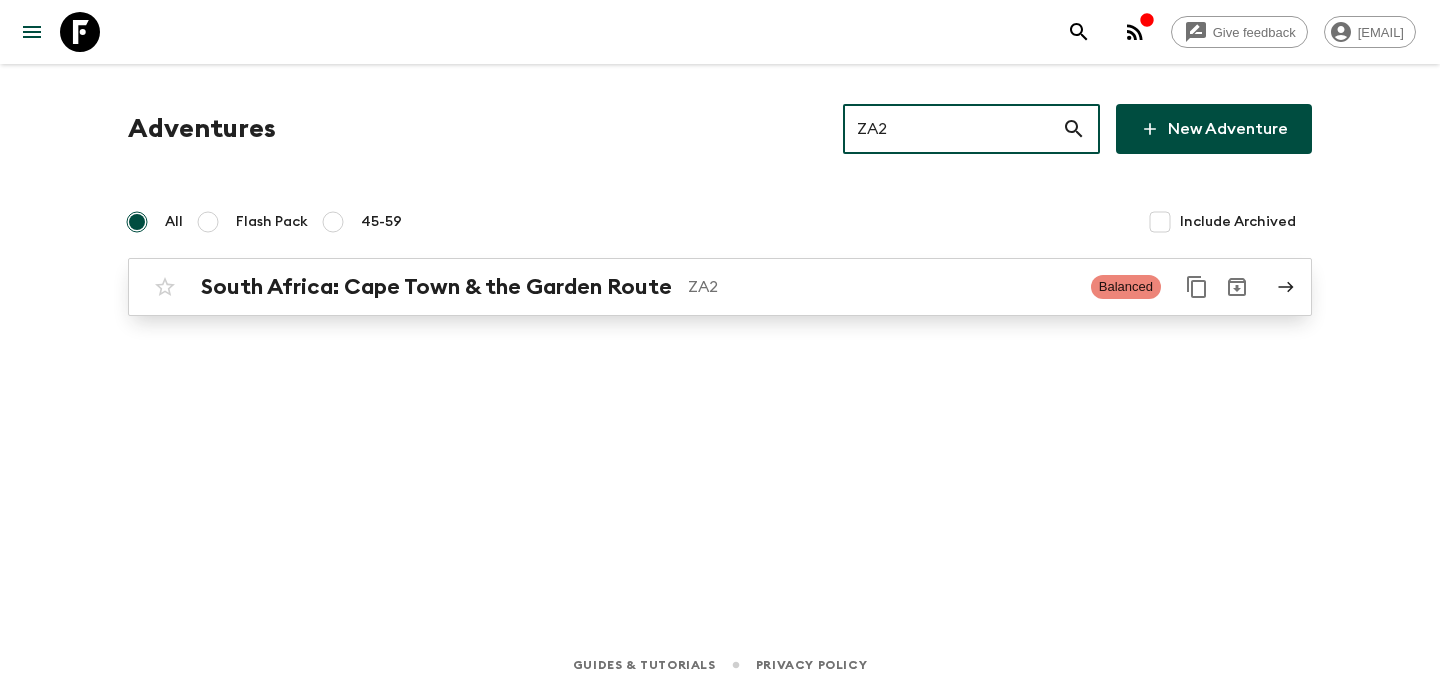 click on "ZA2" at bounding box center (881, 287) 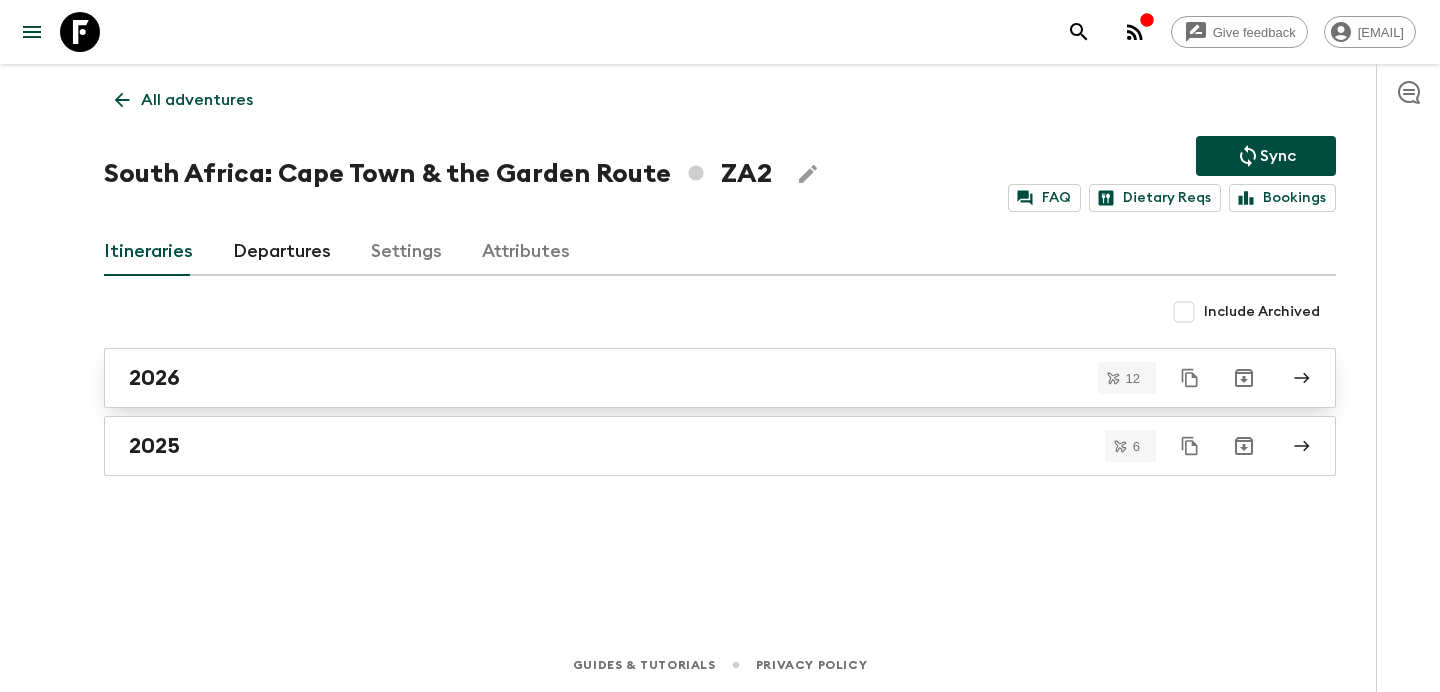 click on "2026" at bounding box center [701, 378] 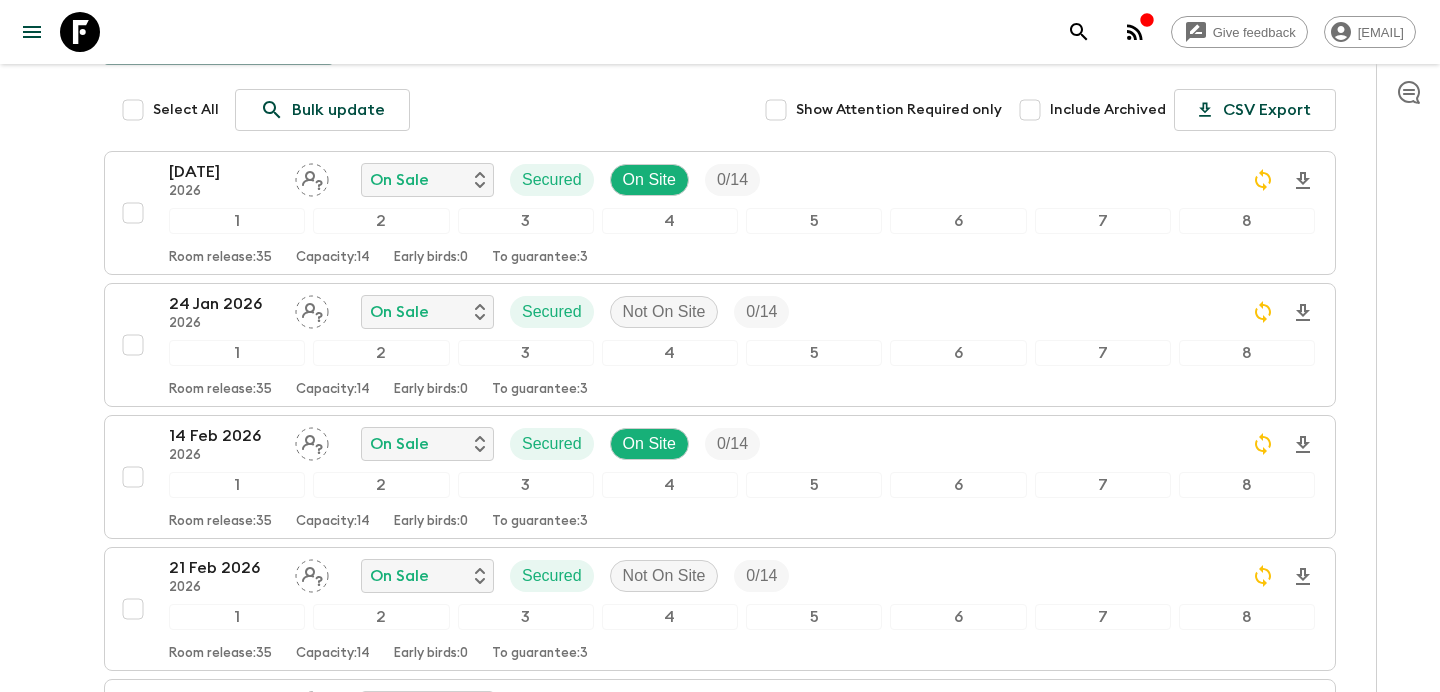 scroll, scrollTop: 0, scrollLeft: 0, axis: both 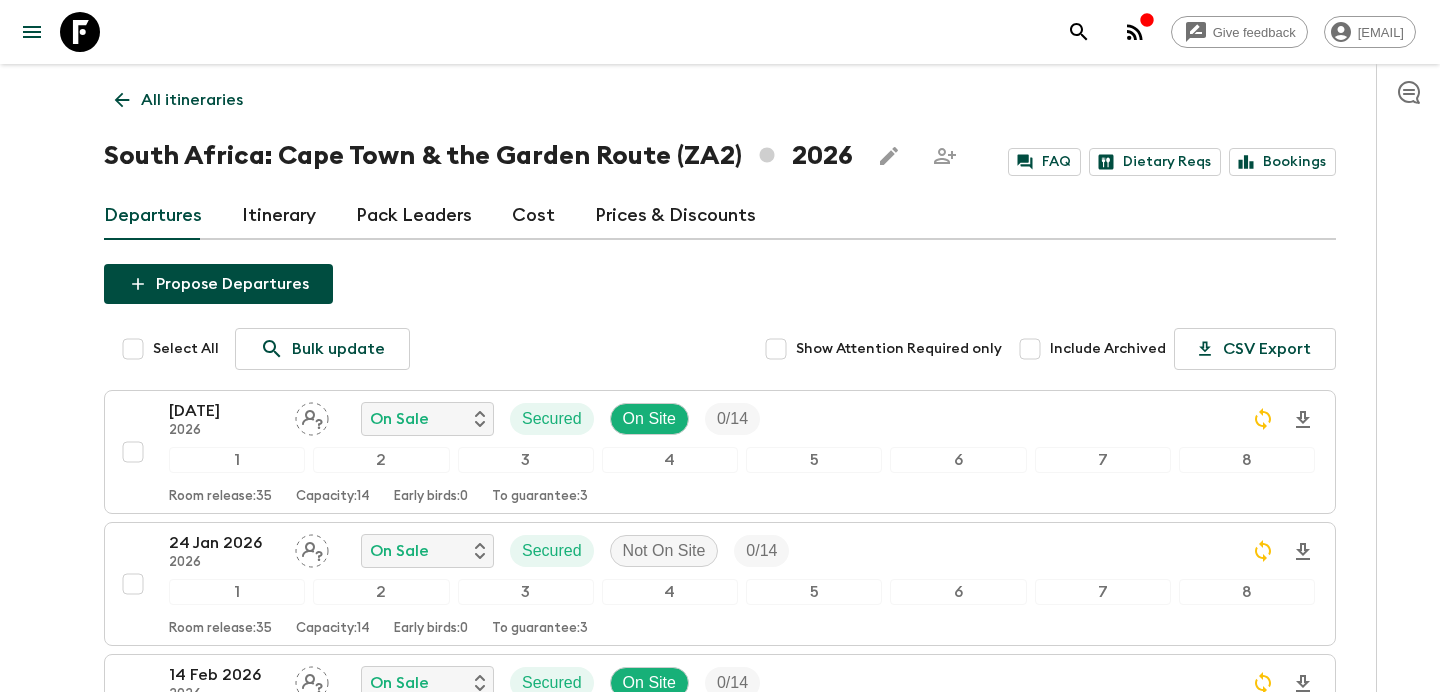 click on "All itineraries" at bounding box center (192, 100) 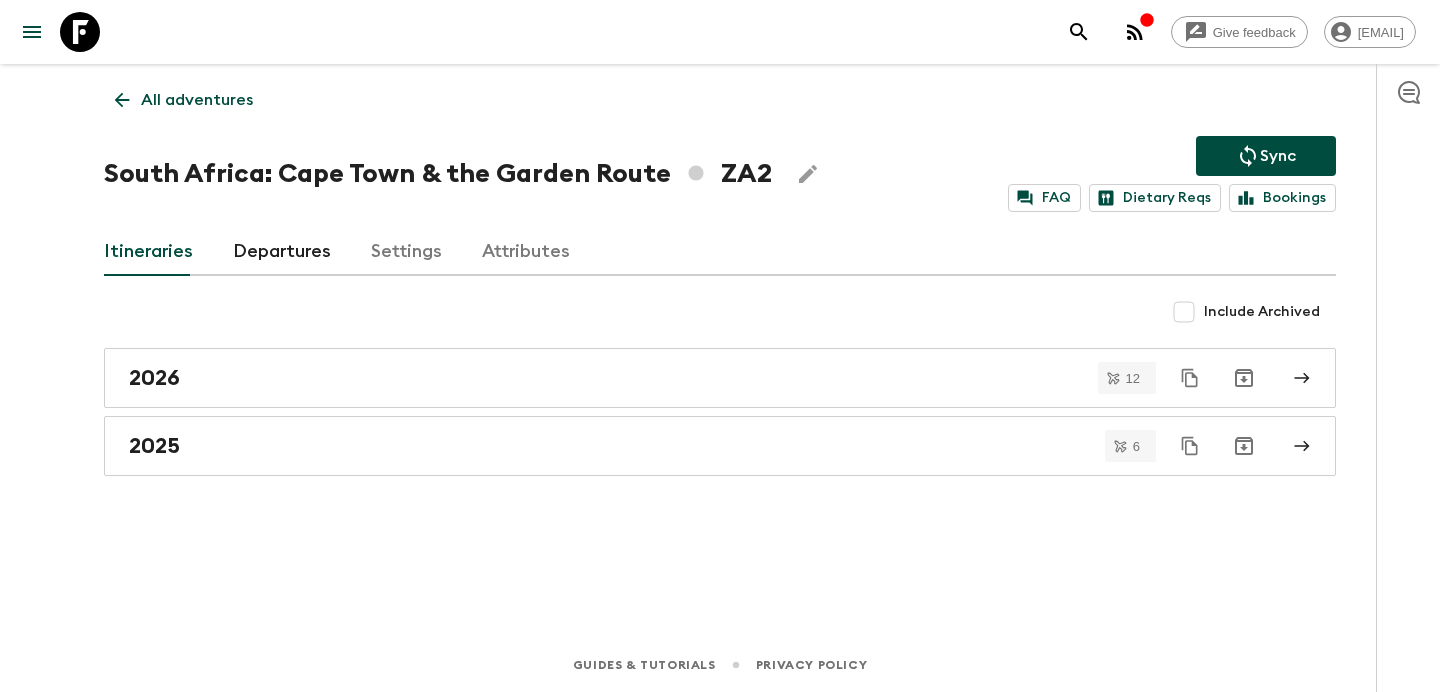 click on "All adventures" at bounding box center [197, 100] 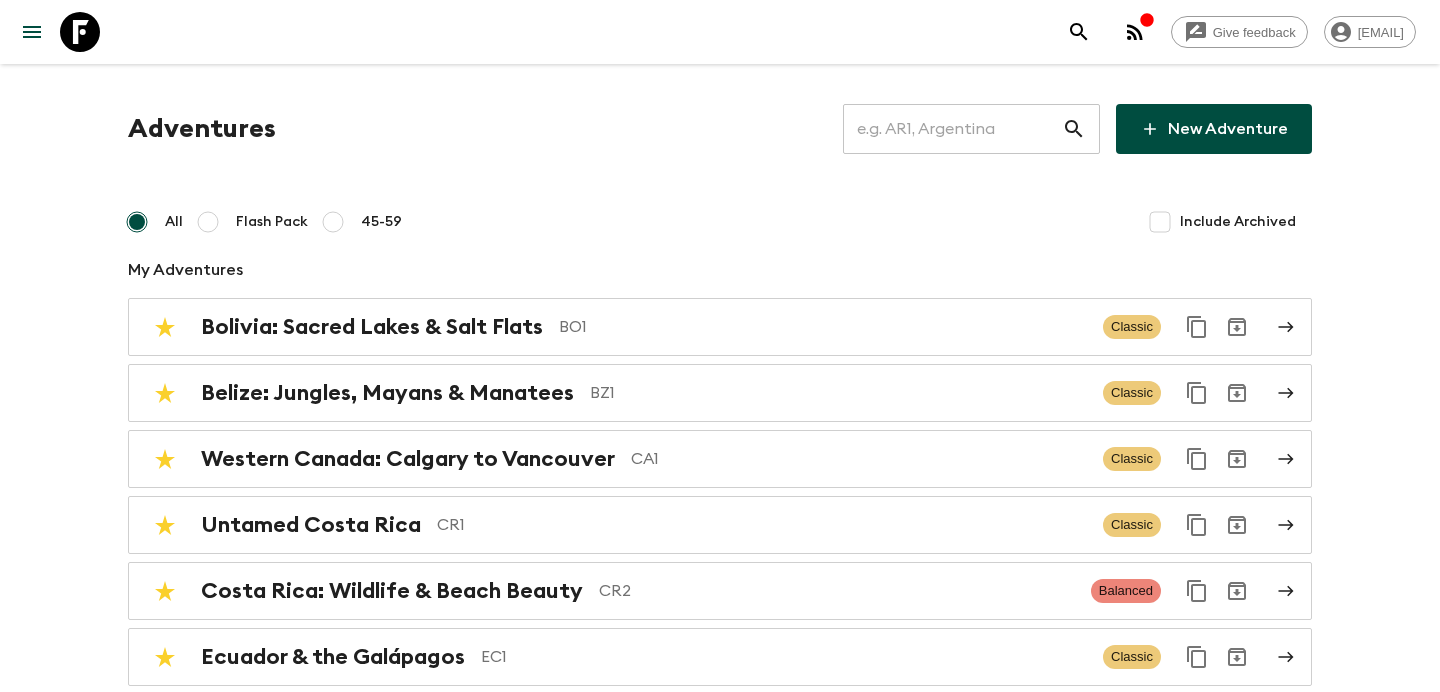 click at bounding box center (952, 129) 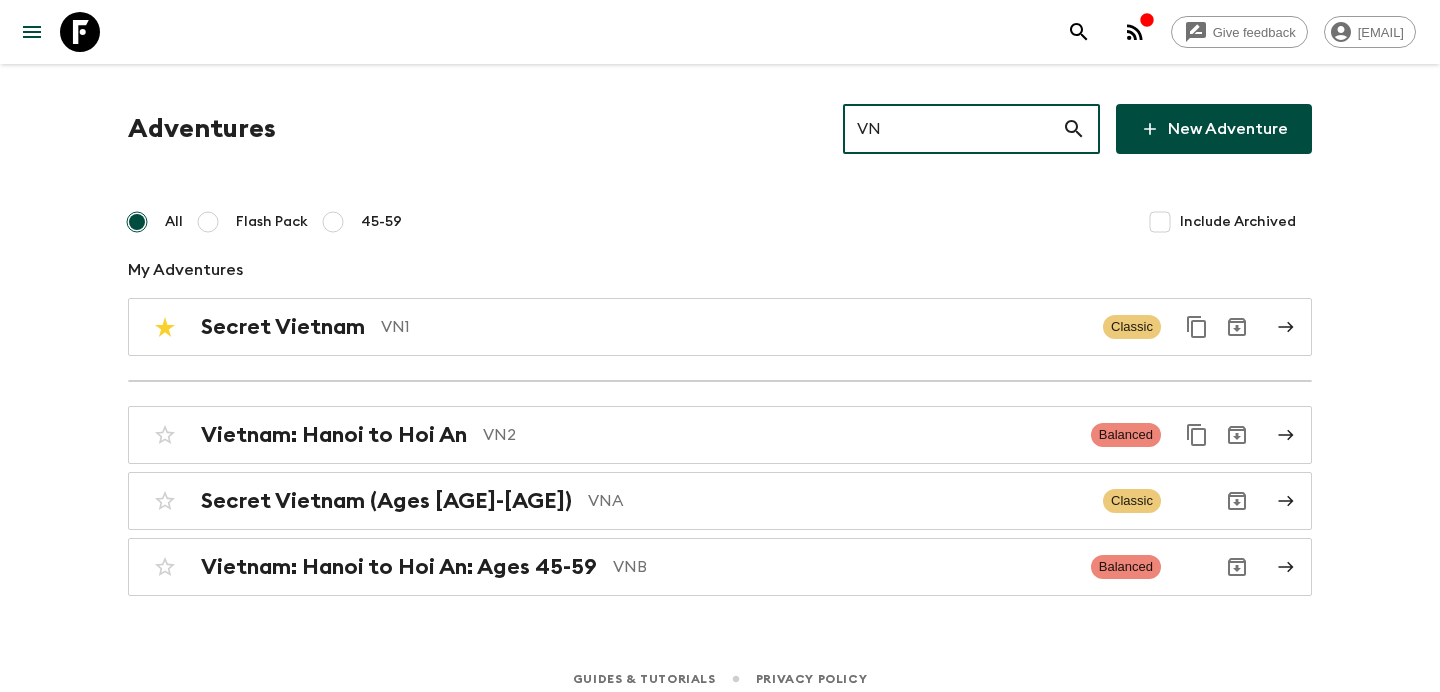 type on "VN2" 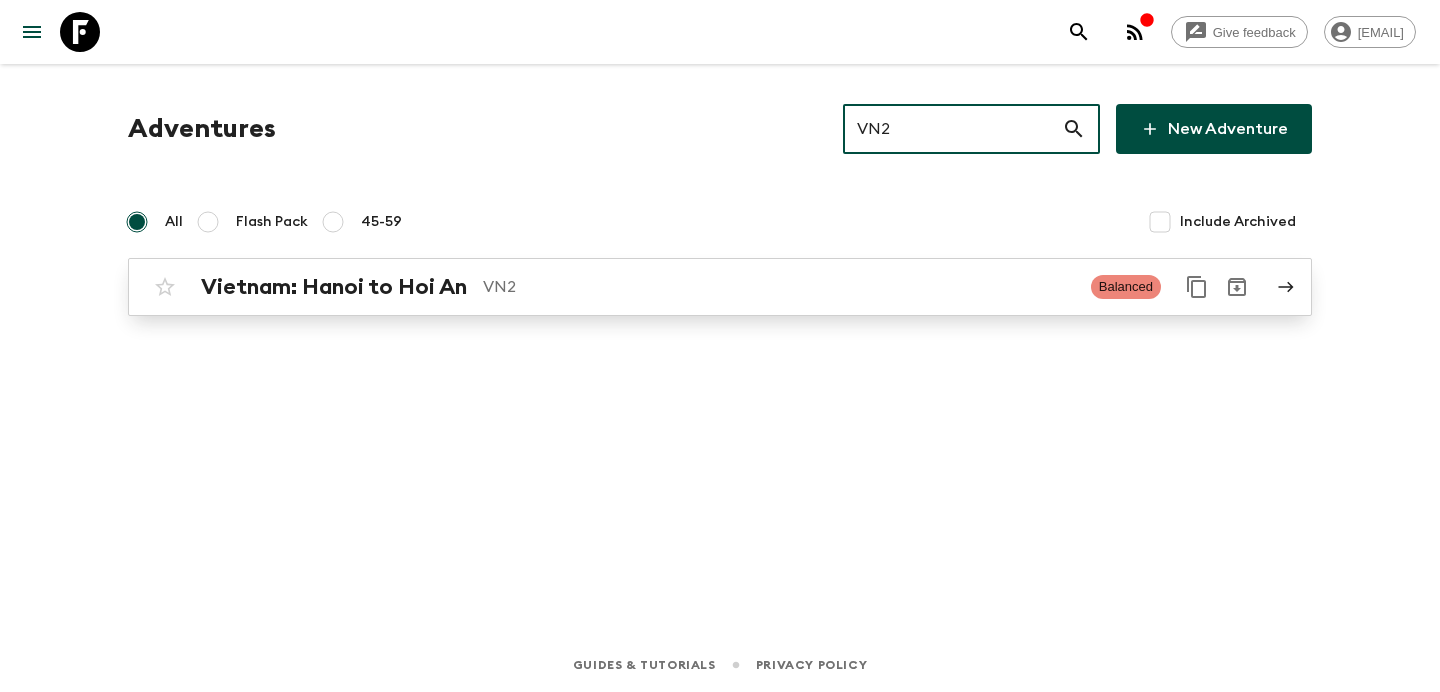 click on "Vietnam: Hanoi to Hoi An VN2 Balanced" at bounding box center (681, 287) 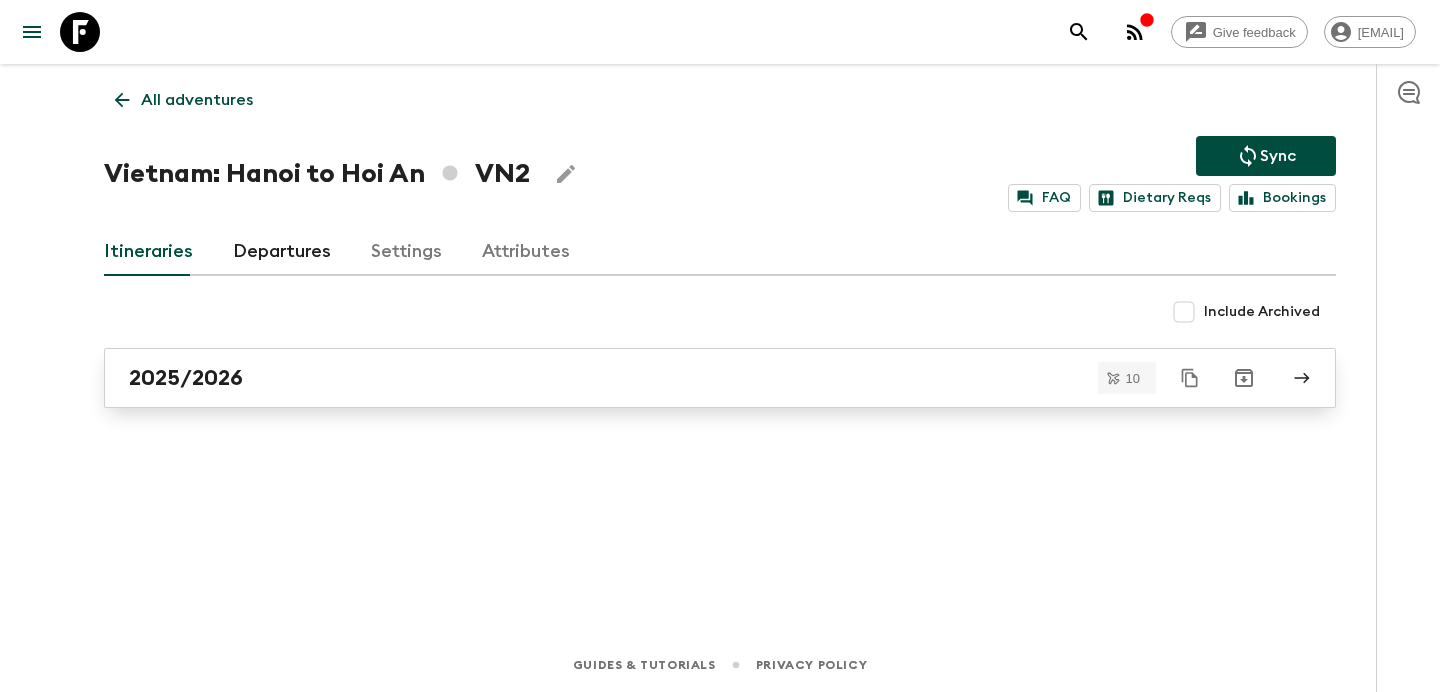 click on "2025/2026" at bounding box center [701, 378] 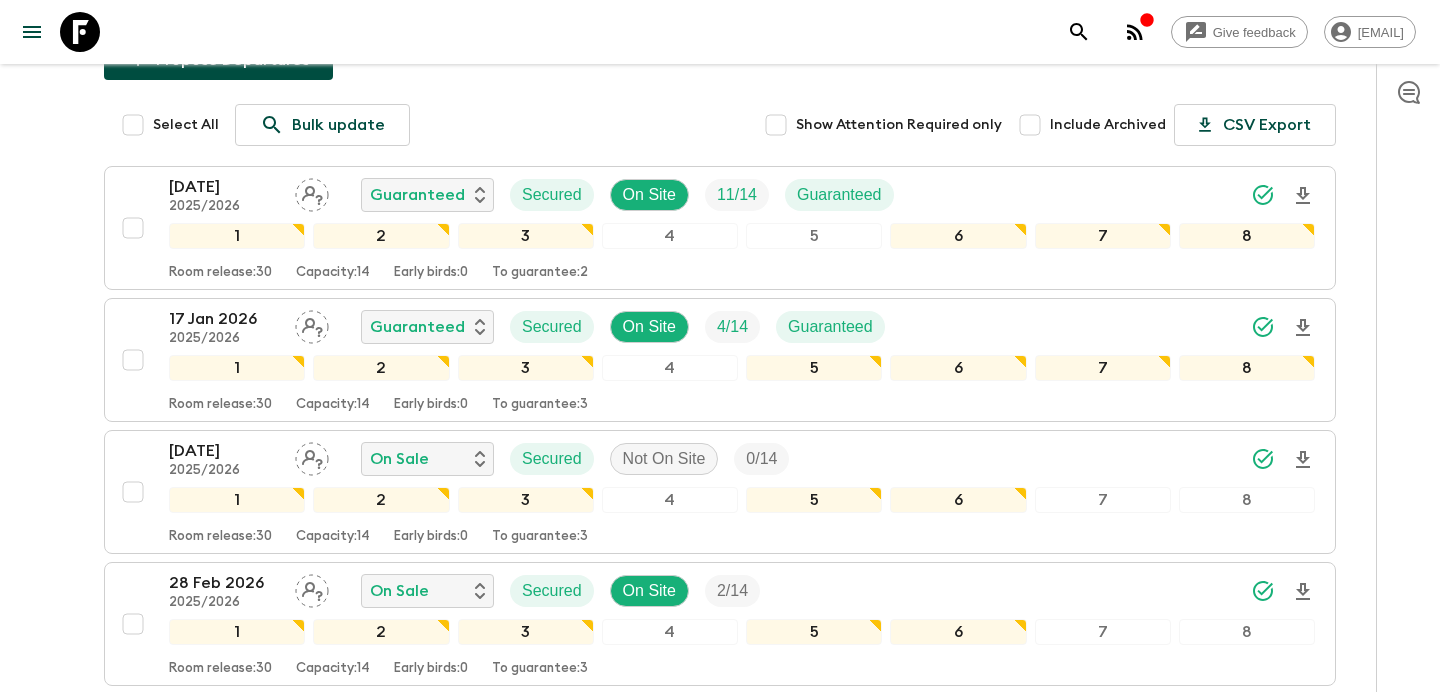 scroll, scrollTop: 0, scrollLeft: 0, axis: both 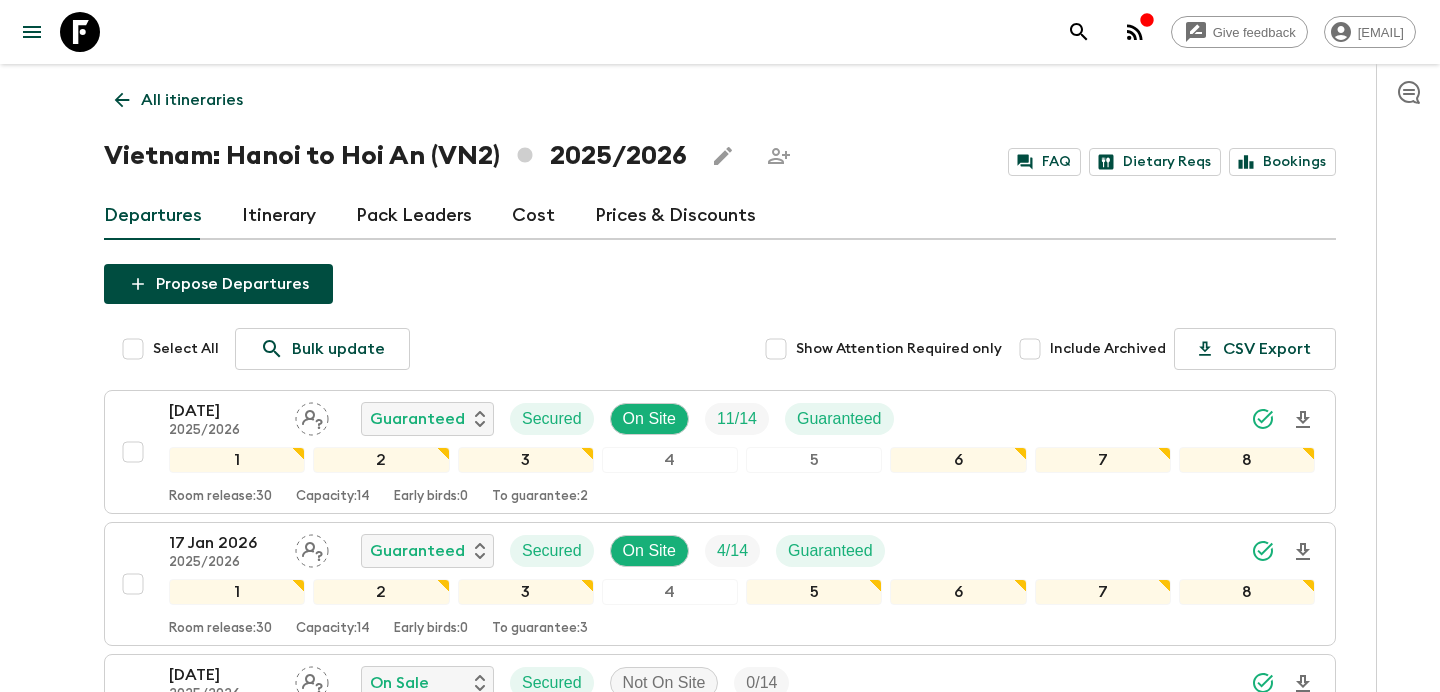 click on "All itineraries" at bounding box center [192, 100] 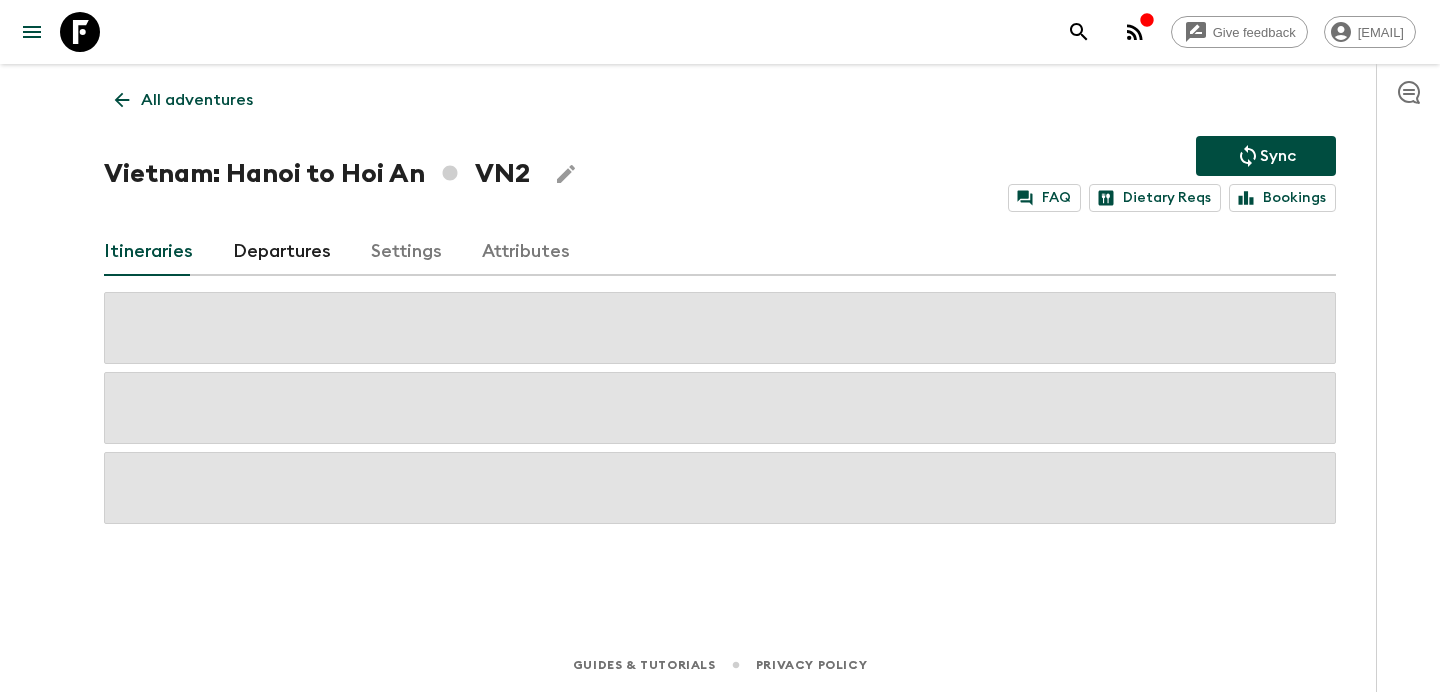 click on "All adventures" at bounding box center [197, 100] 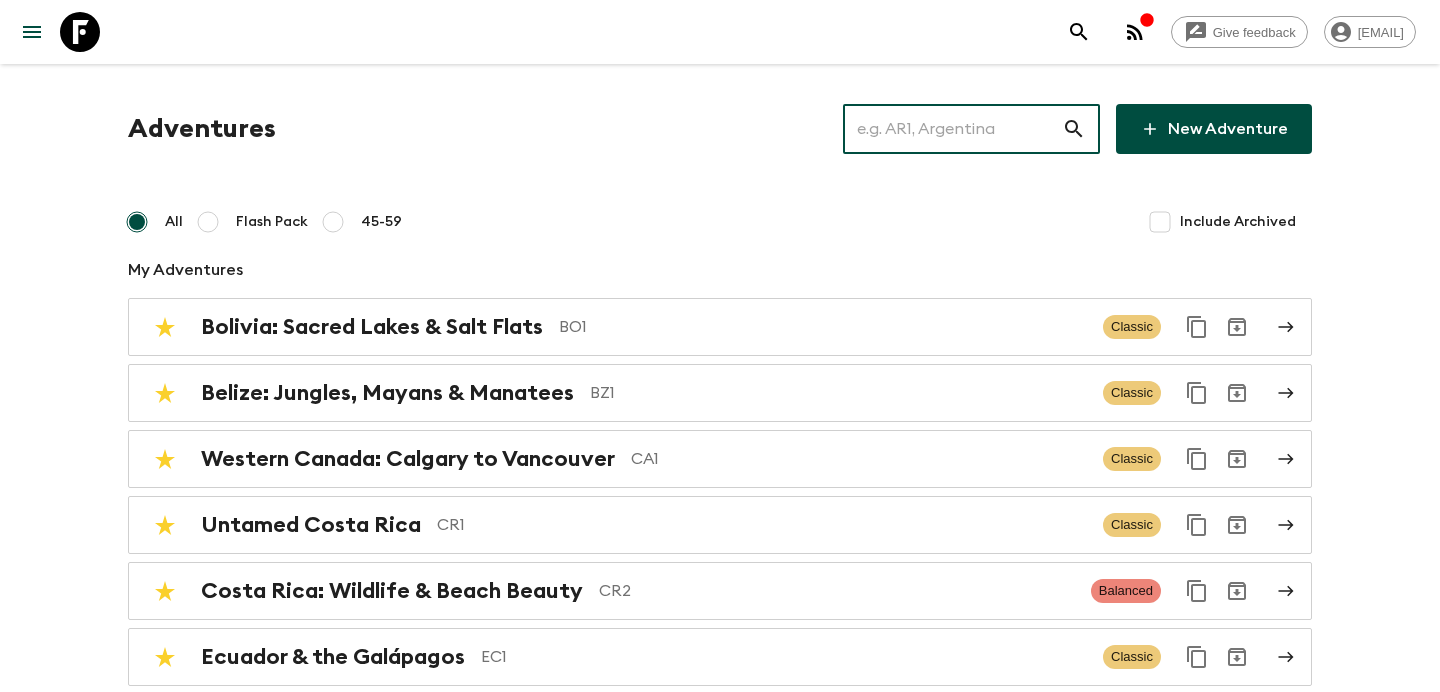 click at bounding box center (952, 129) 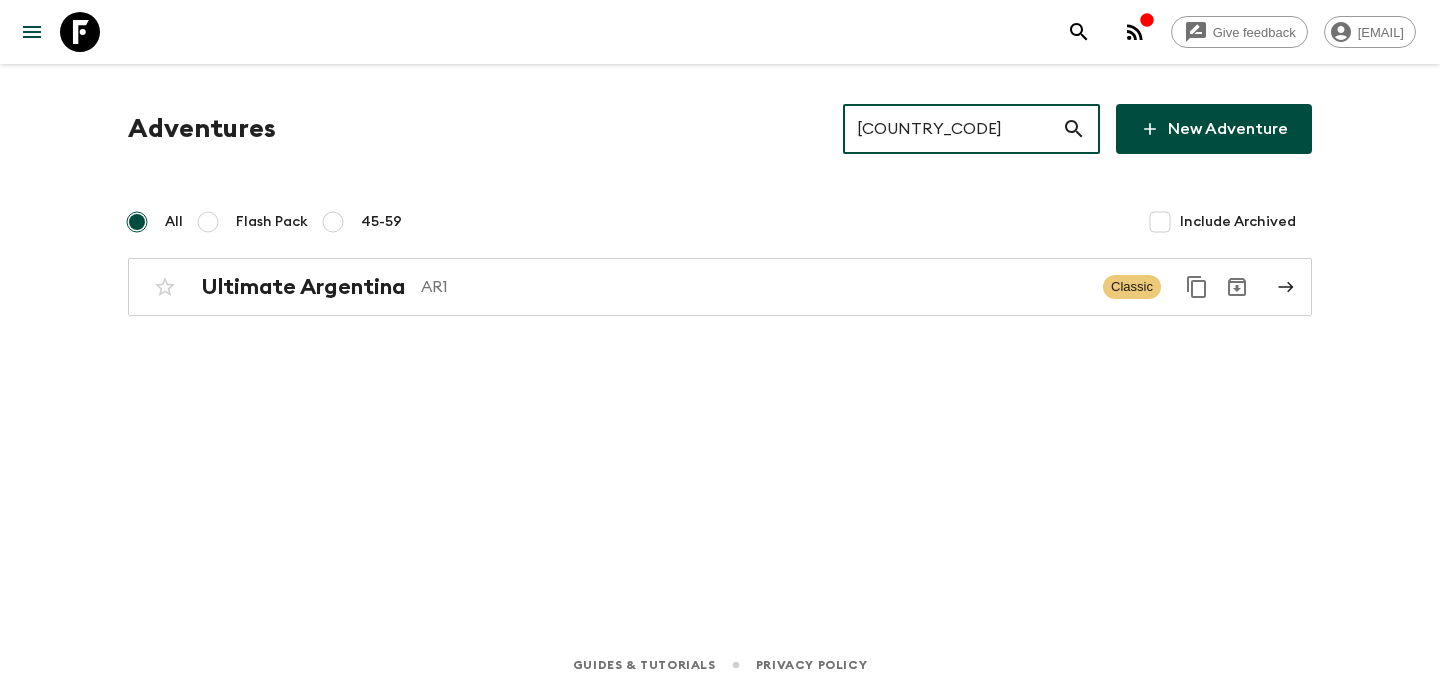 type on "A" 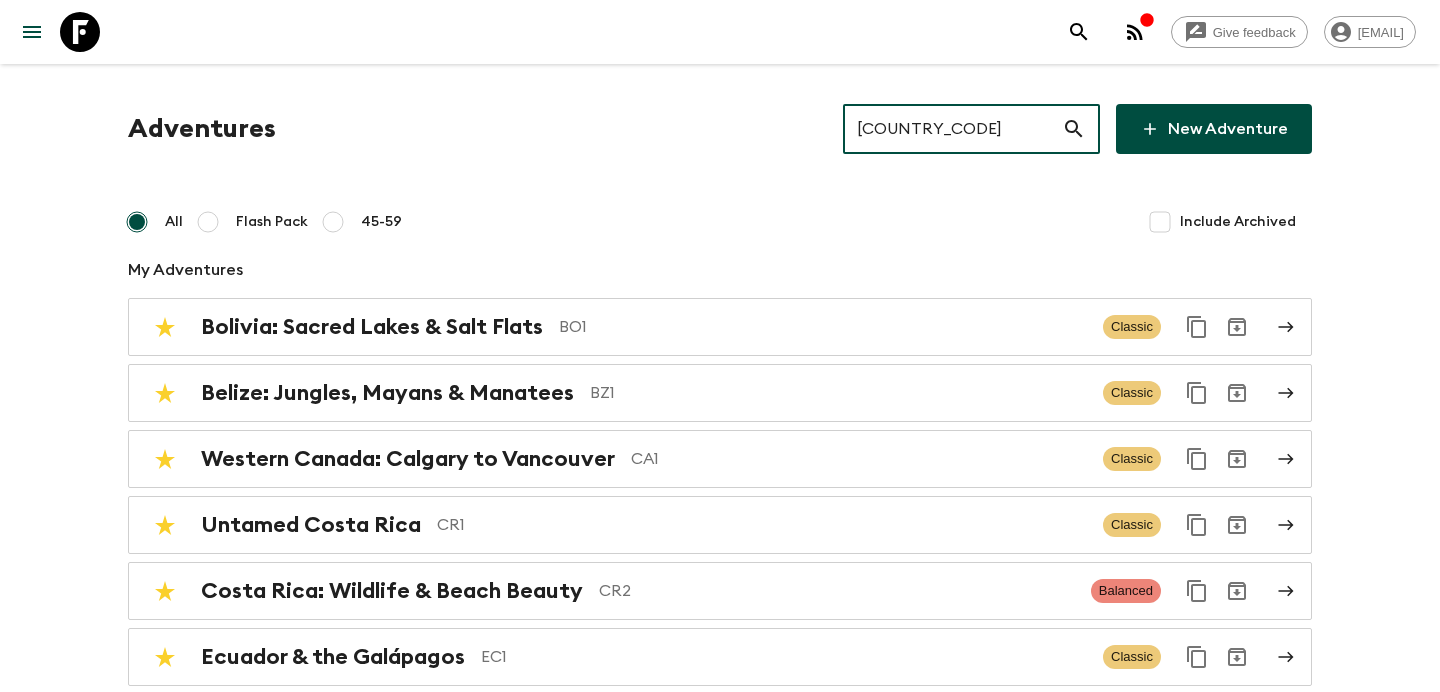 type on "SE1" 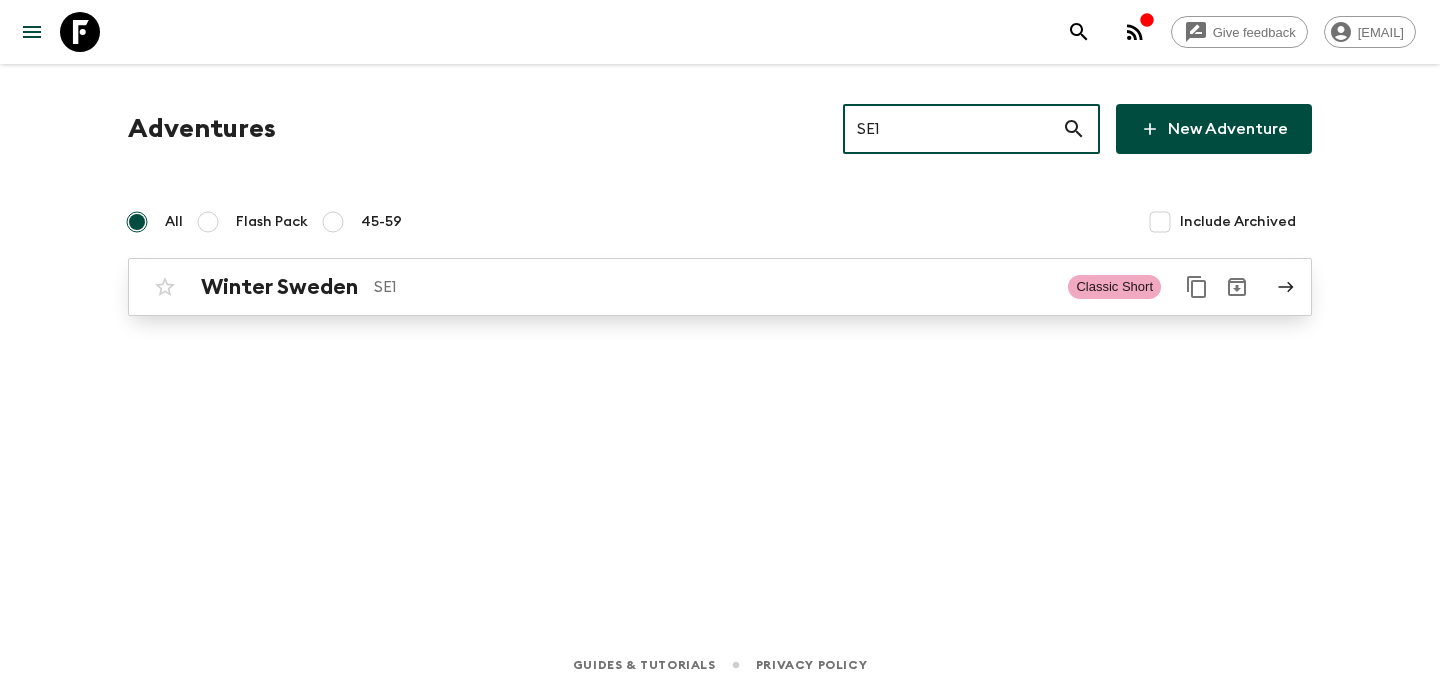 click on "SE1" at bounding box center (713, 287) 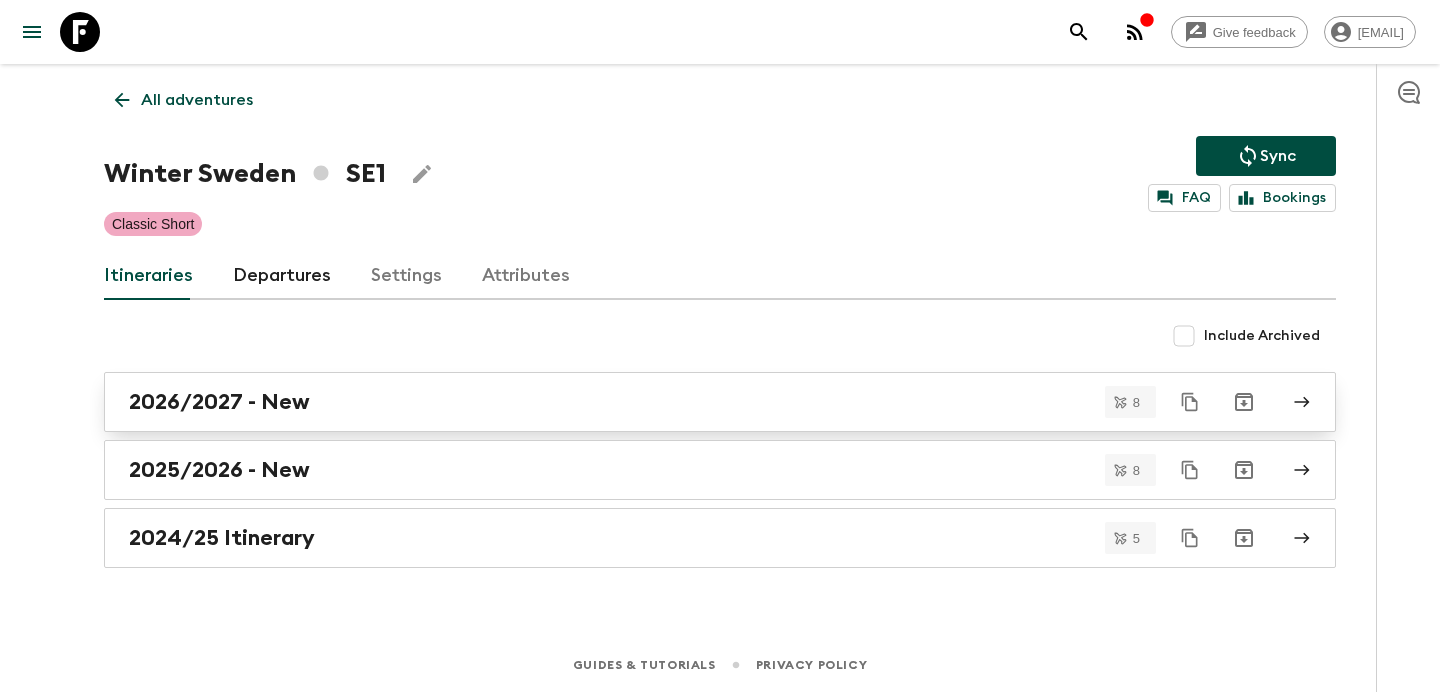 click on "2026/2027 - New" at bounding box center (701, 402) 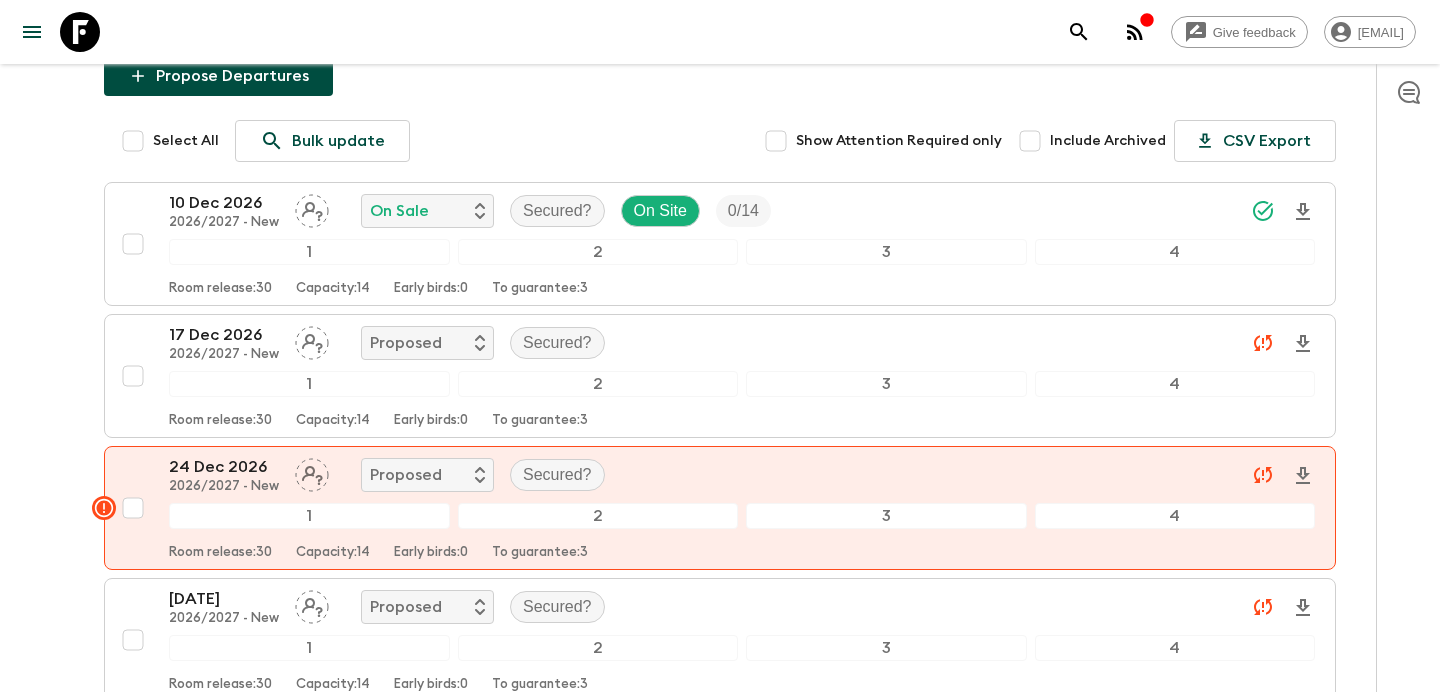scroll, scrollTop: 0, scrollLeft: 0, axis: both 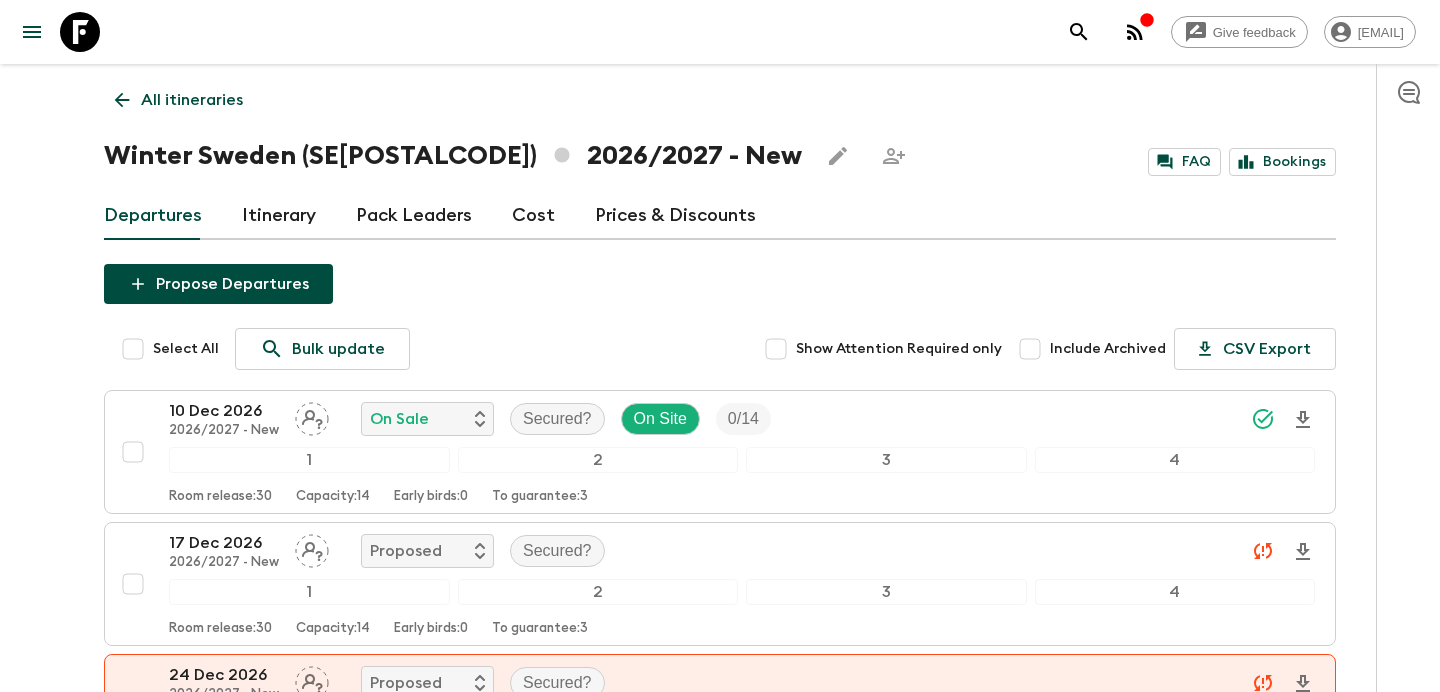 click on "All itineraries" at bounding box center (192, 100) 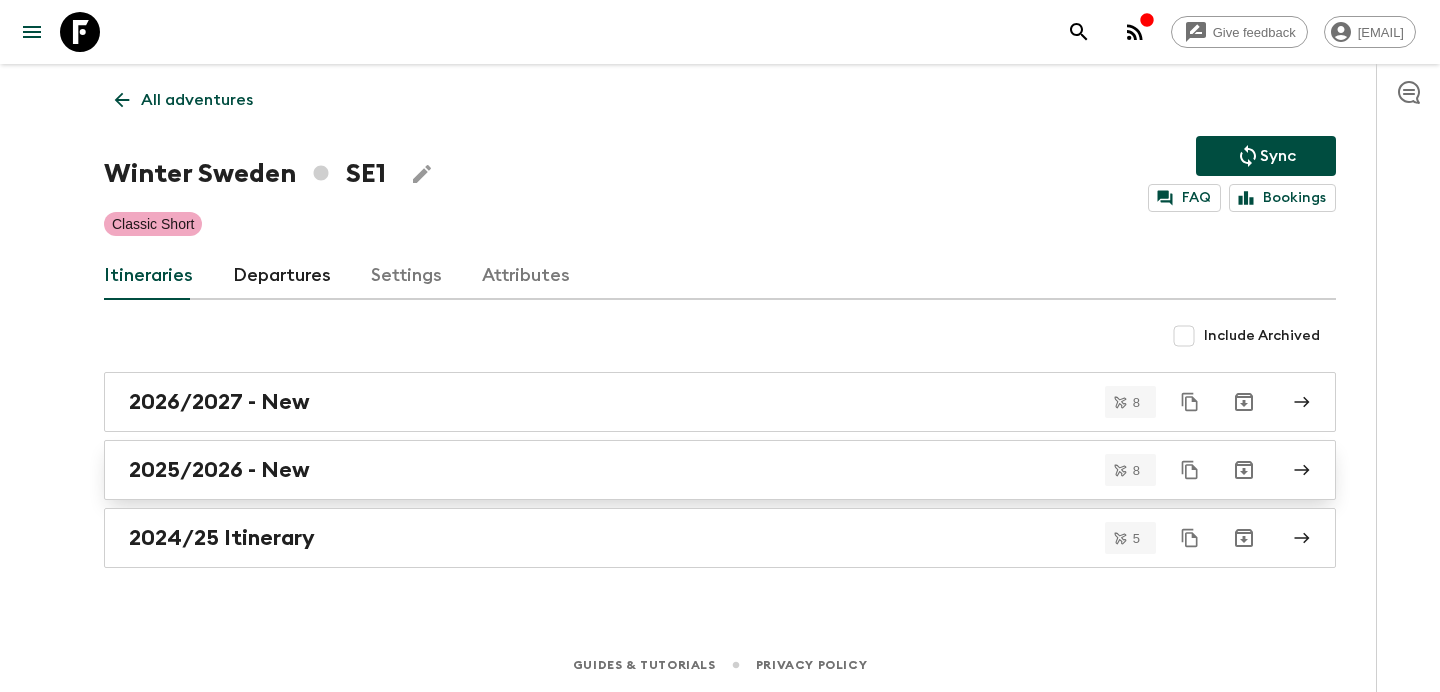 click on "2025/2026 - New" at bounding box center [720, 470] 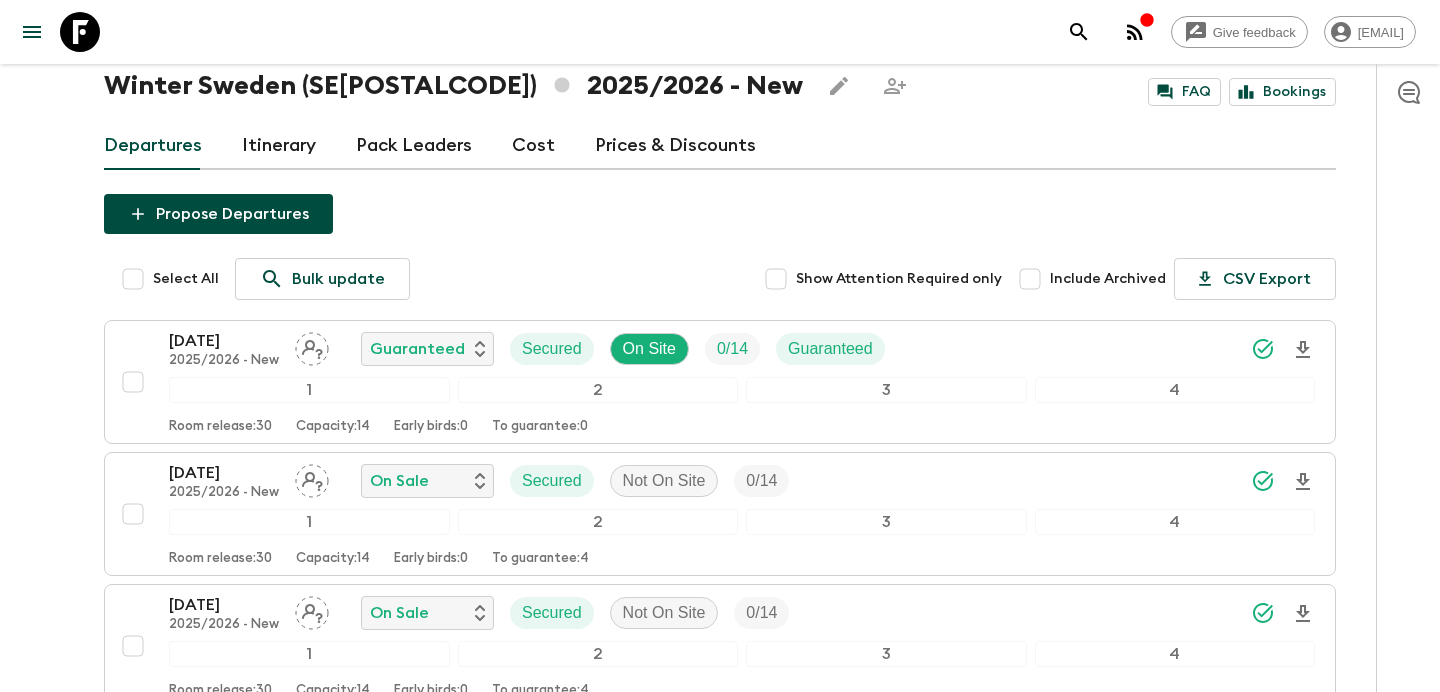 scroll, scrollTop: 0, scrollLeft: 0, axis: both 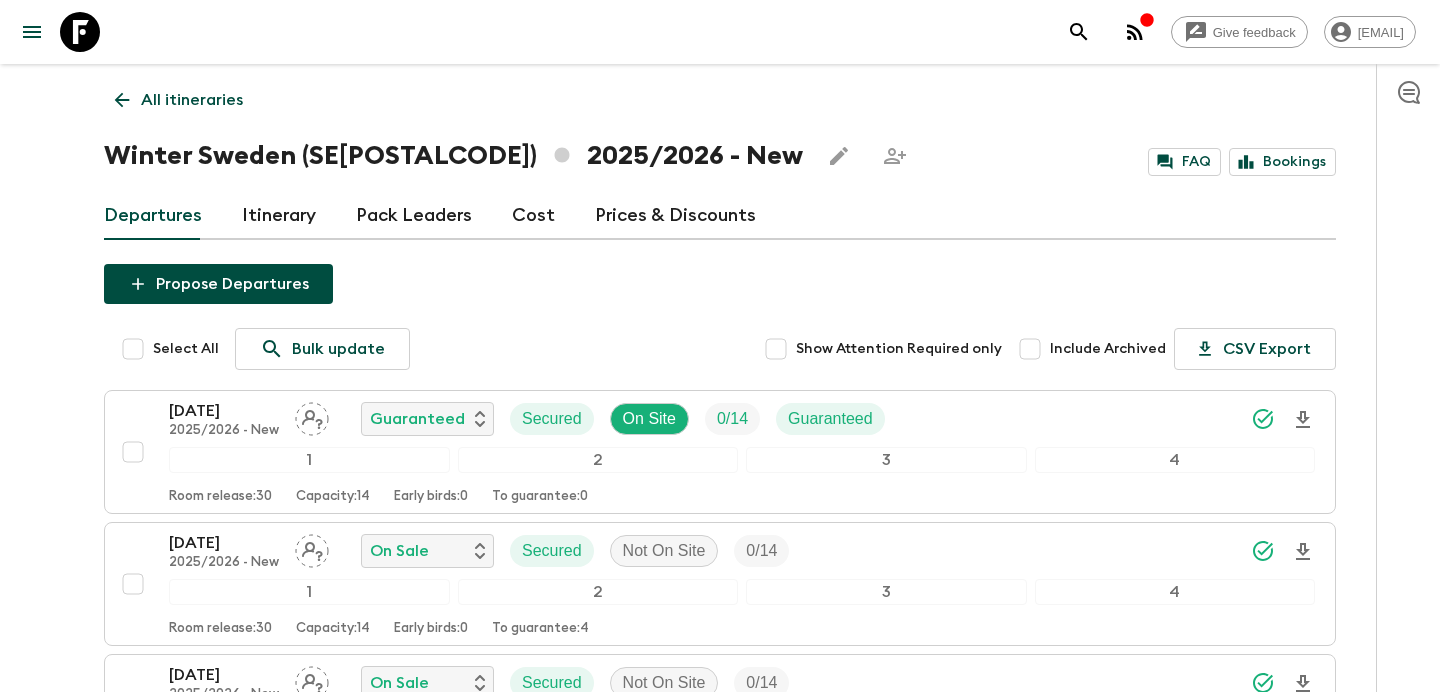 click on "All itineraries" at bounding box center (192, 100) 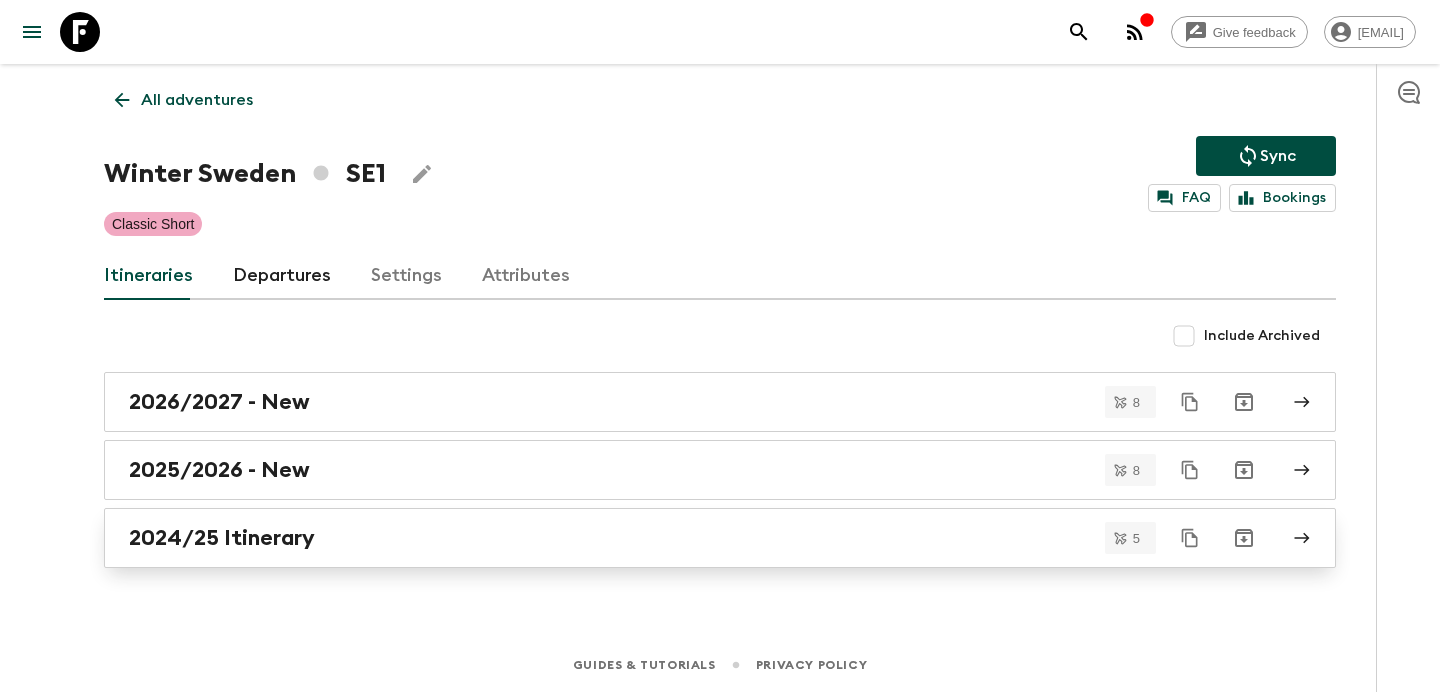 click on "2024/25 Itinerary" at bounding box center (701, 538) 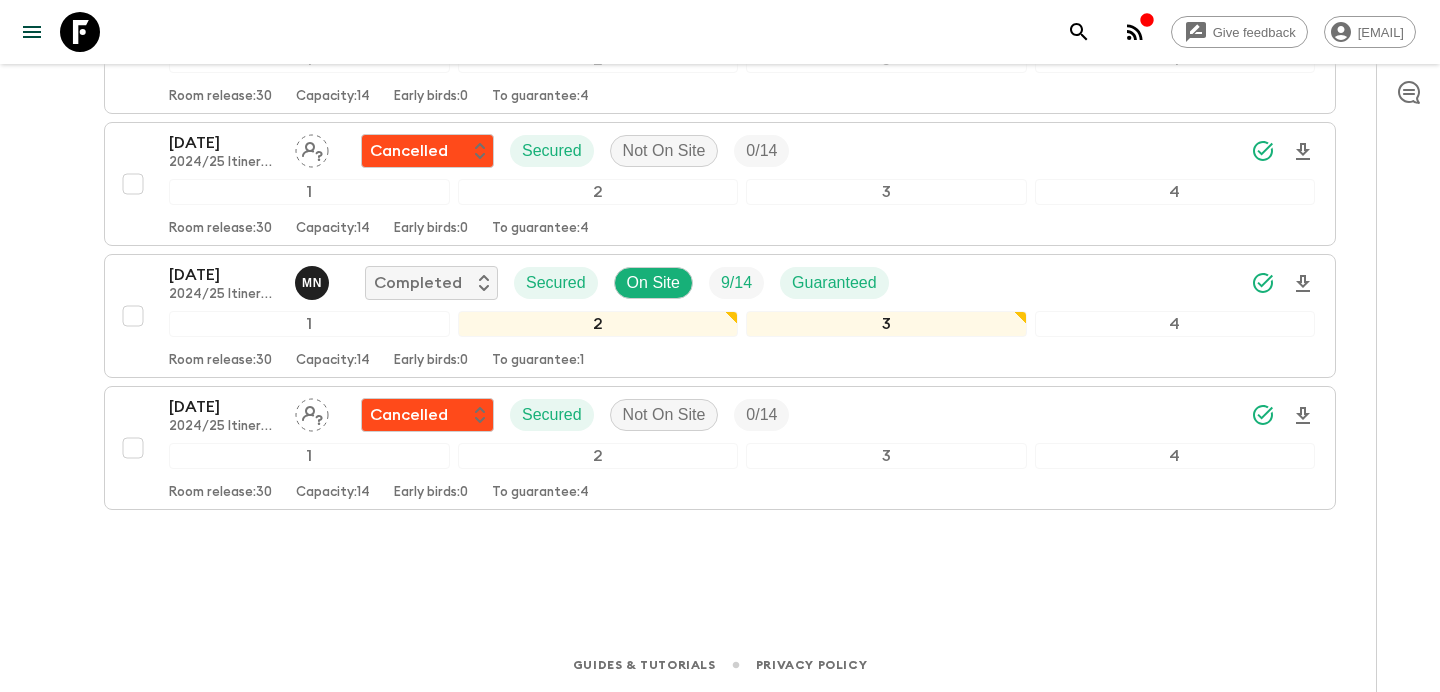 scroll, scrollTop: 0, scrollLeft: 0, axis: both 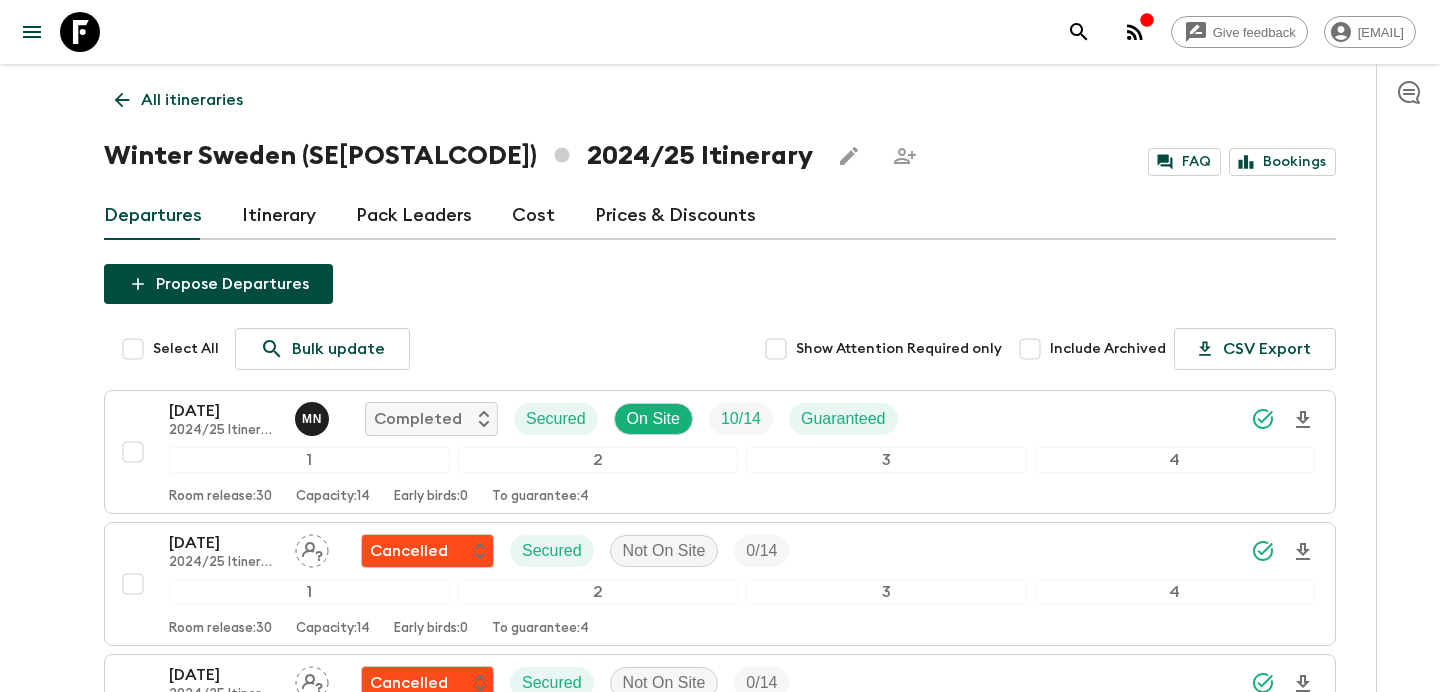 click on "All itineraries" at bounding box center [192, 100] 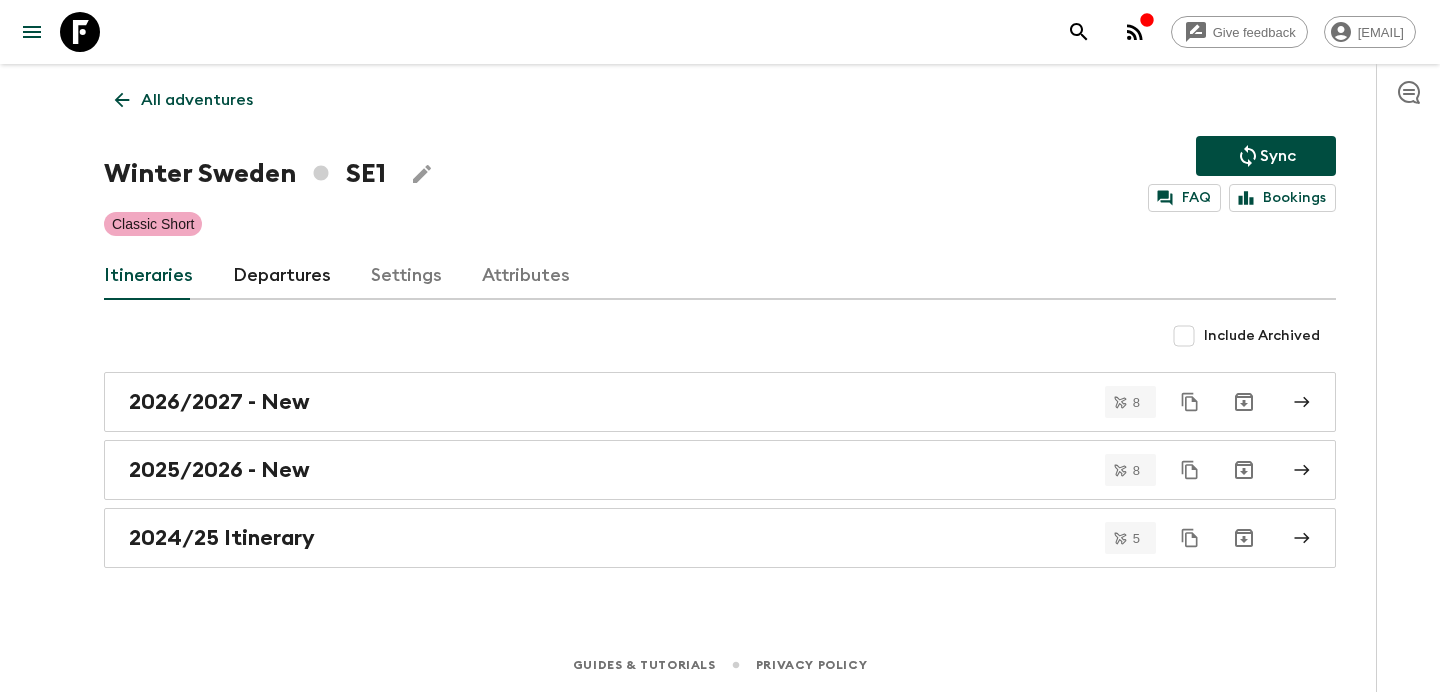 click on "All adventures" at bounding box center [197, 100] 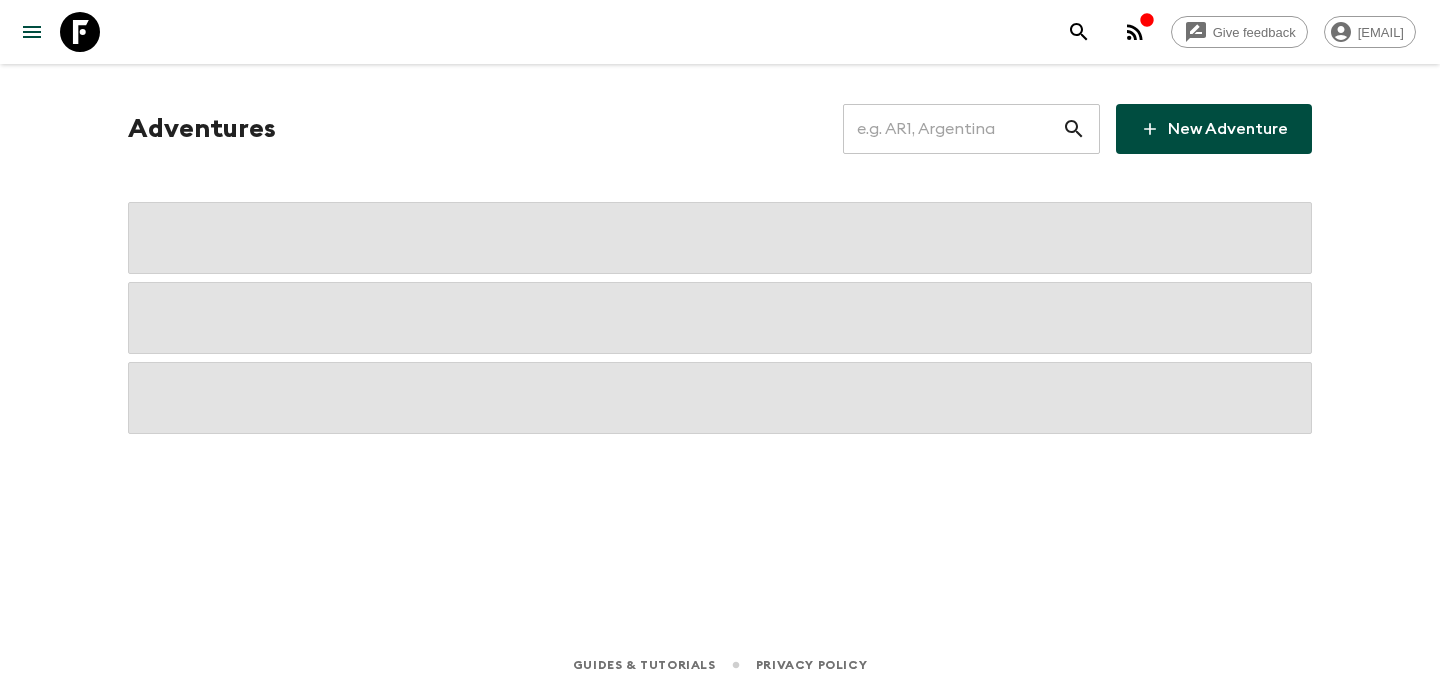 click at bounding box center (952, 129) 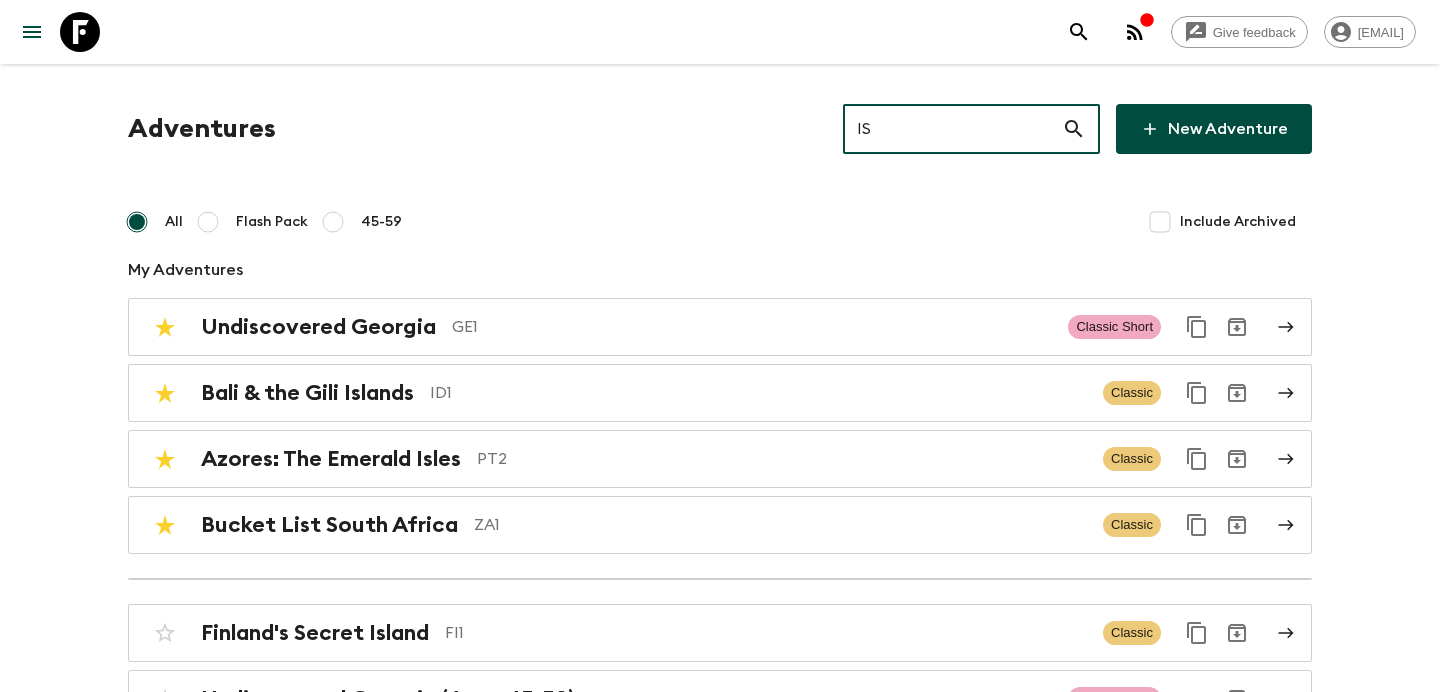 type on "IS1" 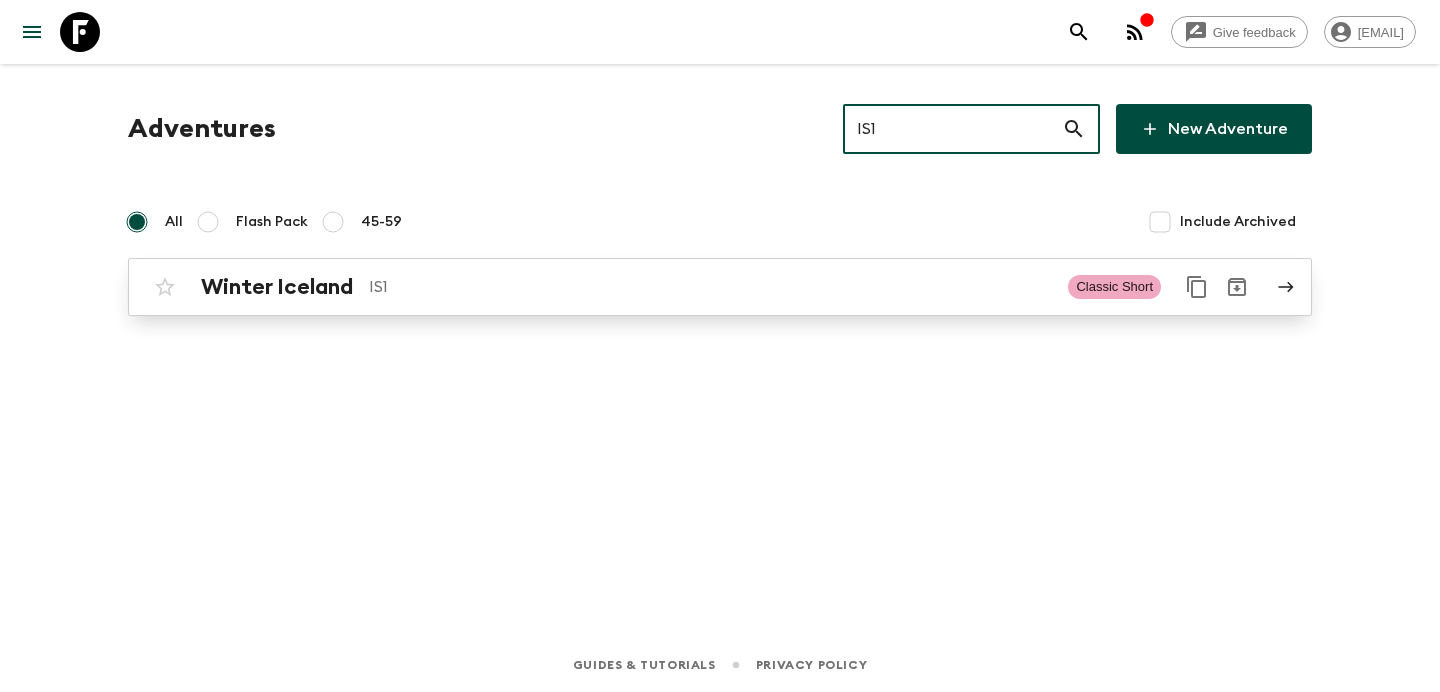 click on "Winter Iceland IS1" at bounding box center [626, 287] 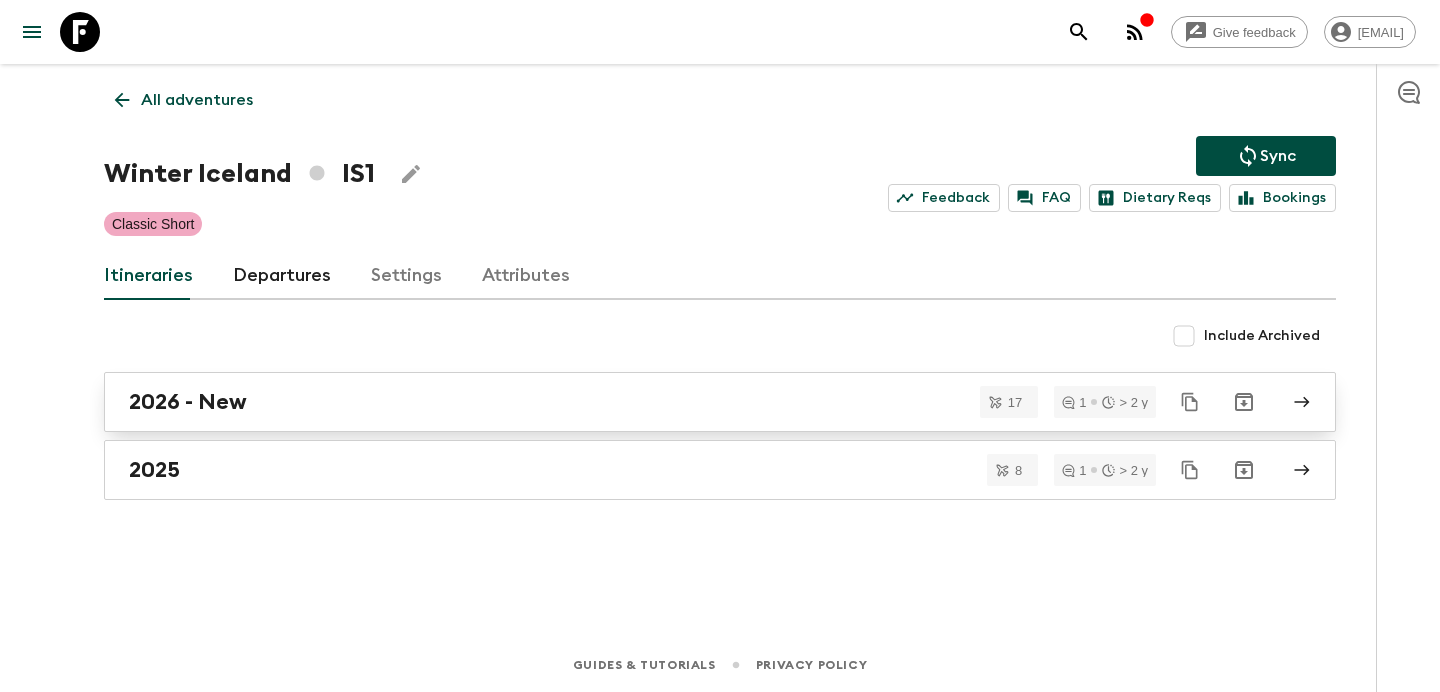 click on "2026 - New" at bounding box center (720, 402) 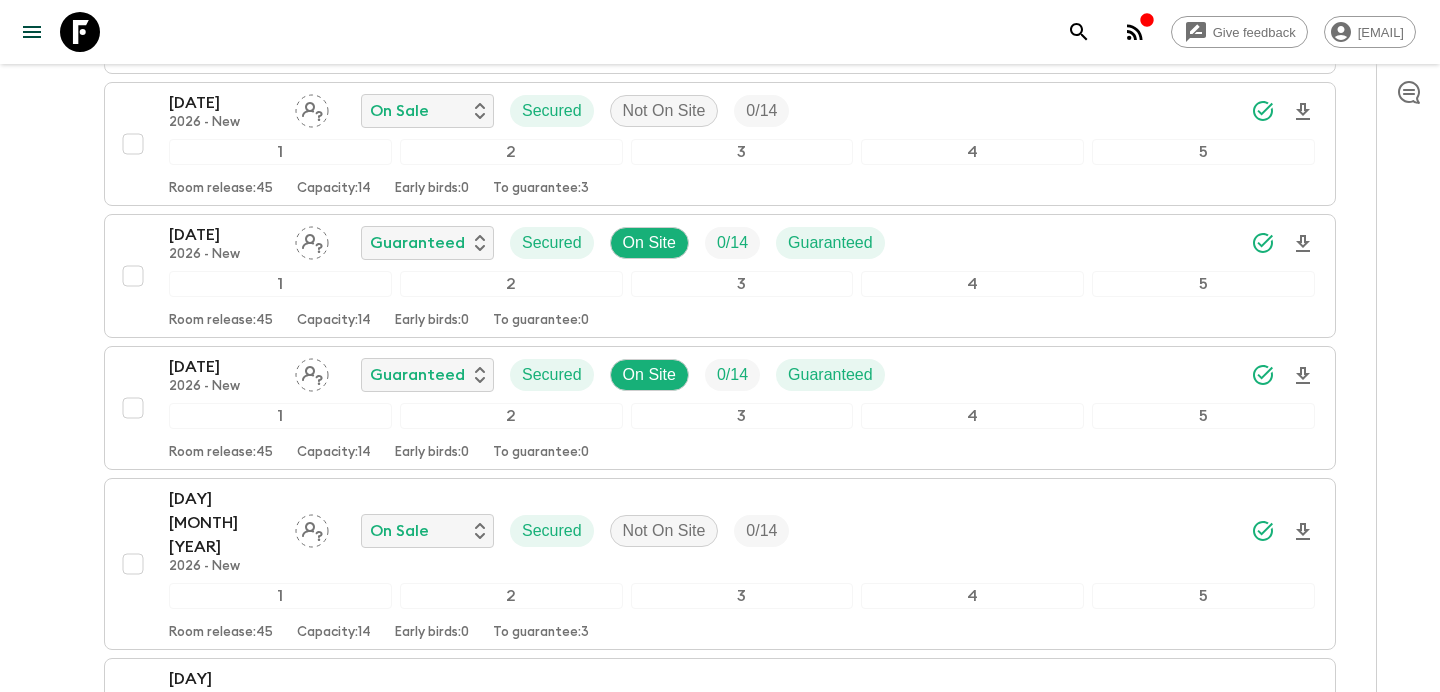 scroll, scrollTop: 2116, scrollLeft: 0, axis: vertical 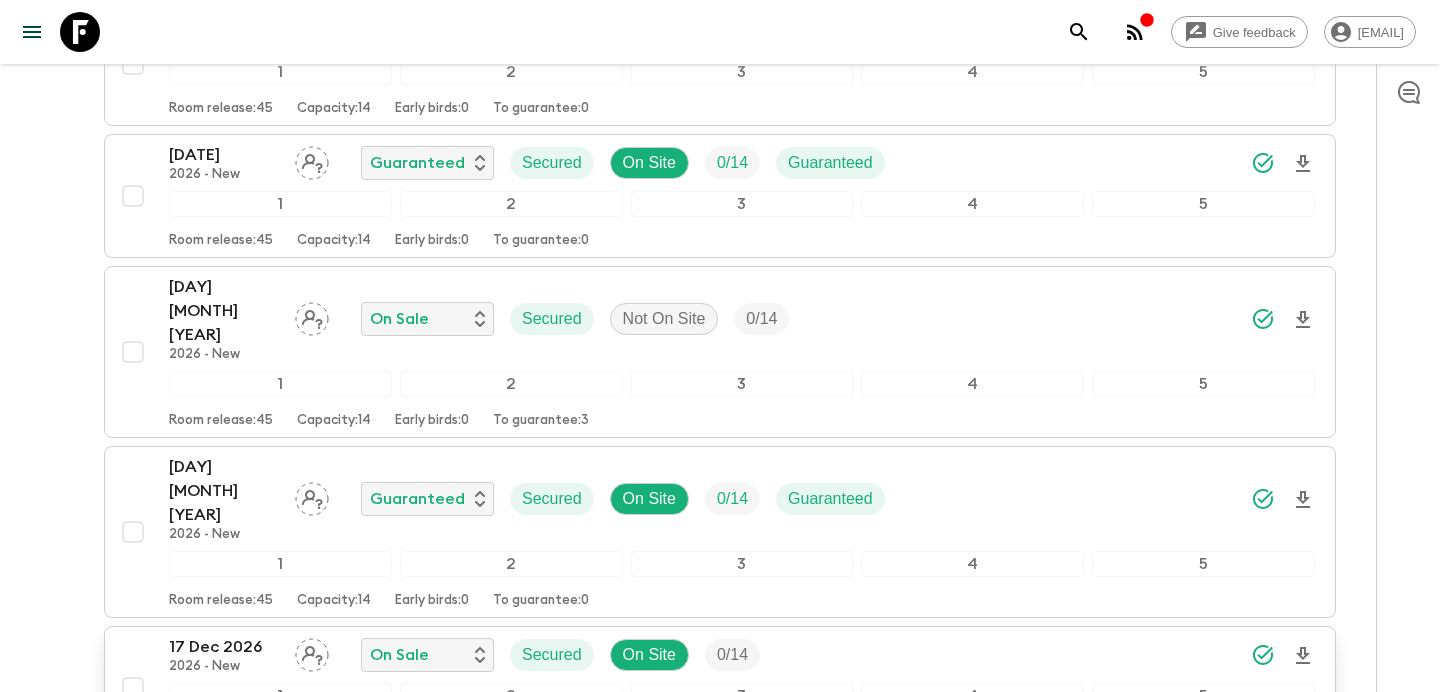 click on "[DATE] [YEAR] - New On Sale Secured On Site 0 / 14" at bounding box center (742, 655) 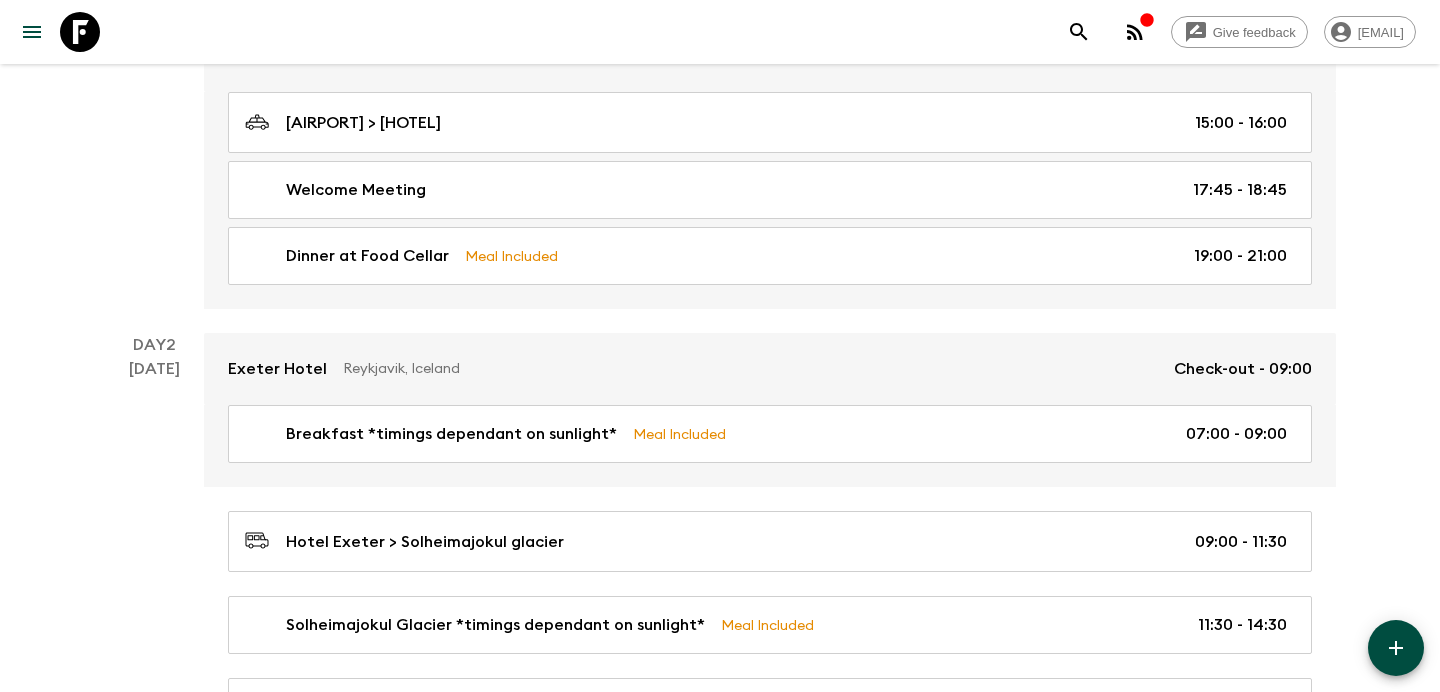 scroll, scrollTop: 0, scrollLeft: 0, axis: both 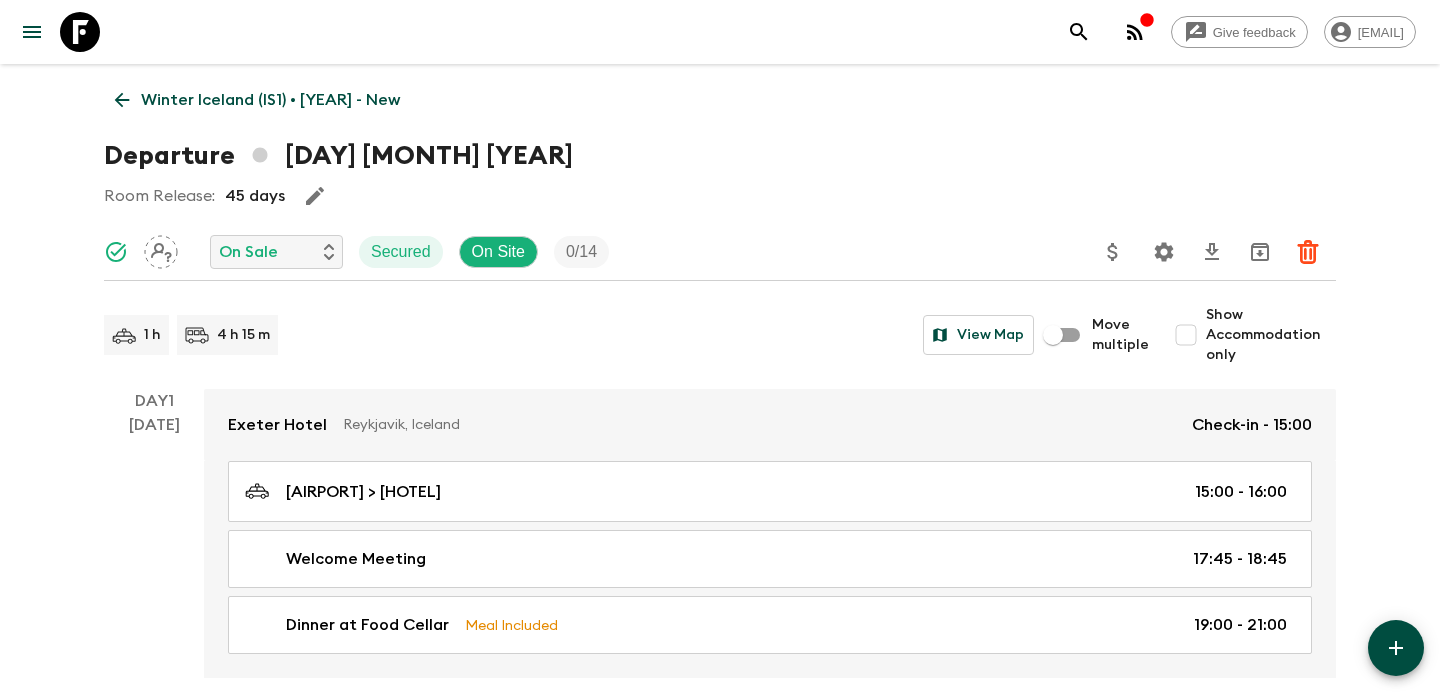 click on "Winter Iceland (IS1) • [YEAR] - New" at bounding box center (270, 100) 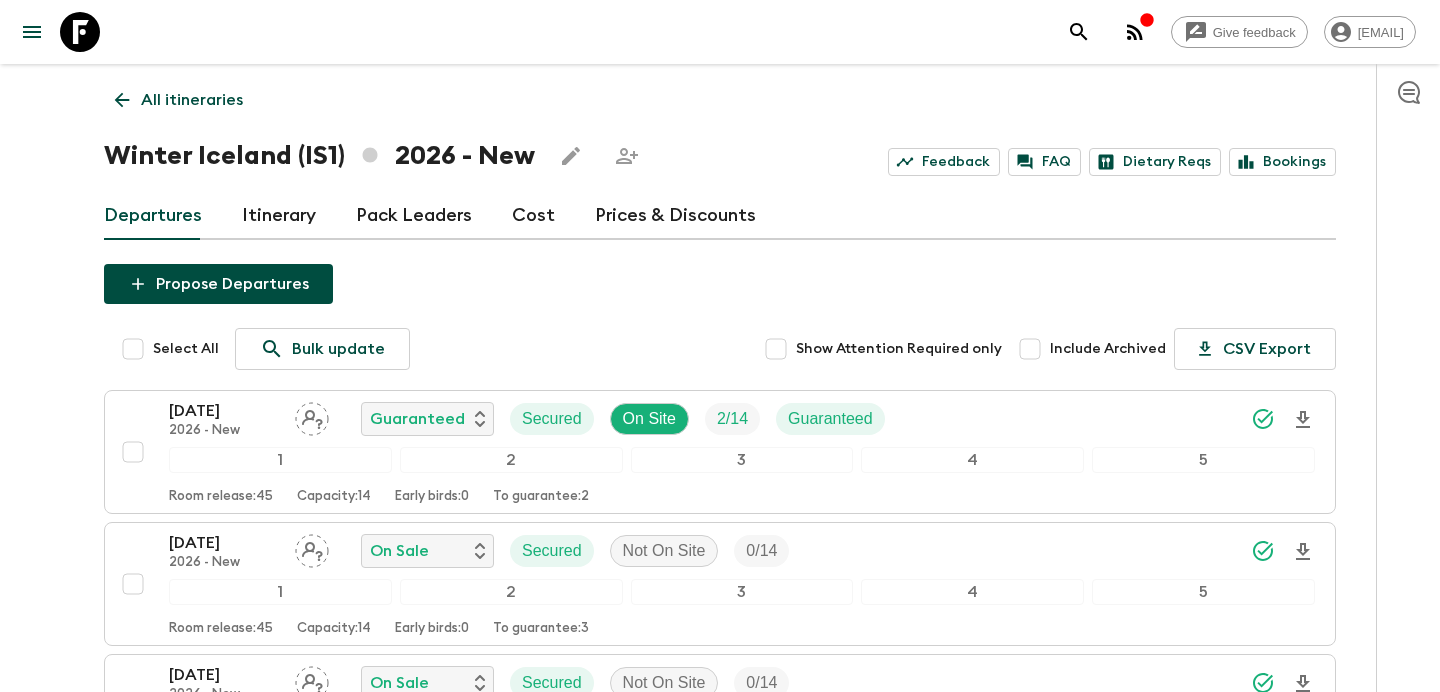 click 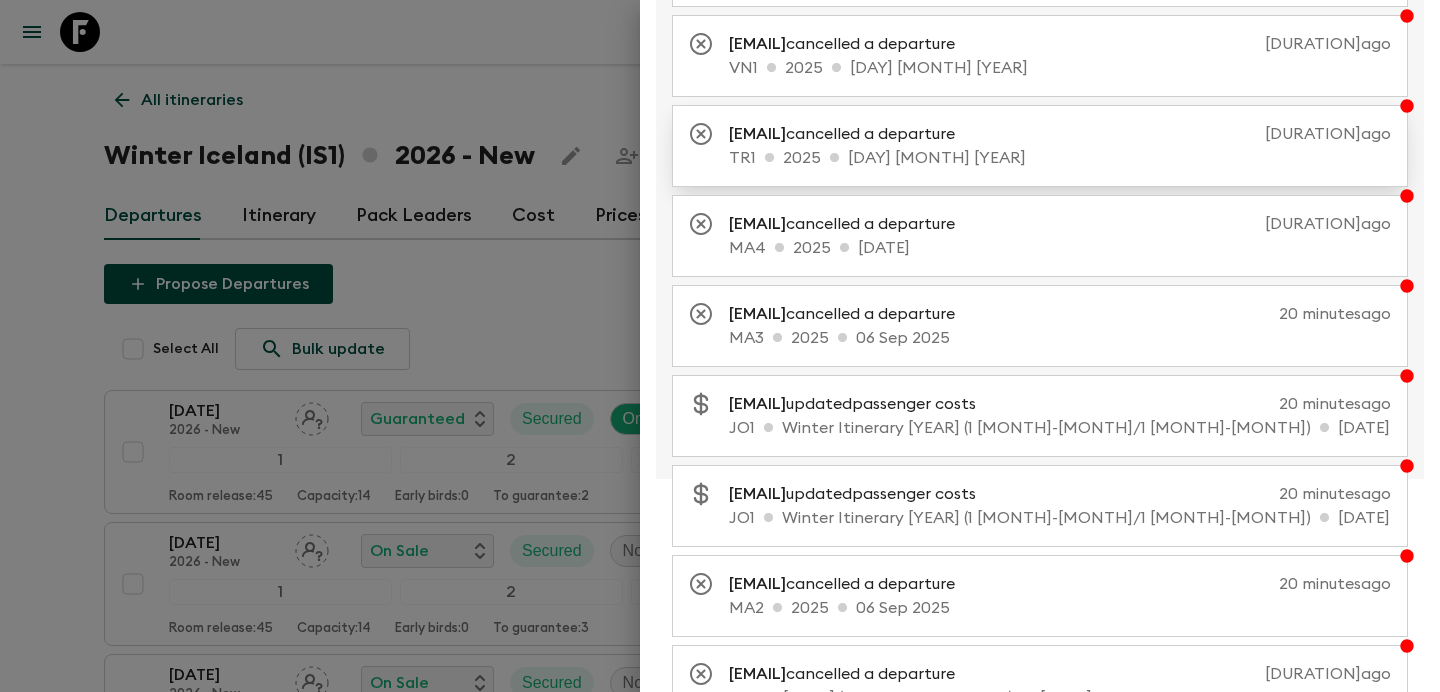 scroll, scrollTop: 410, scrollLeft: 0, axis: vertical 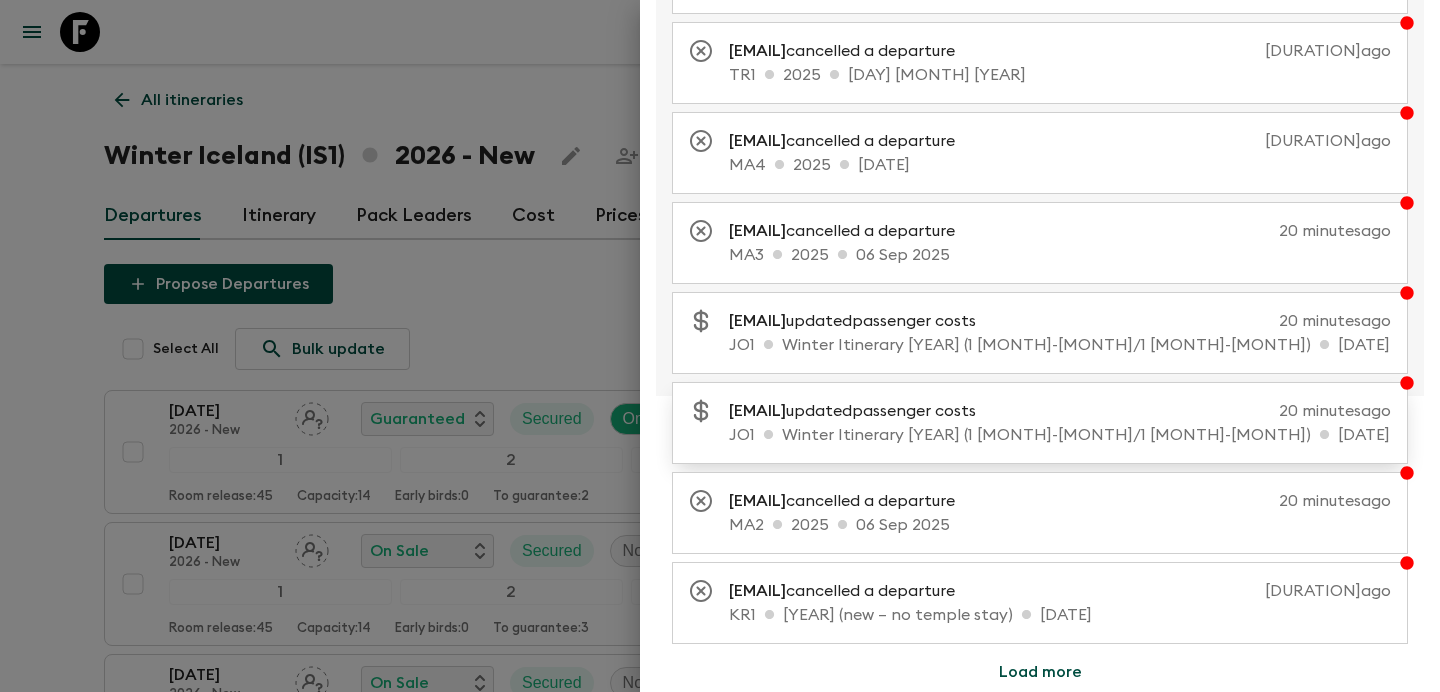 click on "[EMAIL] updated passenger costs" at bounding box center (860, 411) 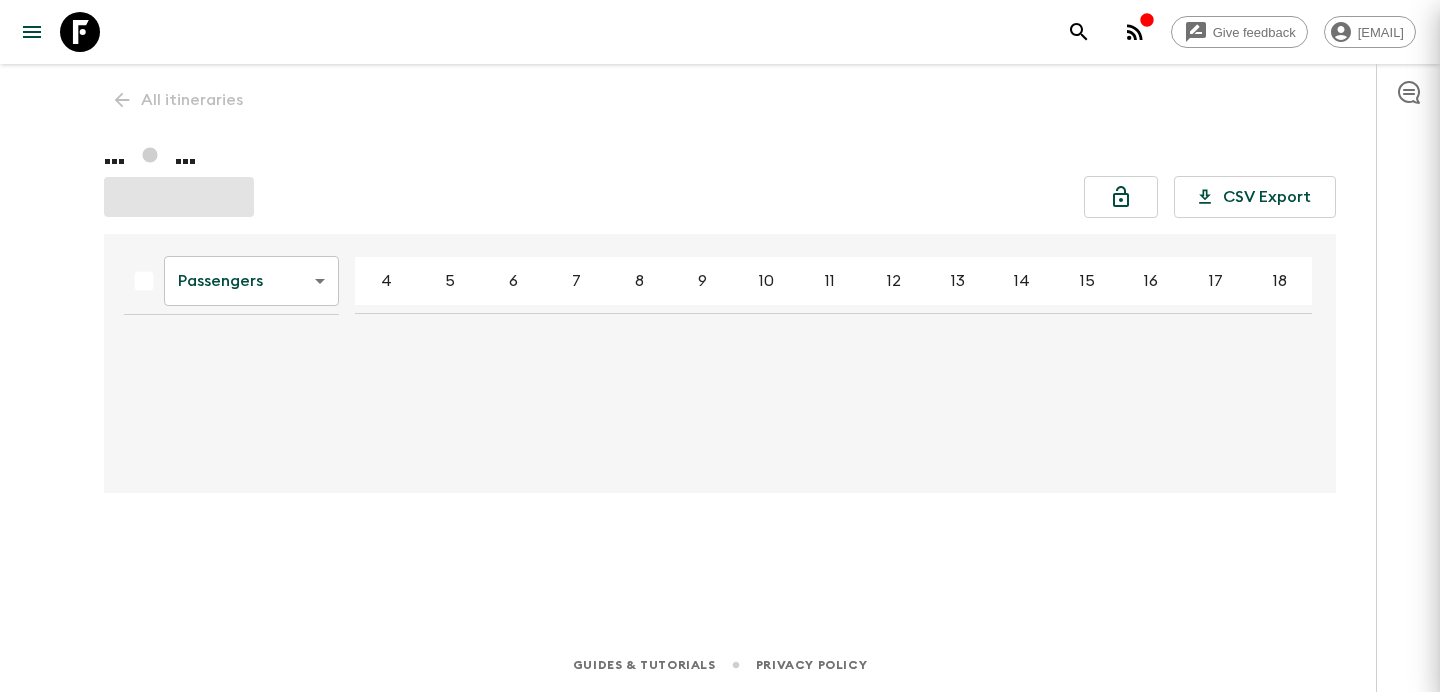 scroll, scrollTop: 0, scrollLeft: 0, axis: both 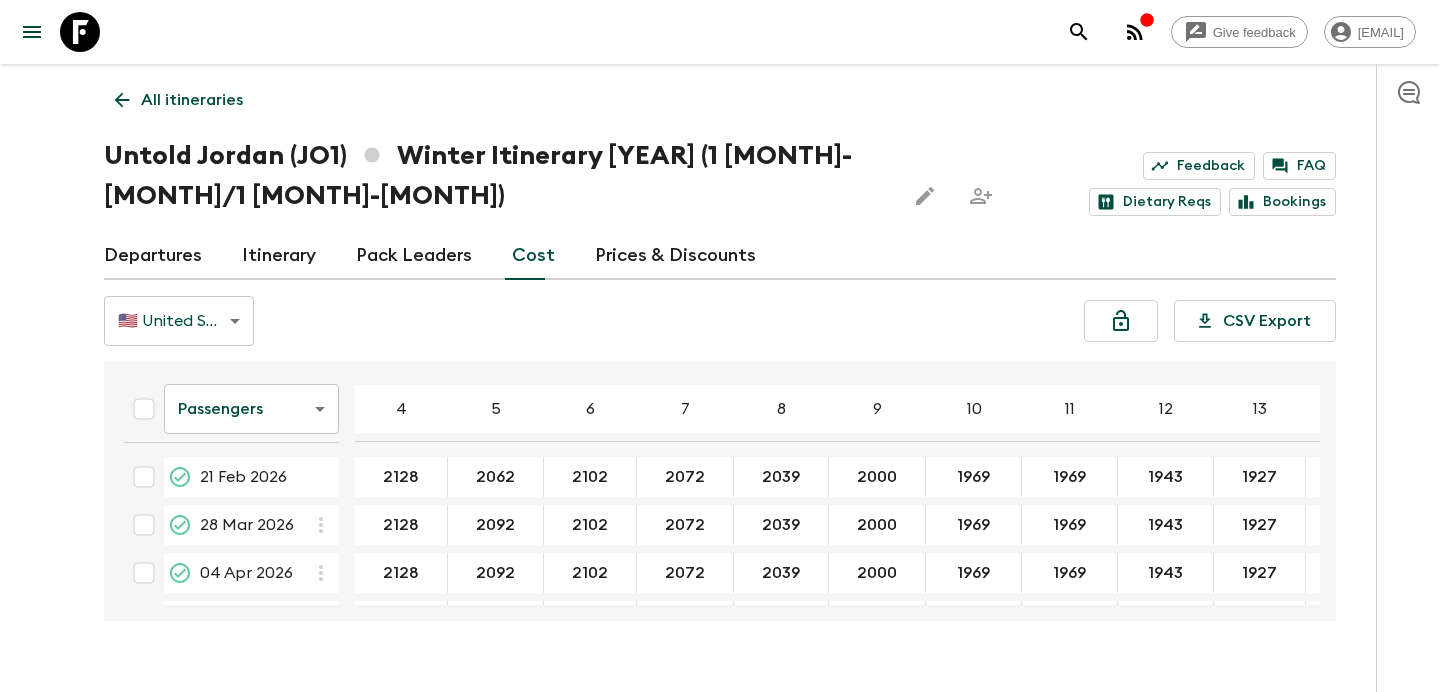 click on "All itineraries" at bounding box center [192, 100] 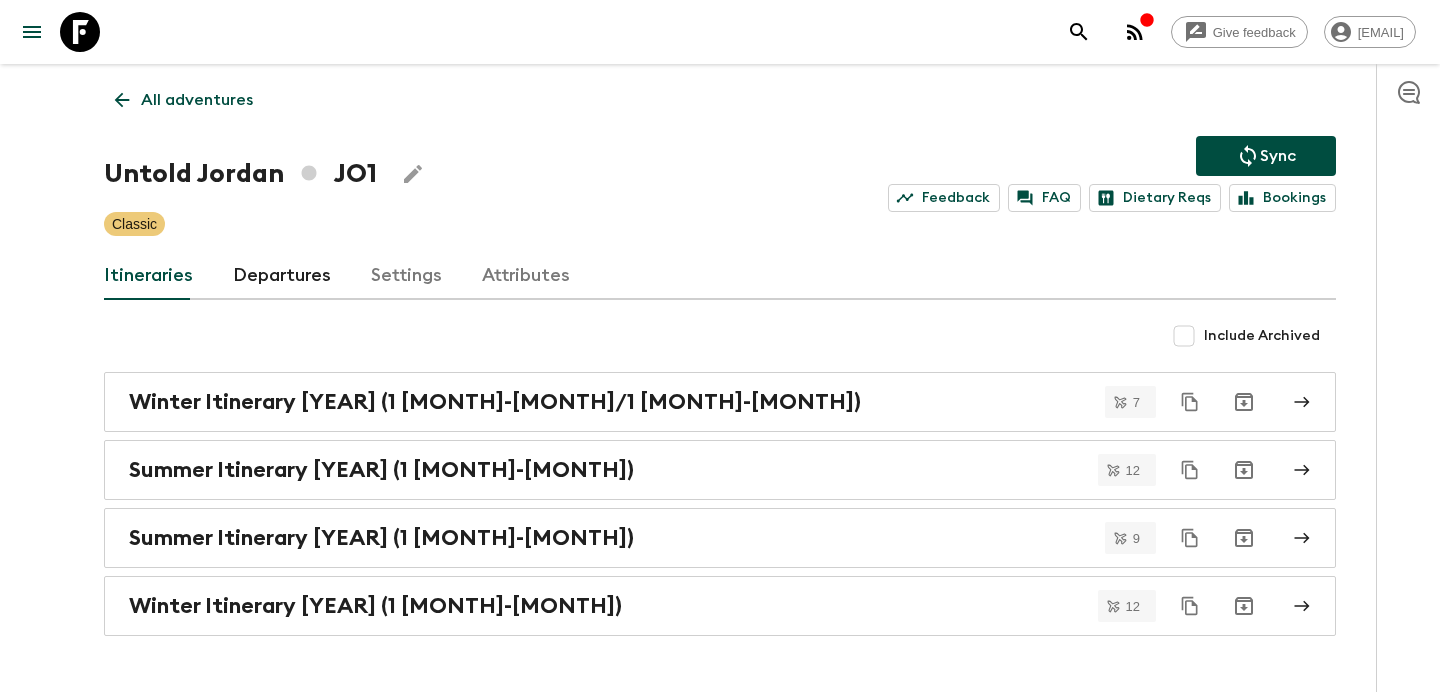 click on "All adventures" at bounding box center (197, 100) 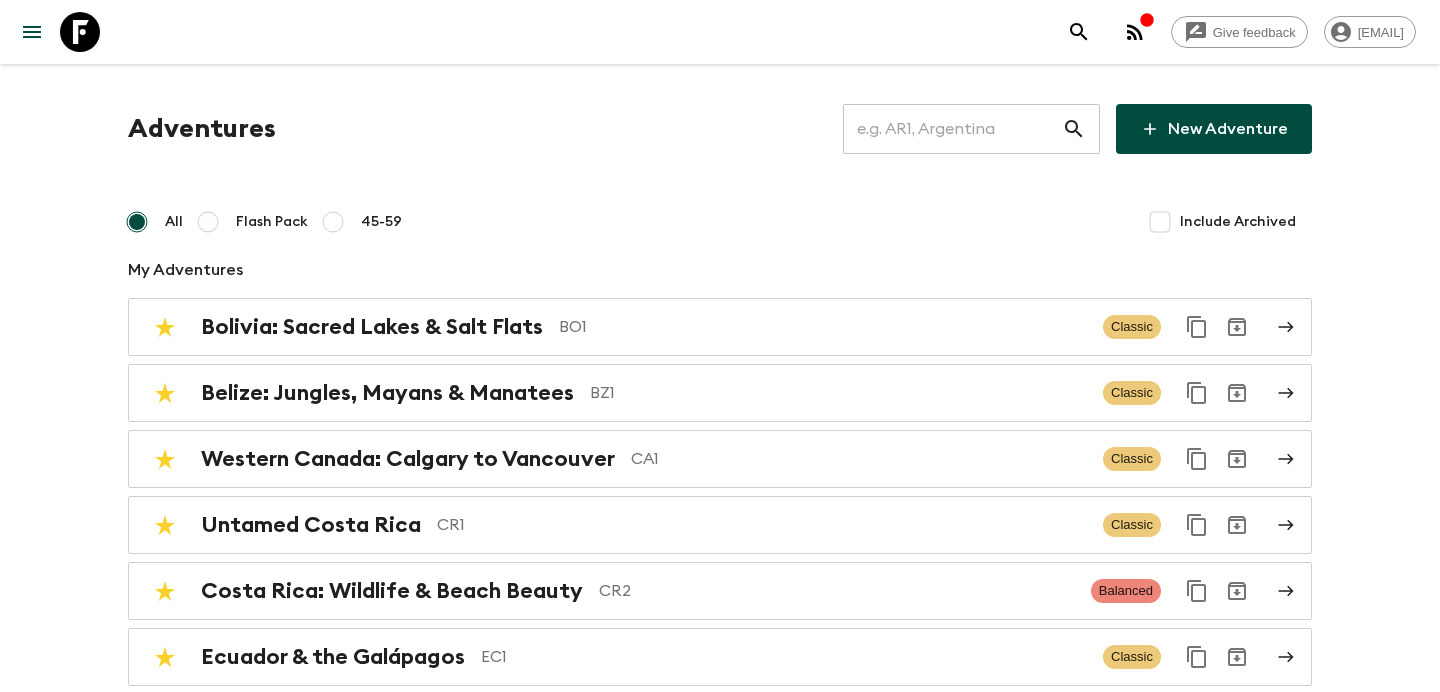 click at bounding box center (952, 129) 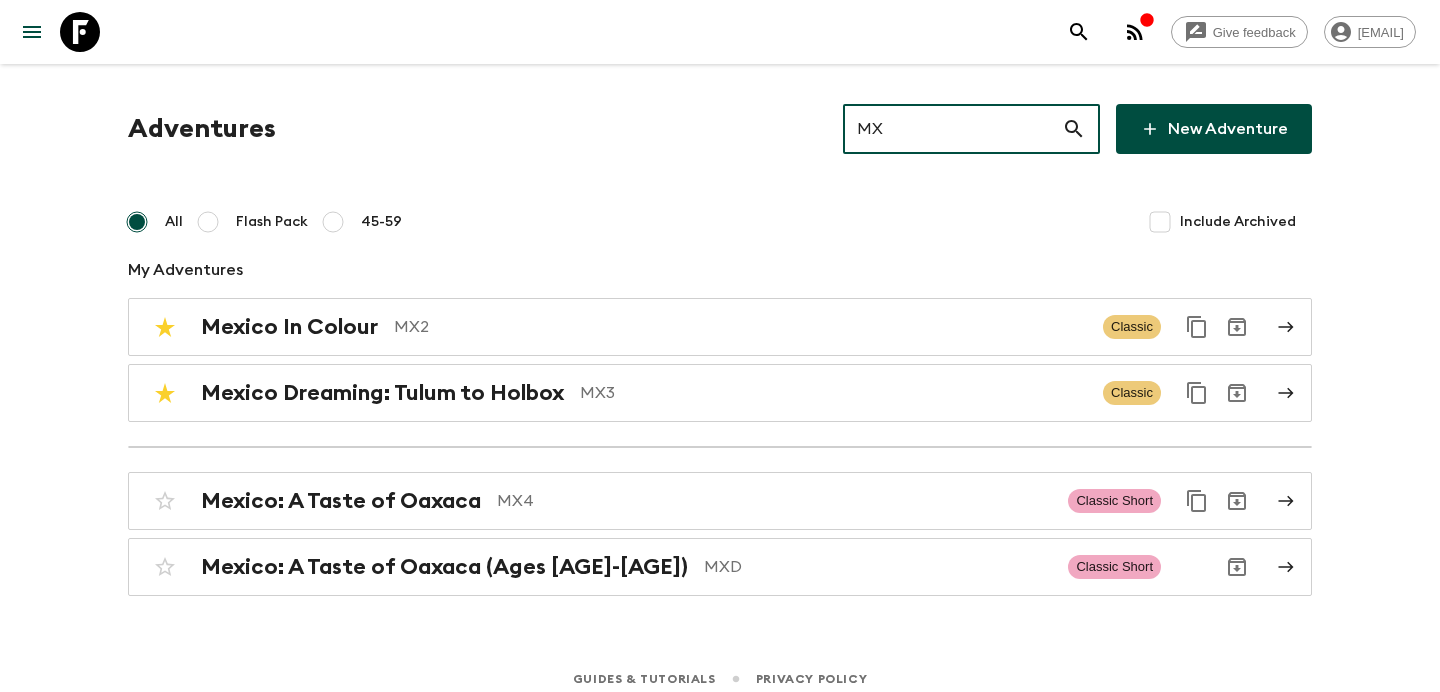 type on "MX2" 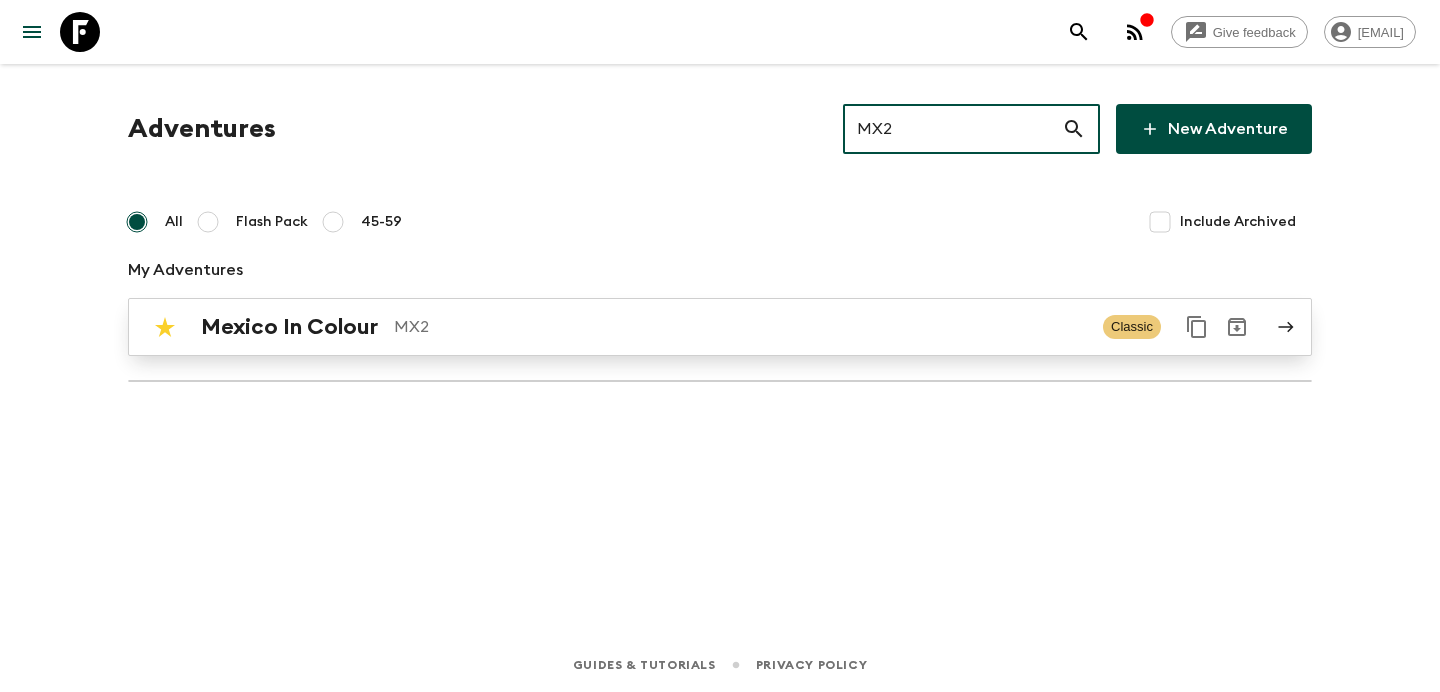 click on "Mexico In Colour MX2 Classic" at bounding box center [681, 327] 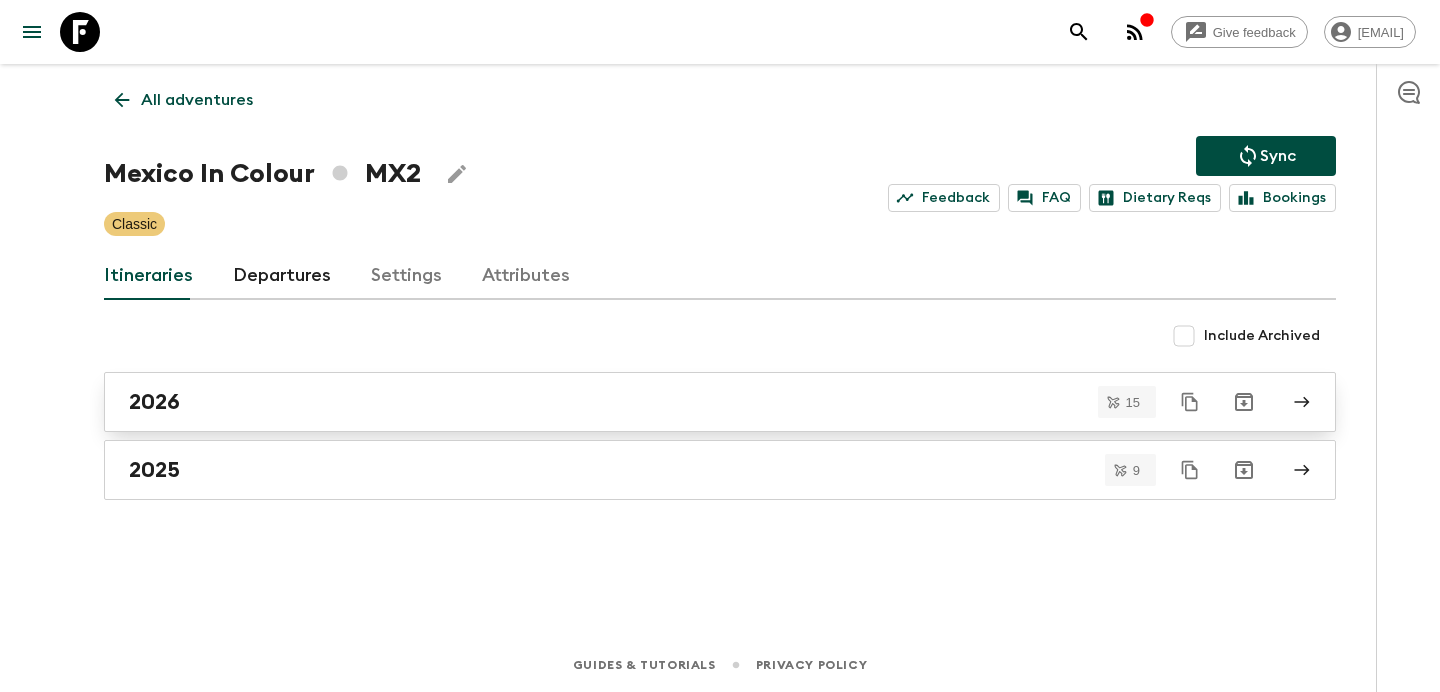 click on "2026" at bounding box center [701, 402] 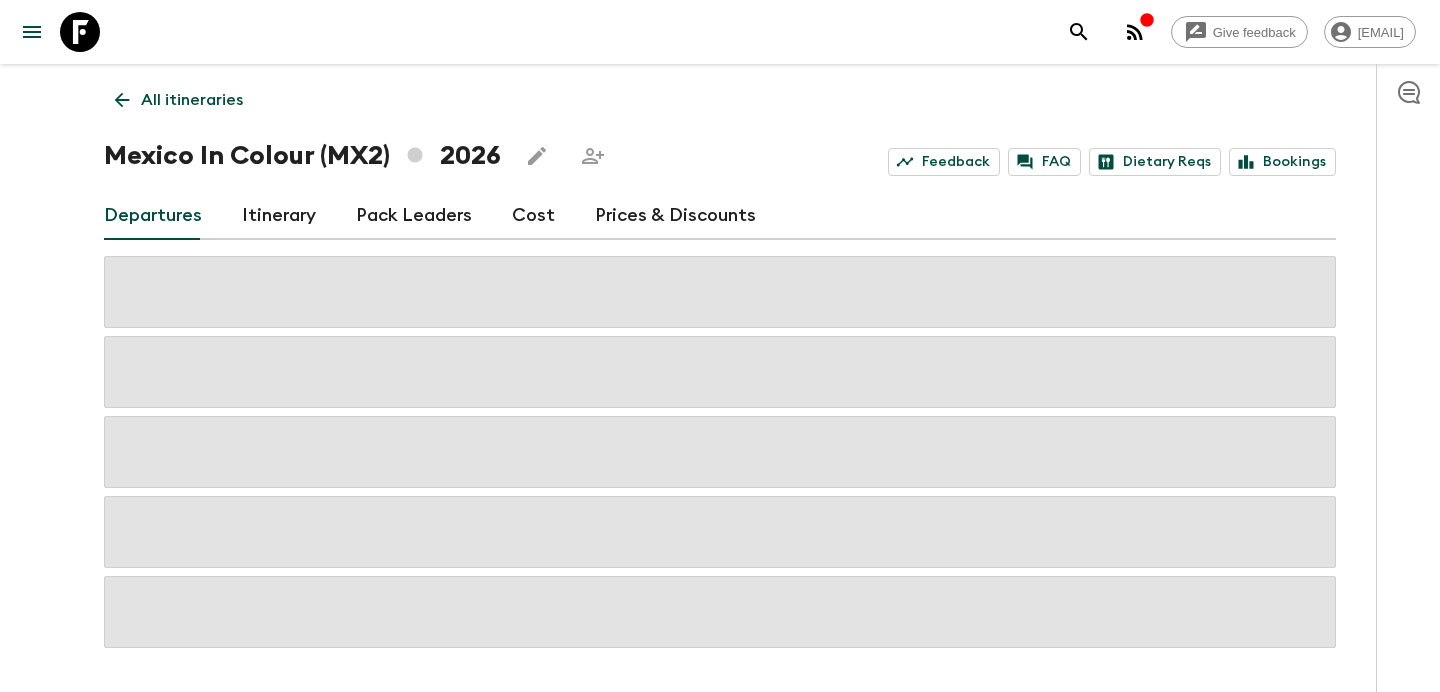 click on "All itineraries" at bounding box center (192, 100) 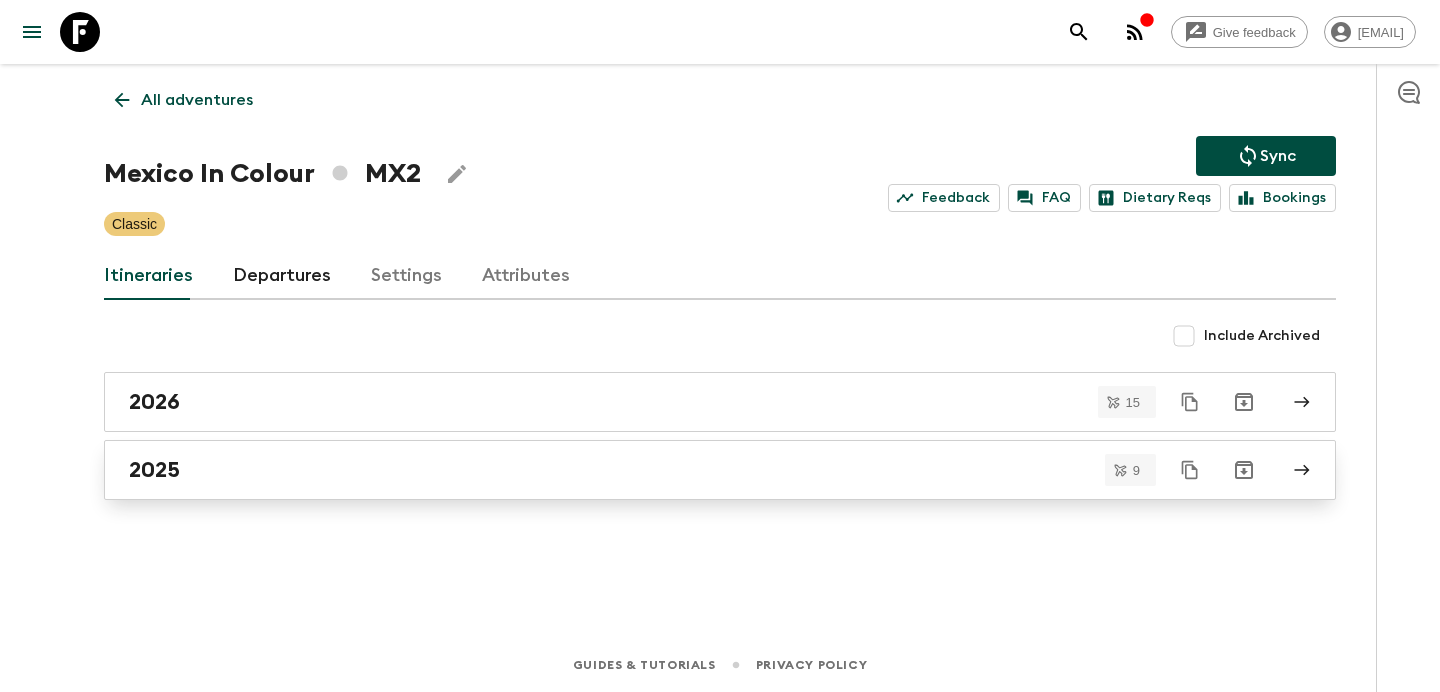 click on "2025" at bounding box center (701, 470) 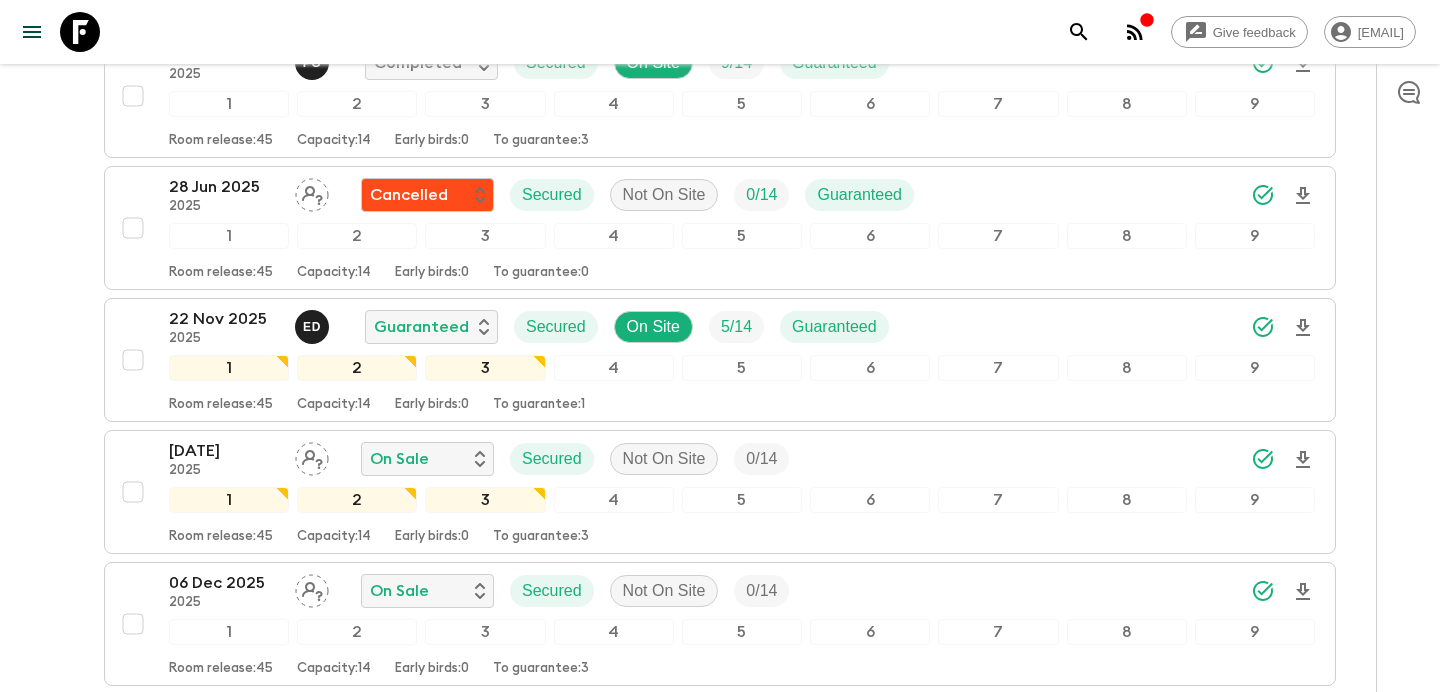 scroll, scrollTop: 0, scrollLeft: 0, axis: both 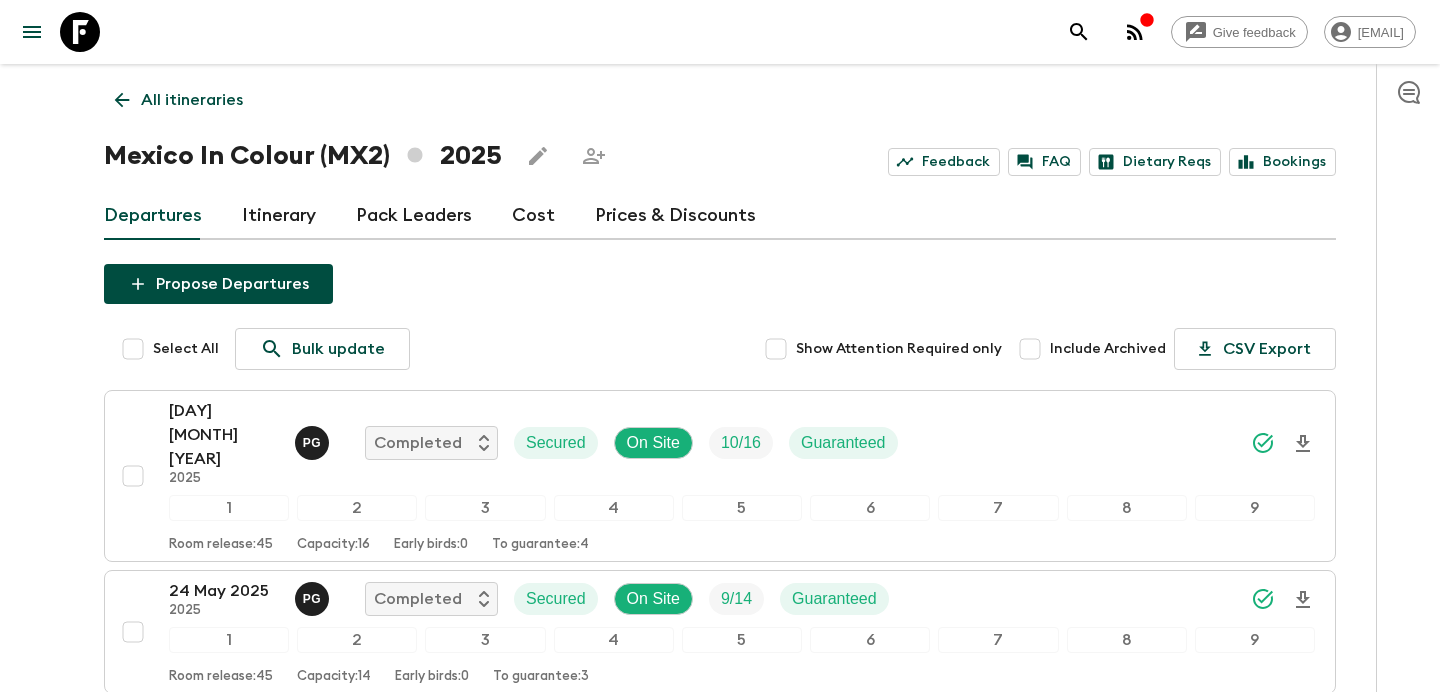click on "All itineraries" at bounding box center (192, 100) 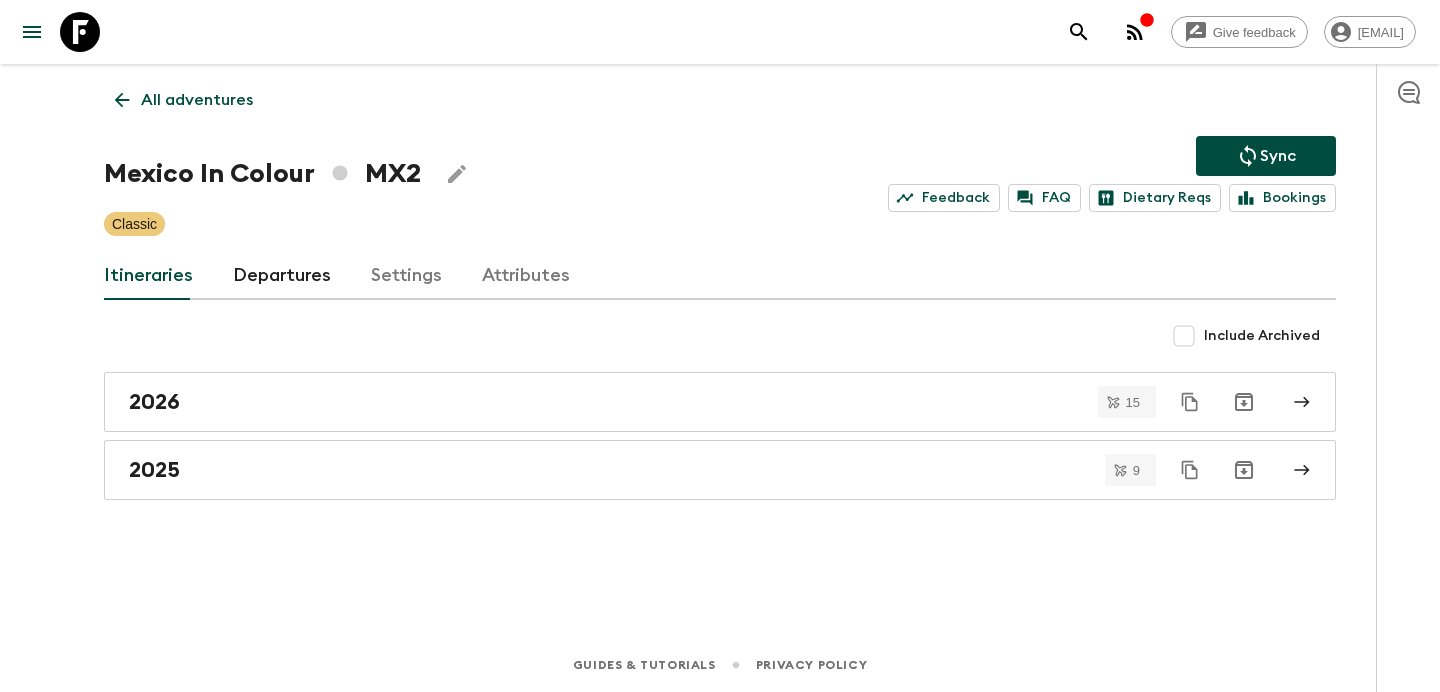 click on "All adventures" at bounding box center [197, 100] 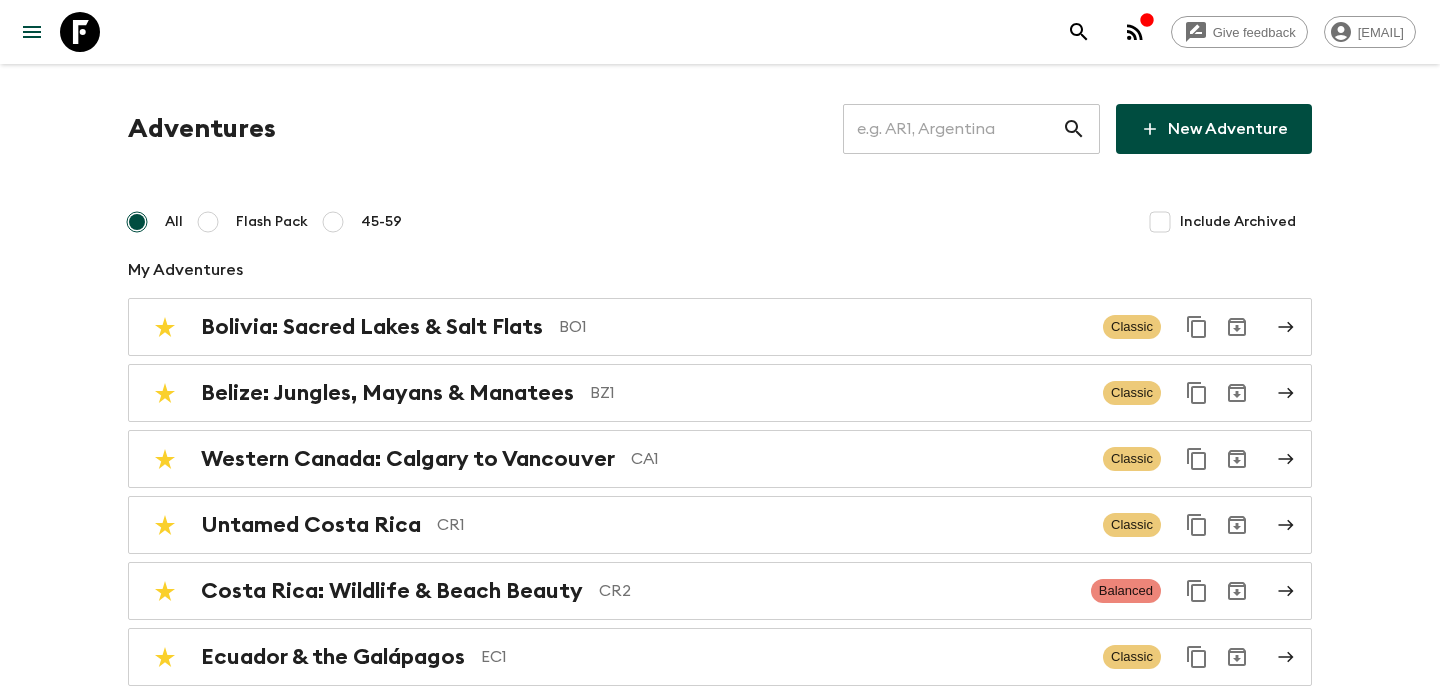 click at bounding box center (952, 129) 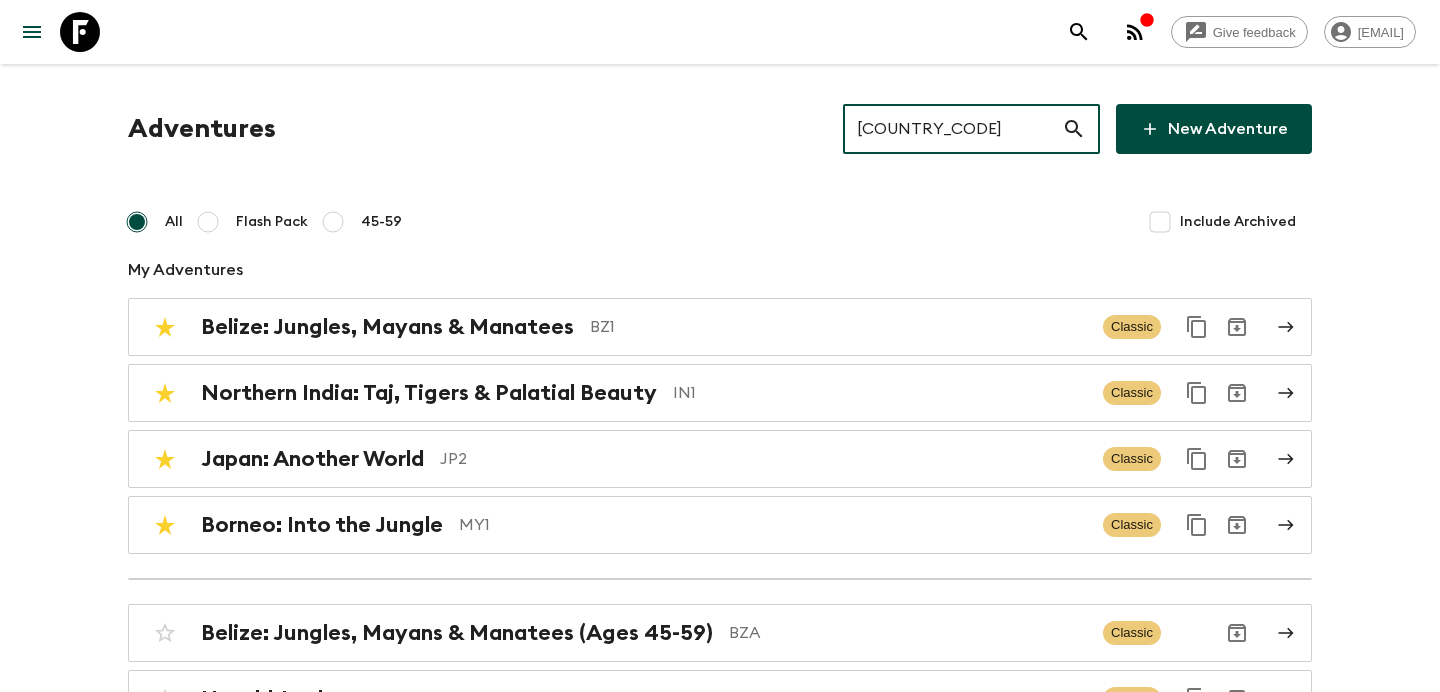 type on "JO1" 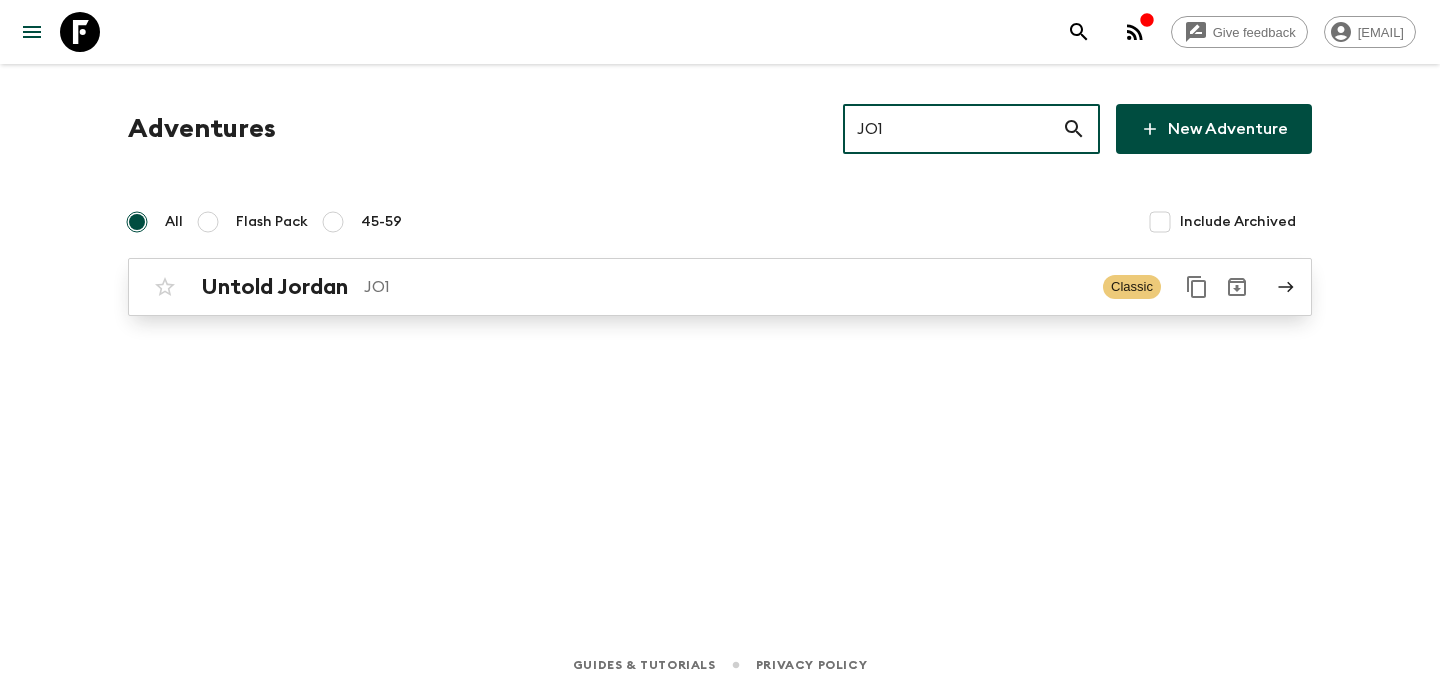 click on "Untold Jordan JO1" at bounding box center (644, 287) 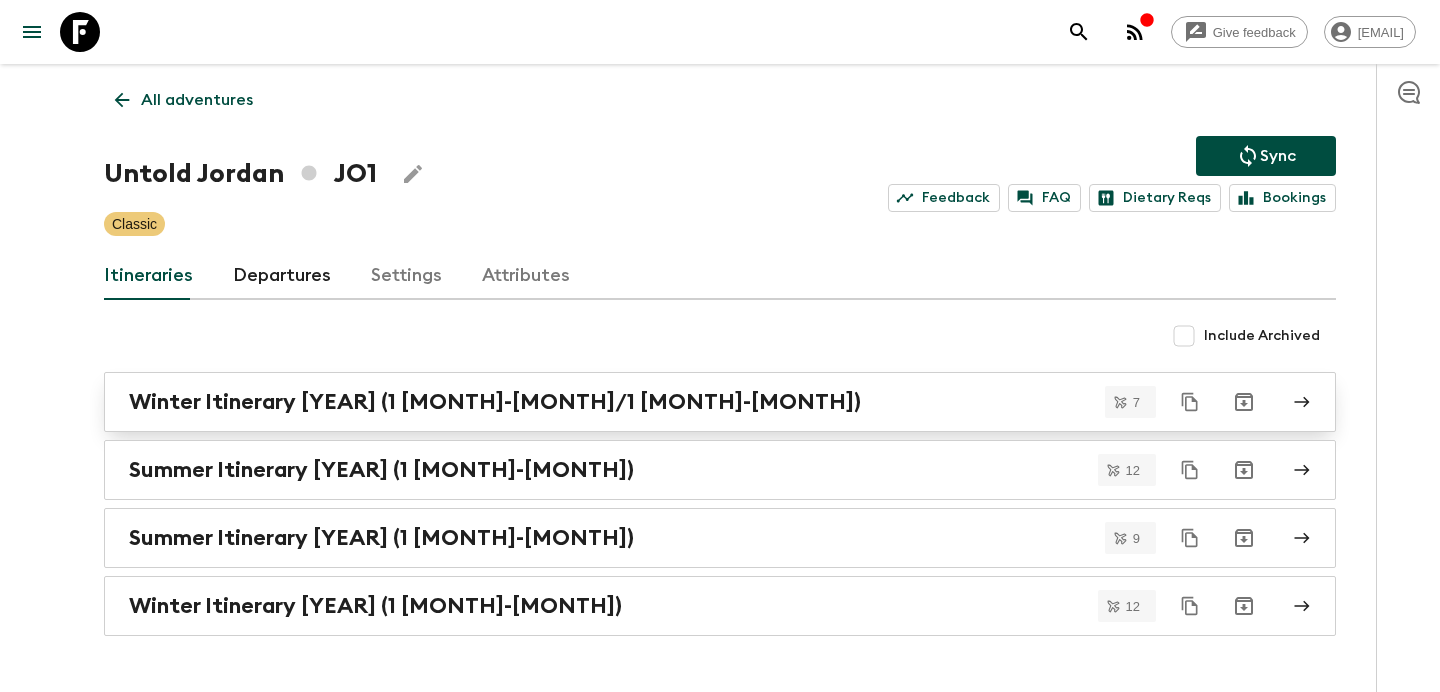 click on "Winter Itinerary [YEAR] (1 [MONTH]-[MONTH]/1 [MONTH]-[MONTH])" at bounding box center (495, 402) 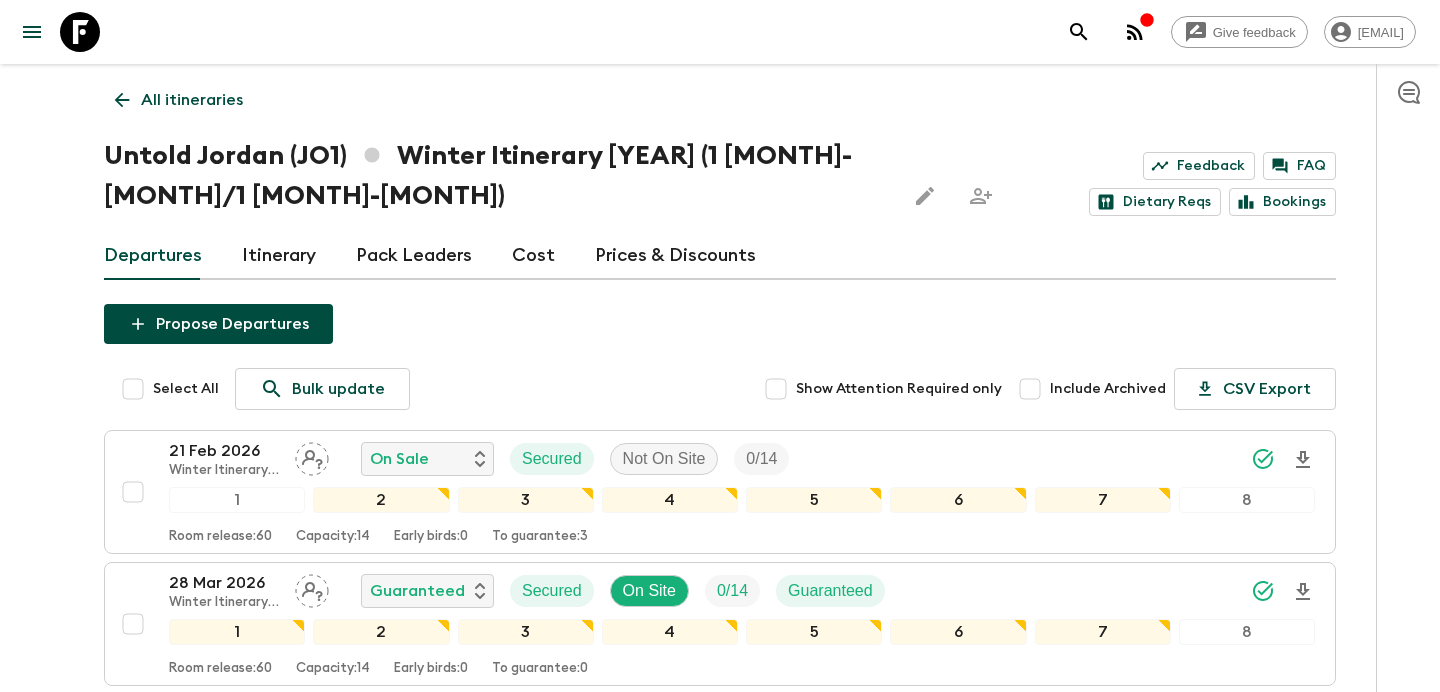 click on "Cost" at bounding box center (533, 256) 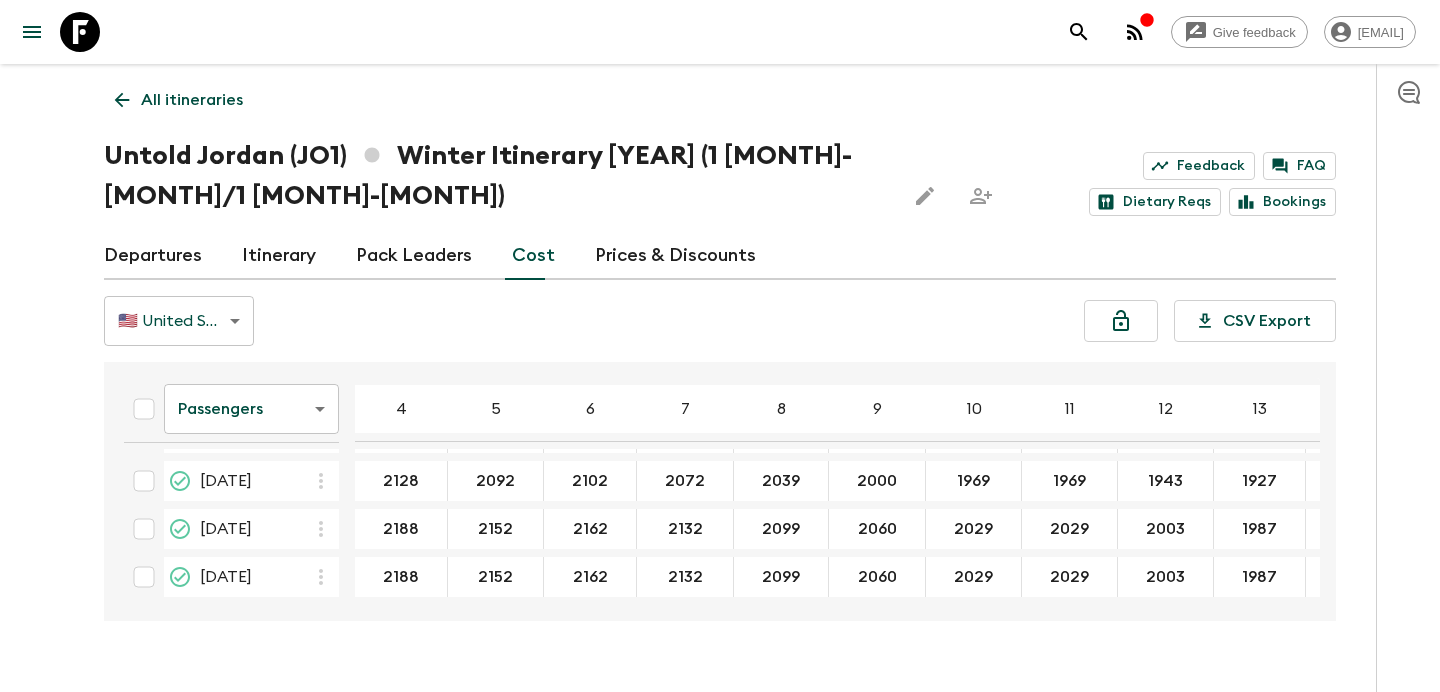 scroll, scrollTop: 0, scrollLeft: 0, axis: both 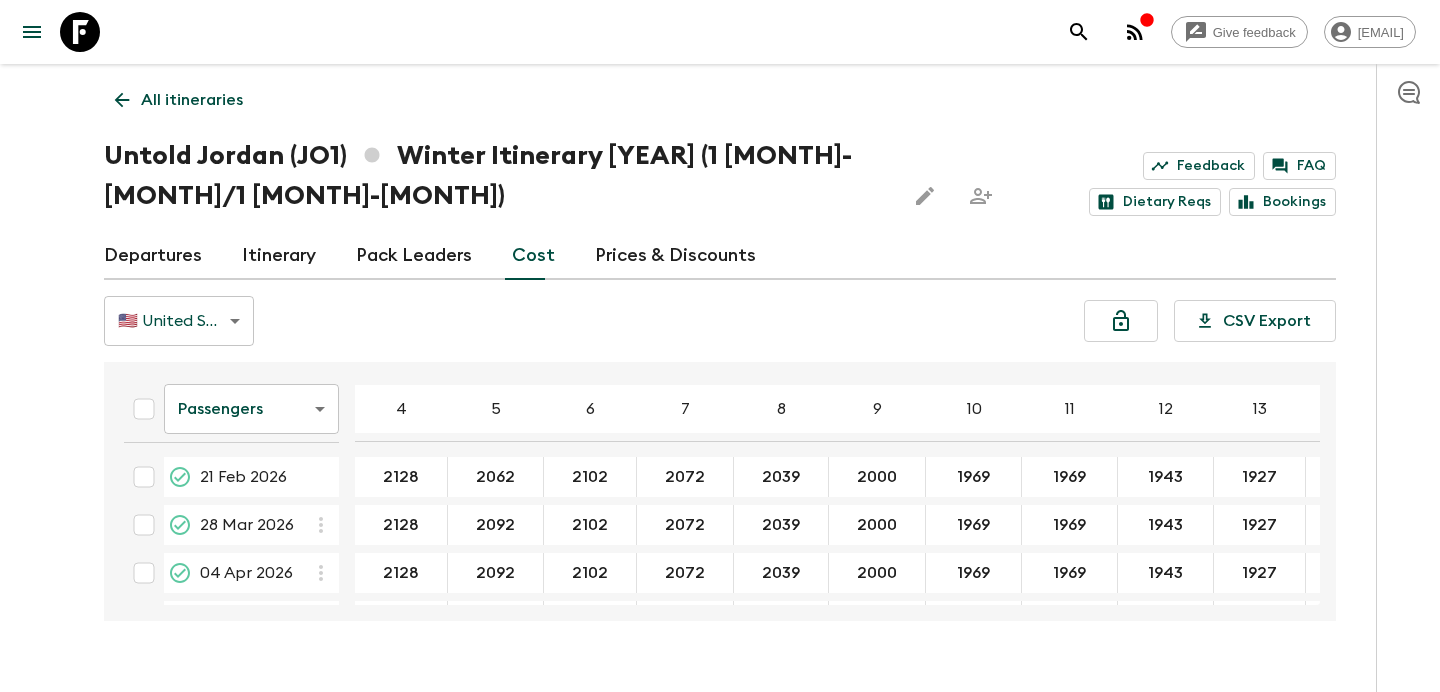 click 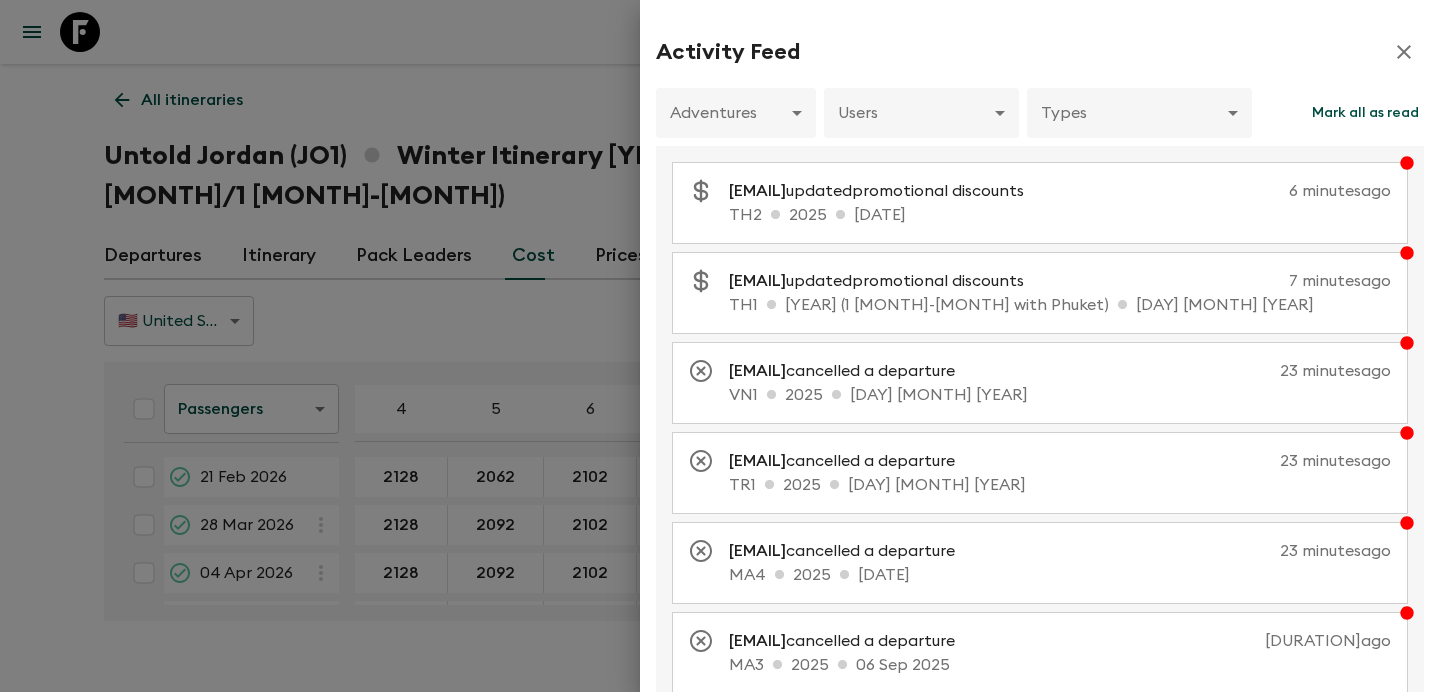 click at bounding box center (720, 346) 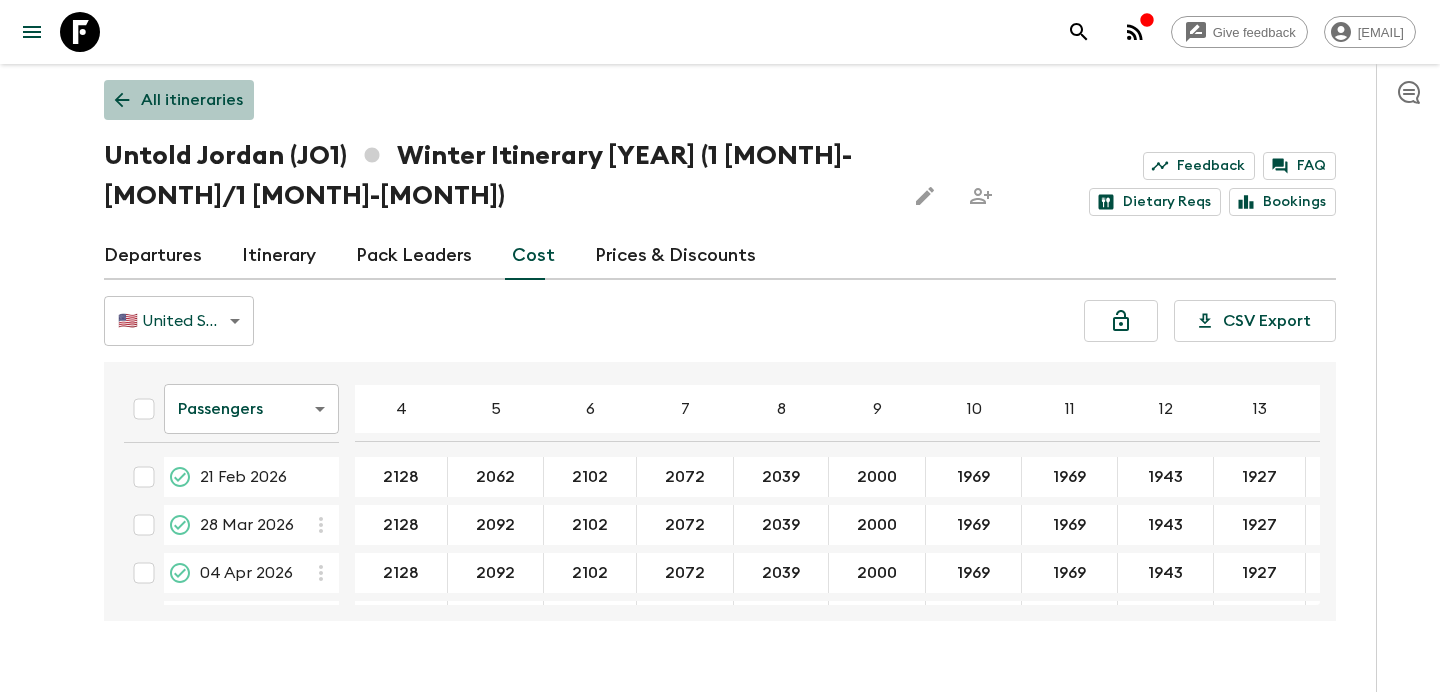 click on "All itineraries" at bounding box center (192, 100) 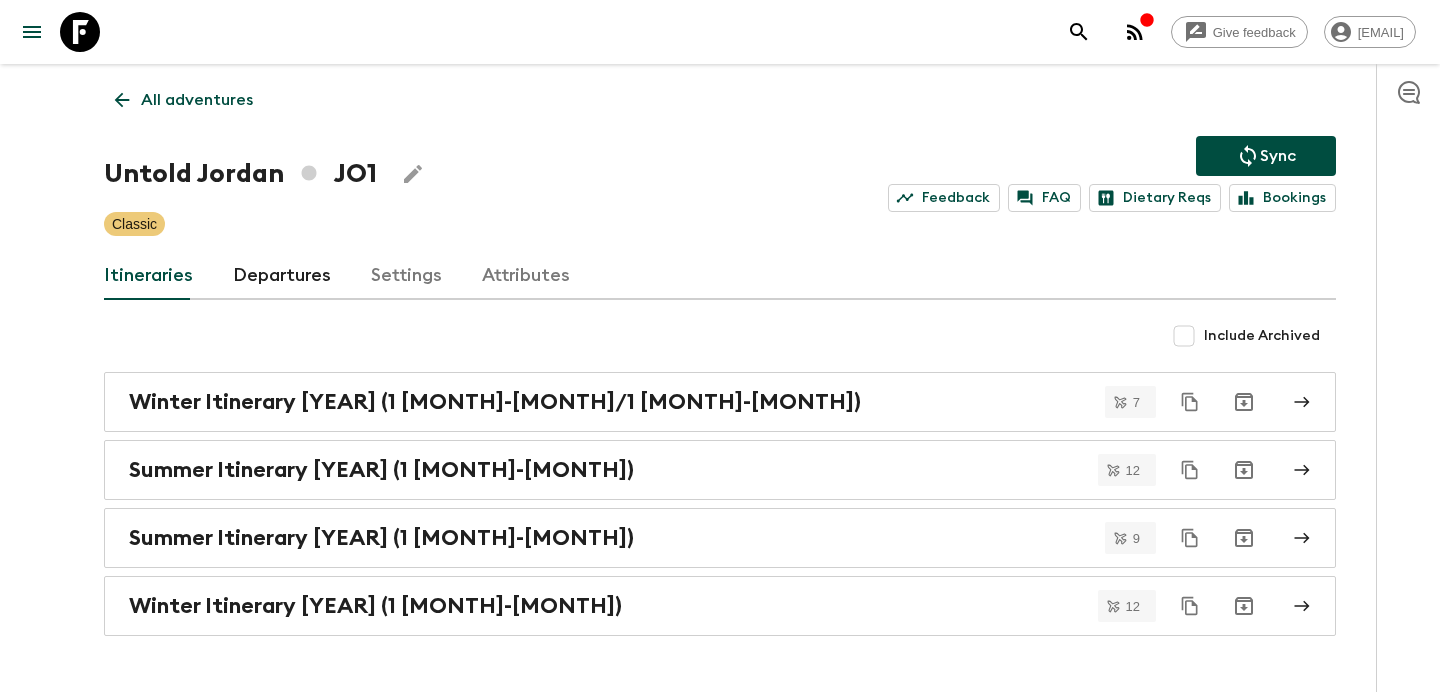 click on "All adventures" at bounding box center (197, 100) 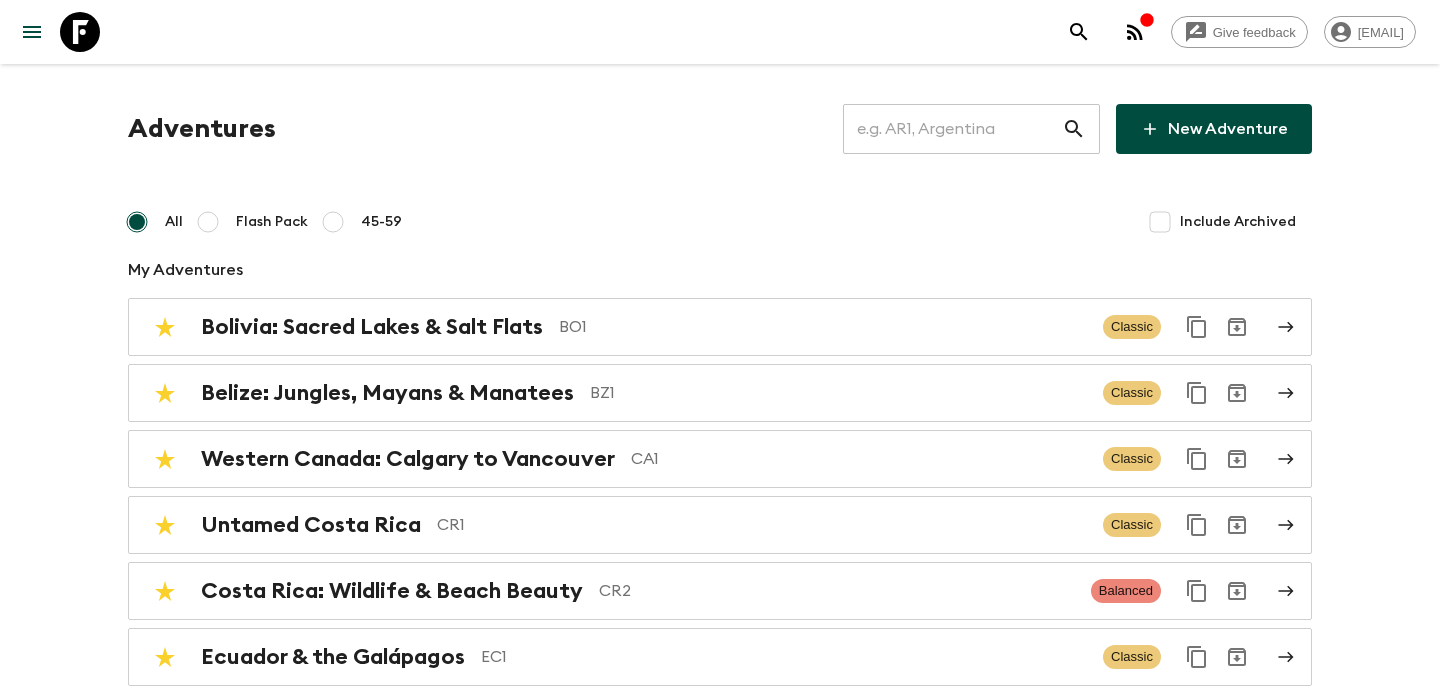 click at bounding box center [952, 129] 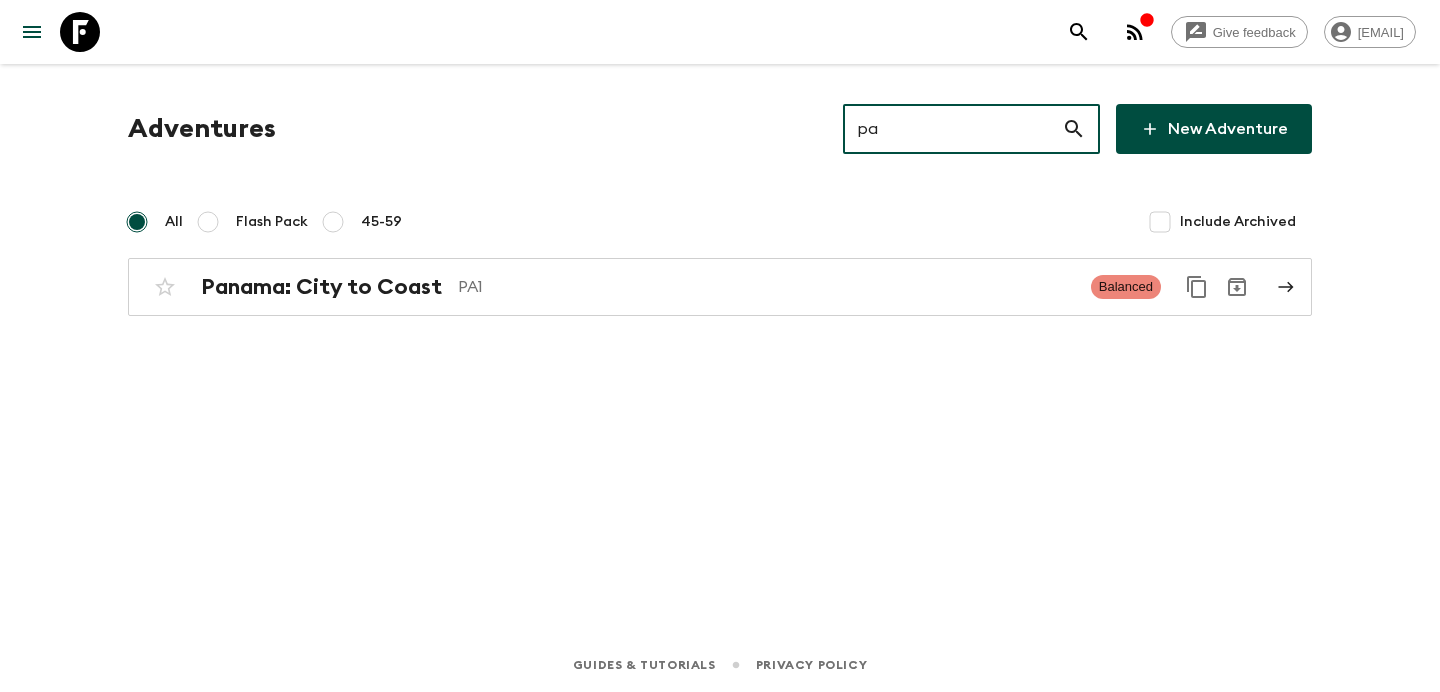 type on "pa1" 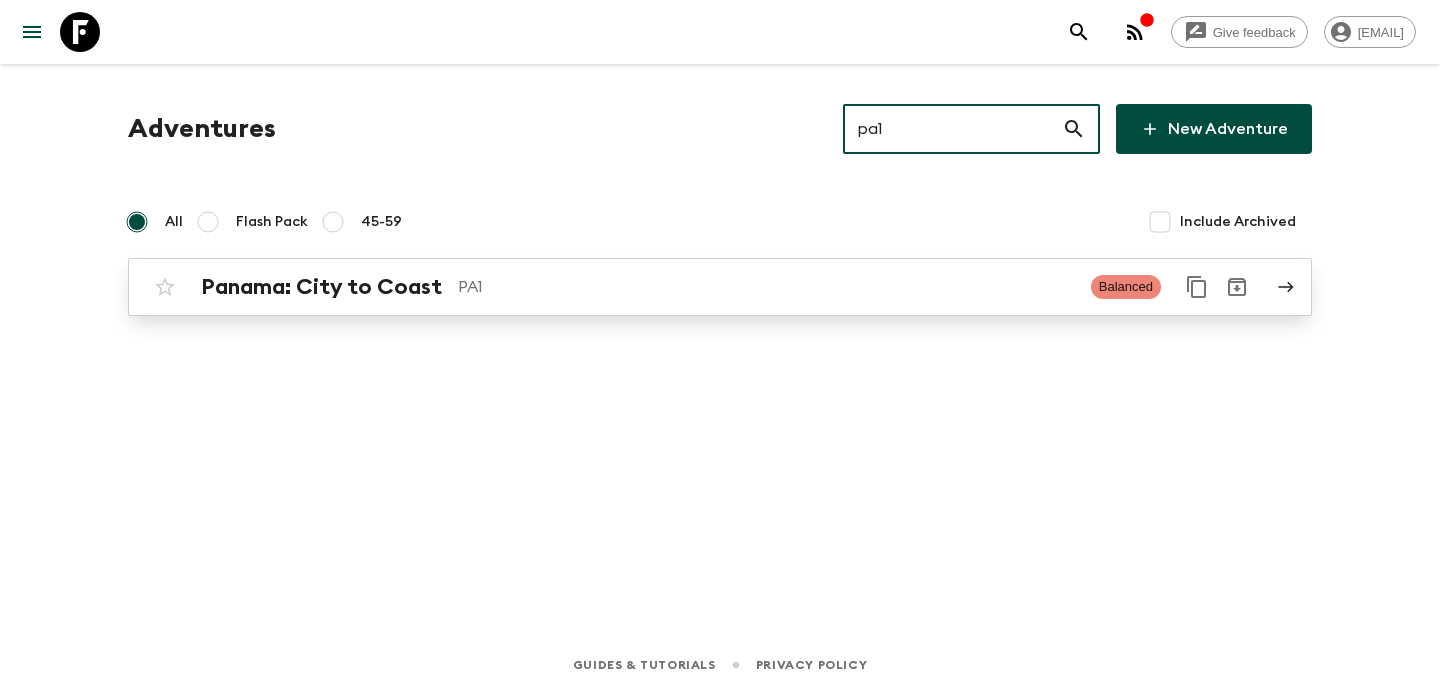 click on "PA1" at bounding box center (766, 287) 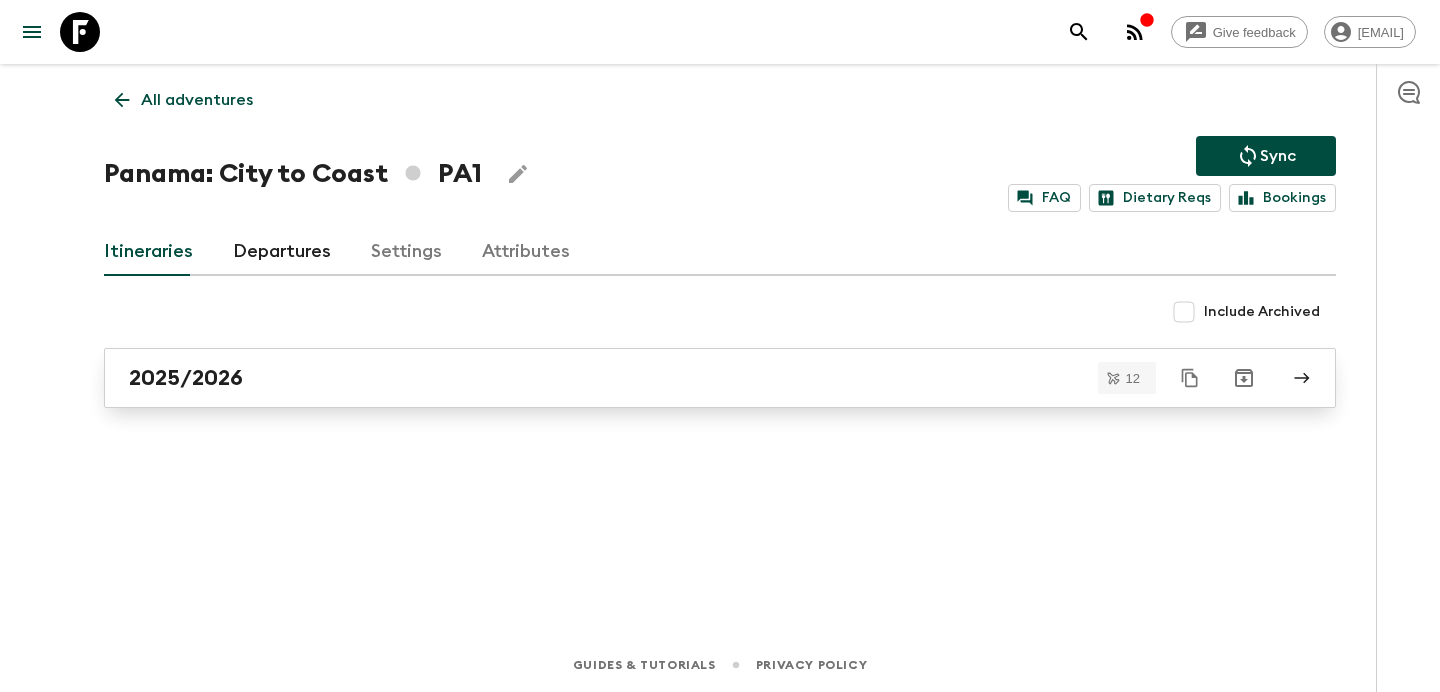 click on "2025/2026" at bounding box center (701, 378) 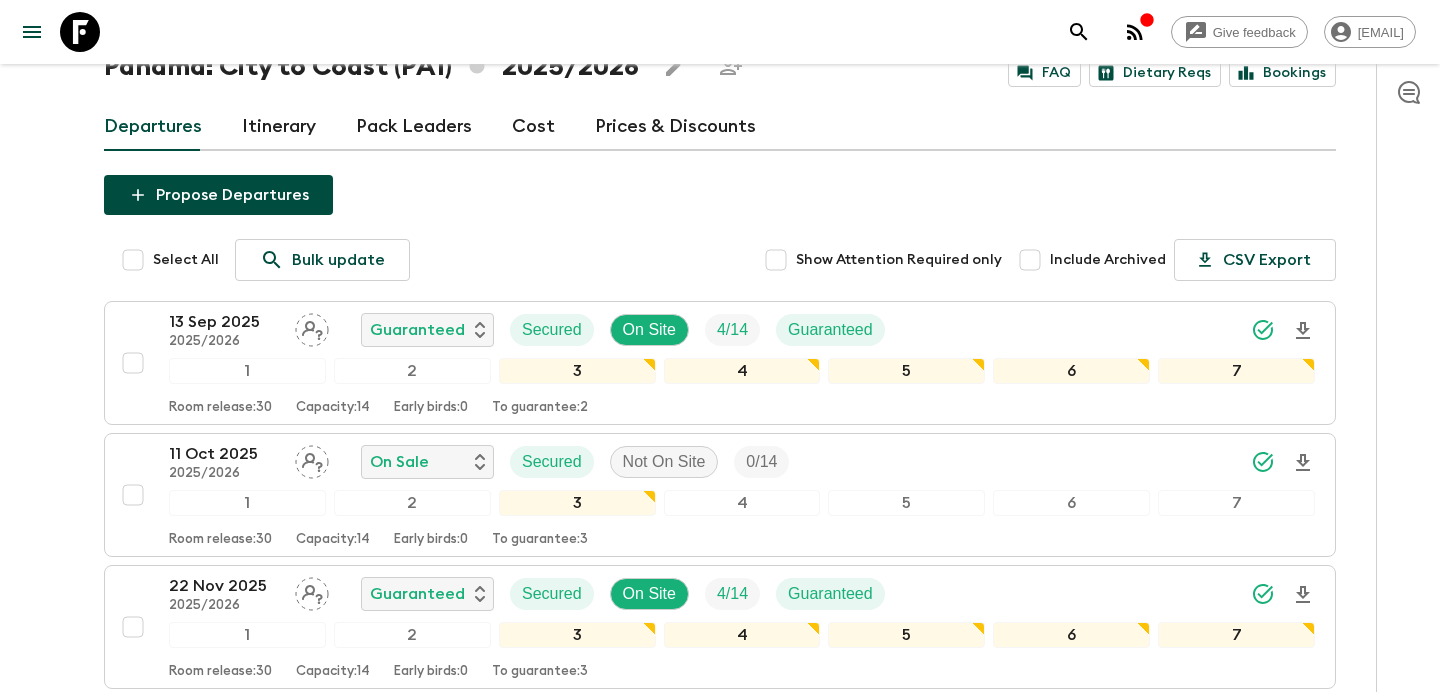 scroll, scrollTop: 0, scrollLeft: 0, axis: both 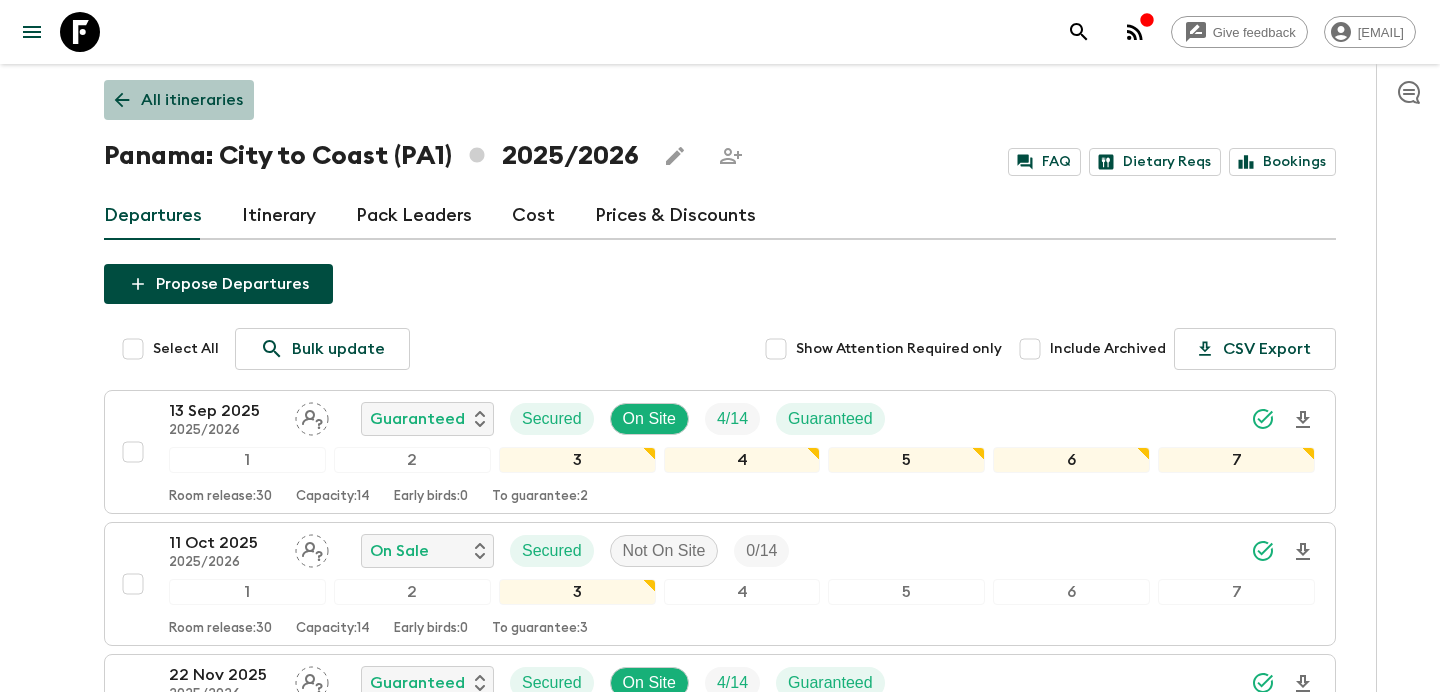 click on "All itineraries" at bounding box center (179, 100) 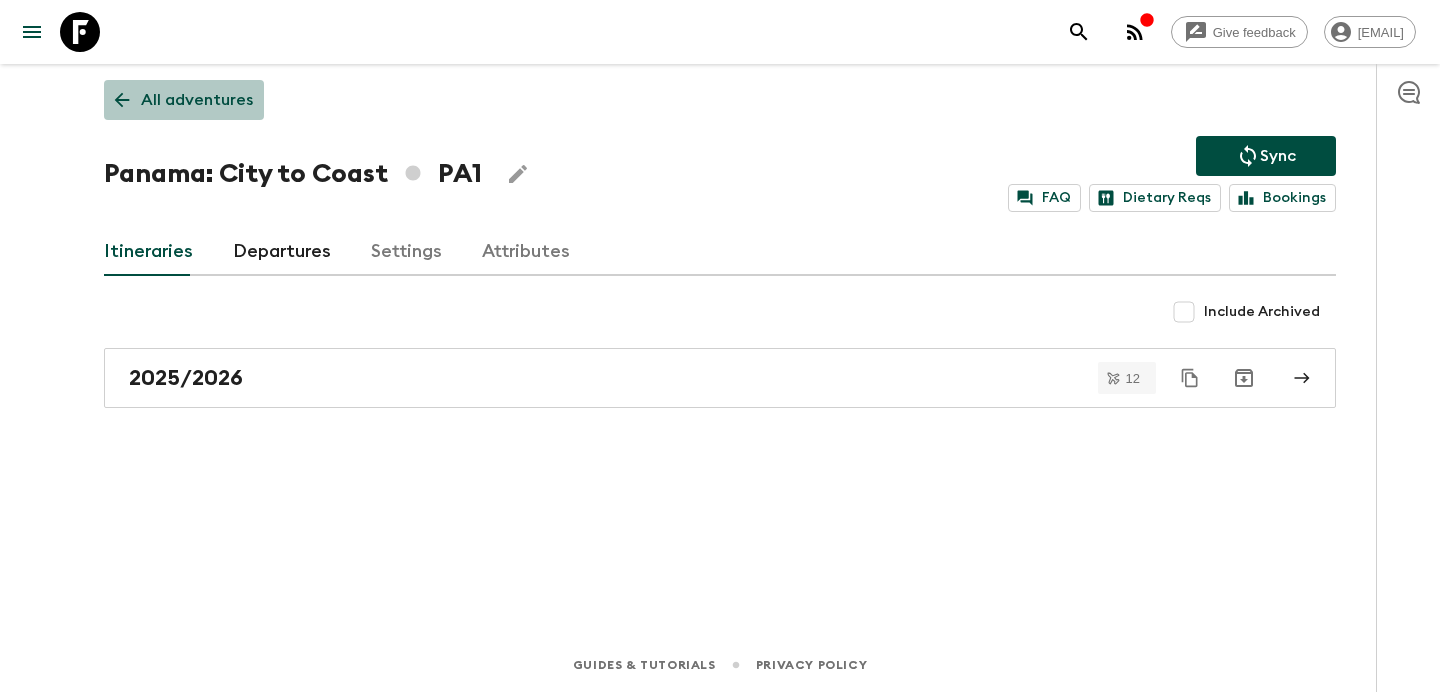 click on "All adventures" at bounding box center (184, 100) 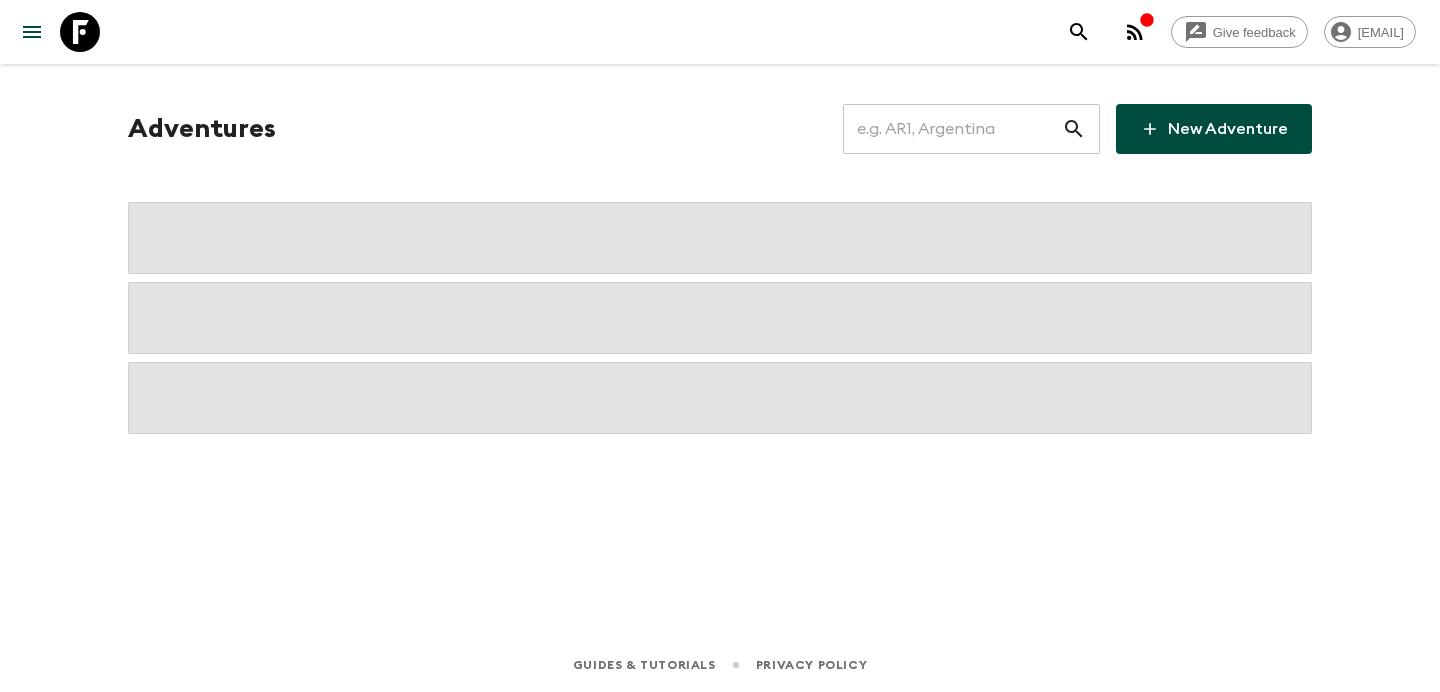 click at bounding box center [952, 129] 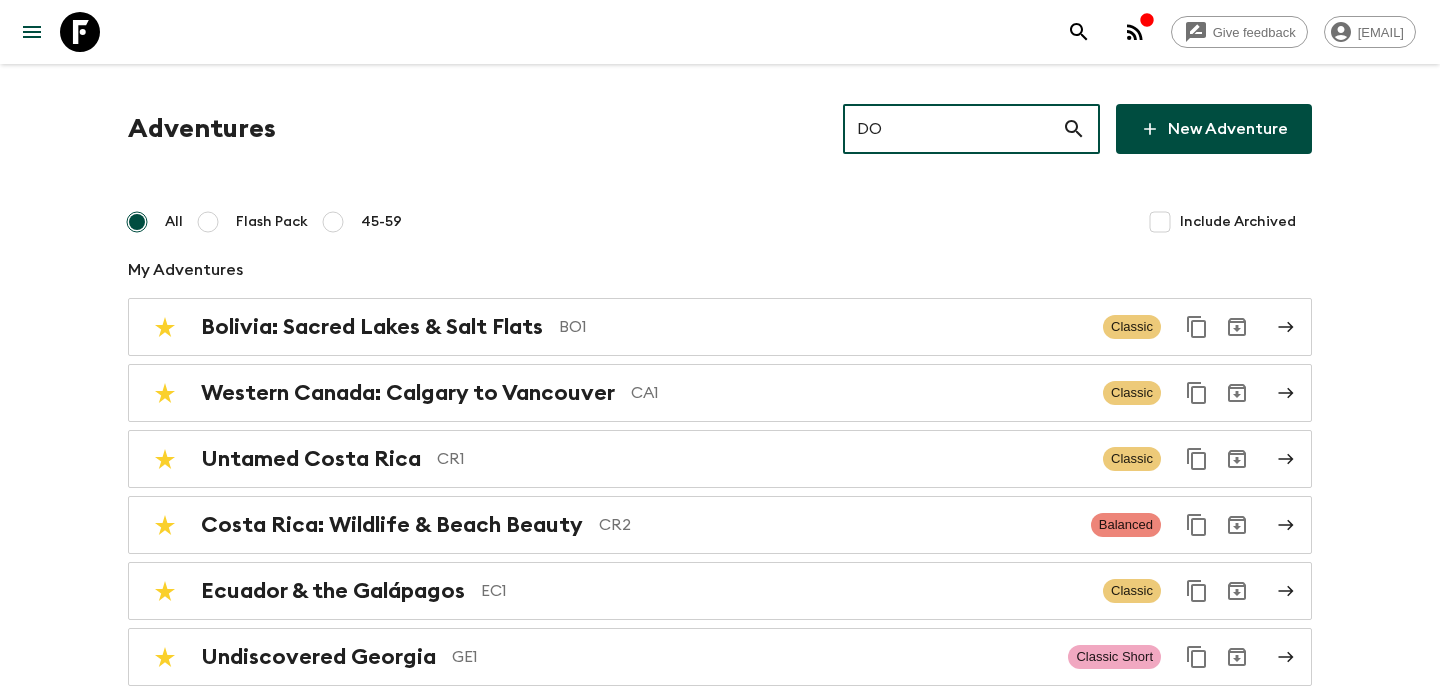 type on "DO1" 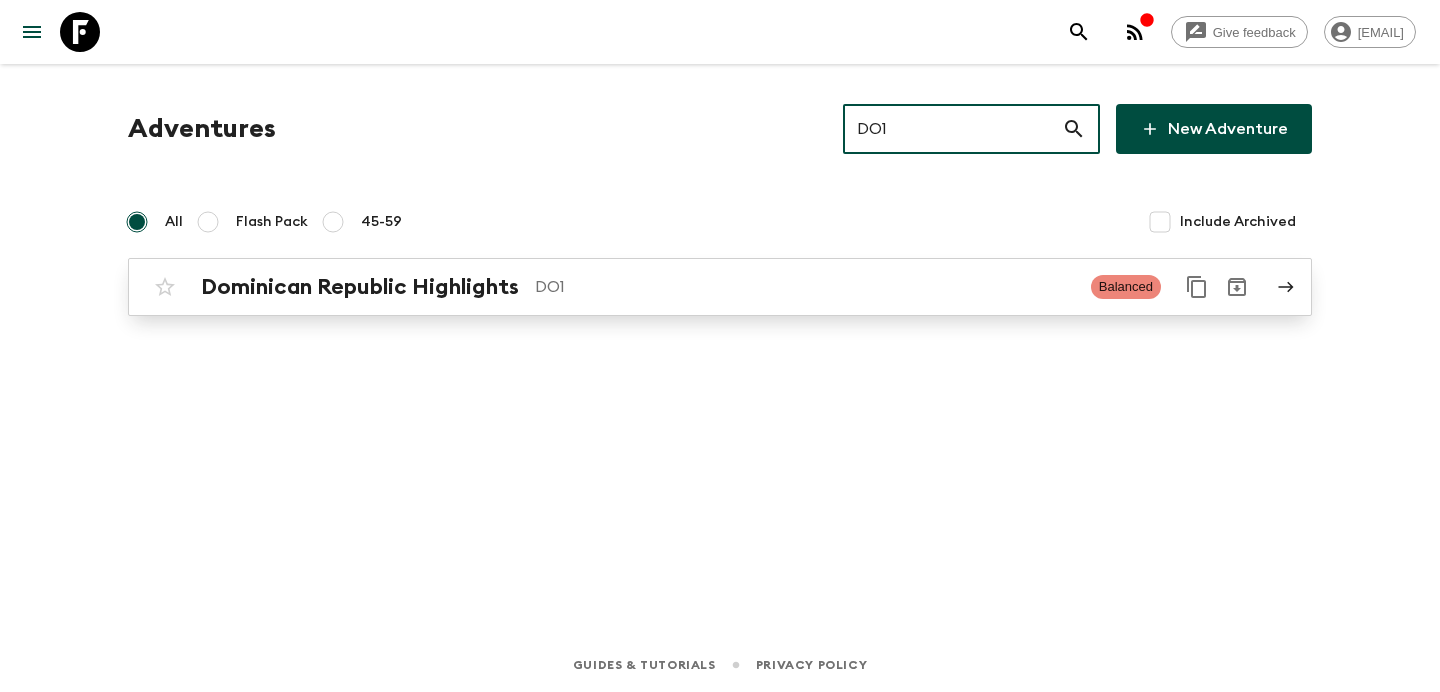 click on "Dominican Republic Highlights DO1 Balanced" at bounding box center (720, 287) 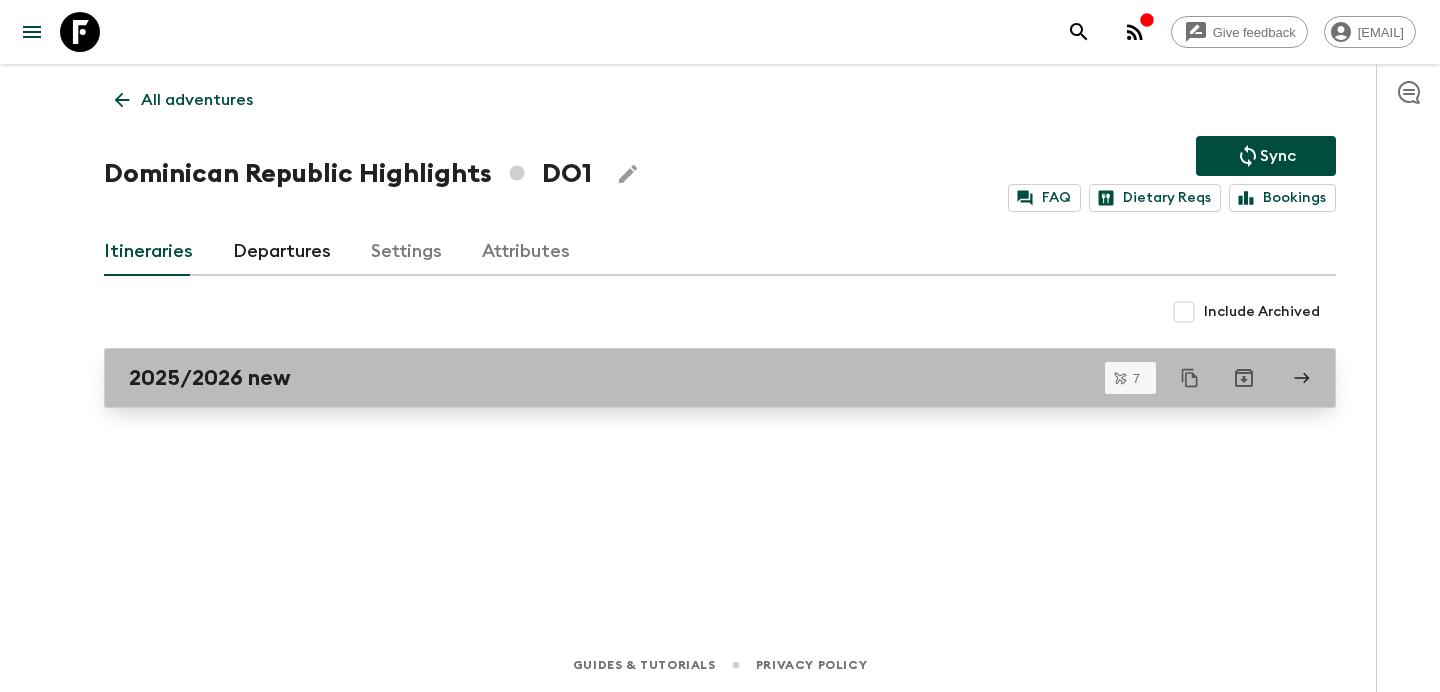 click on "2025/2026 new" at bounding box center [701, 378] 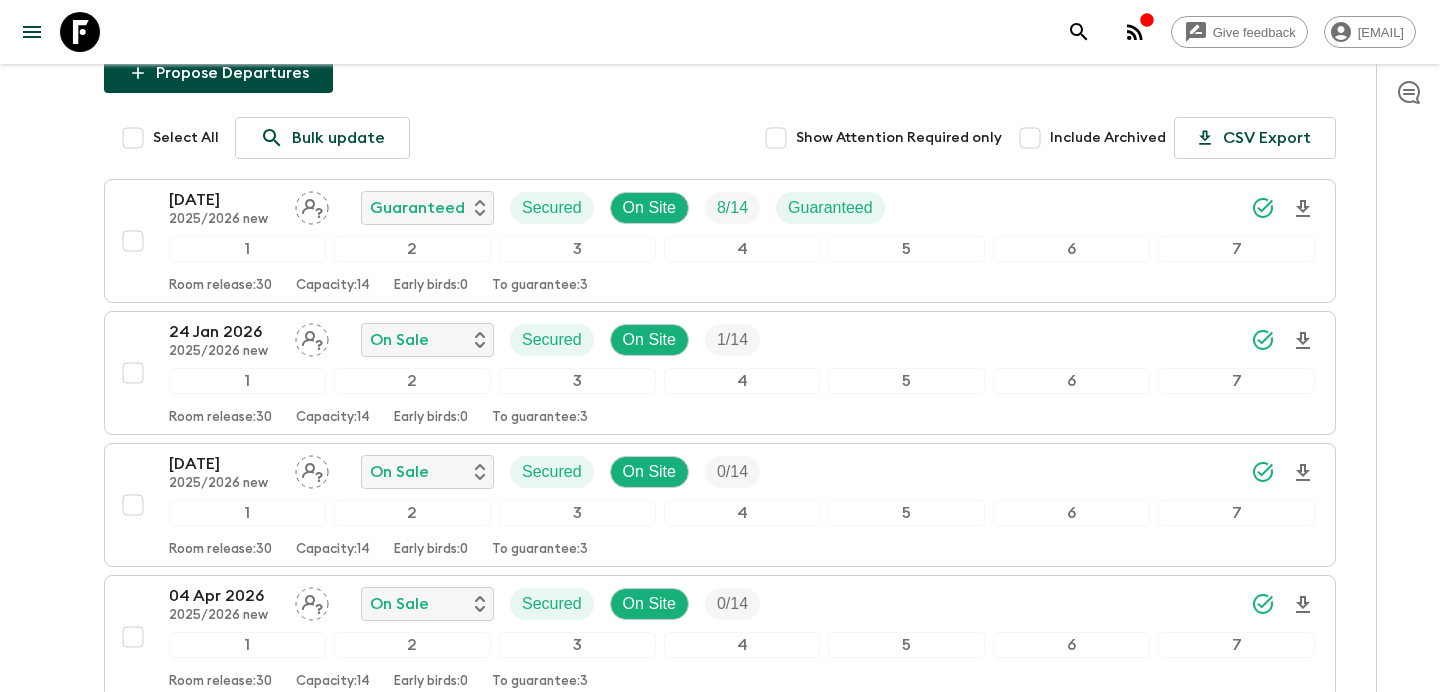 scroll, scrollTop: 0, scrollLeft: 0, axis: both 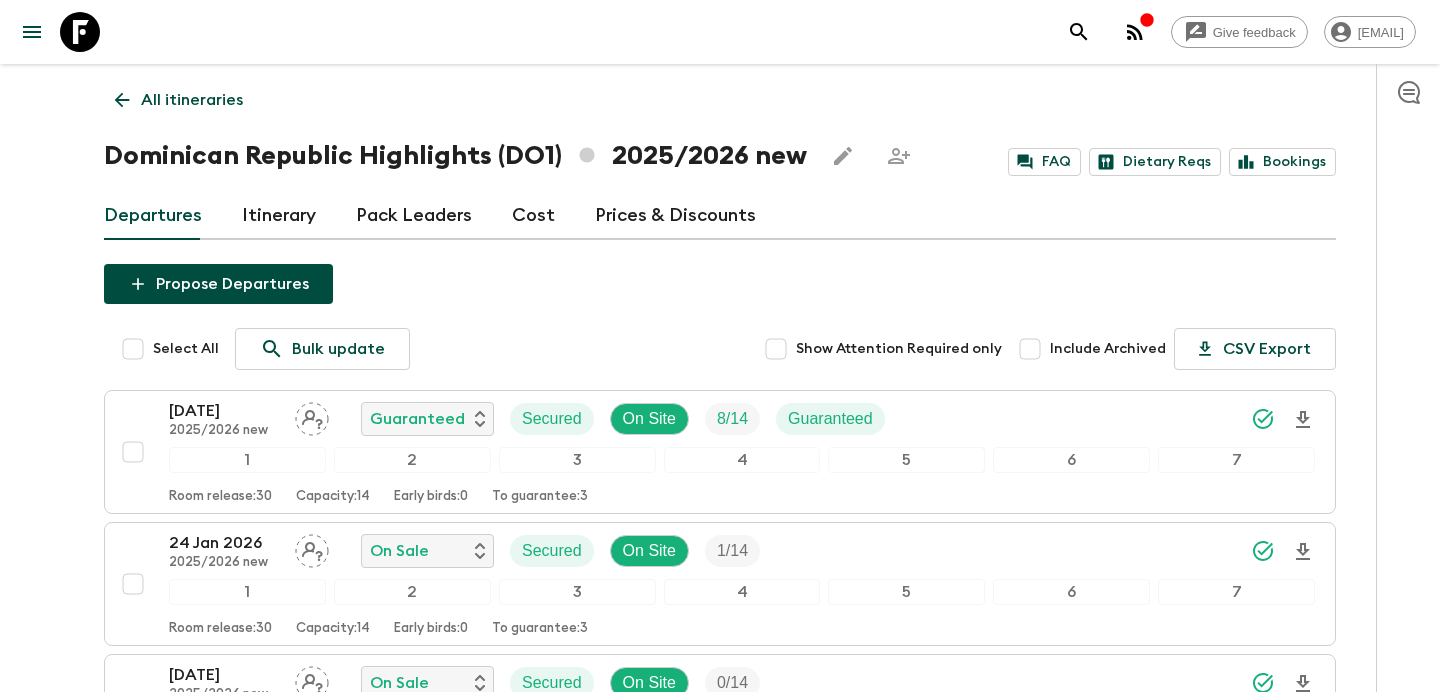 click on "All itineraries" at bounding box center (179, 100) 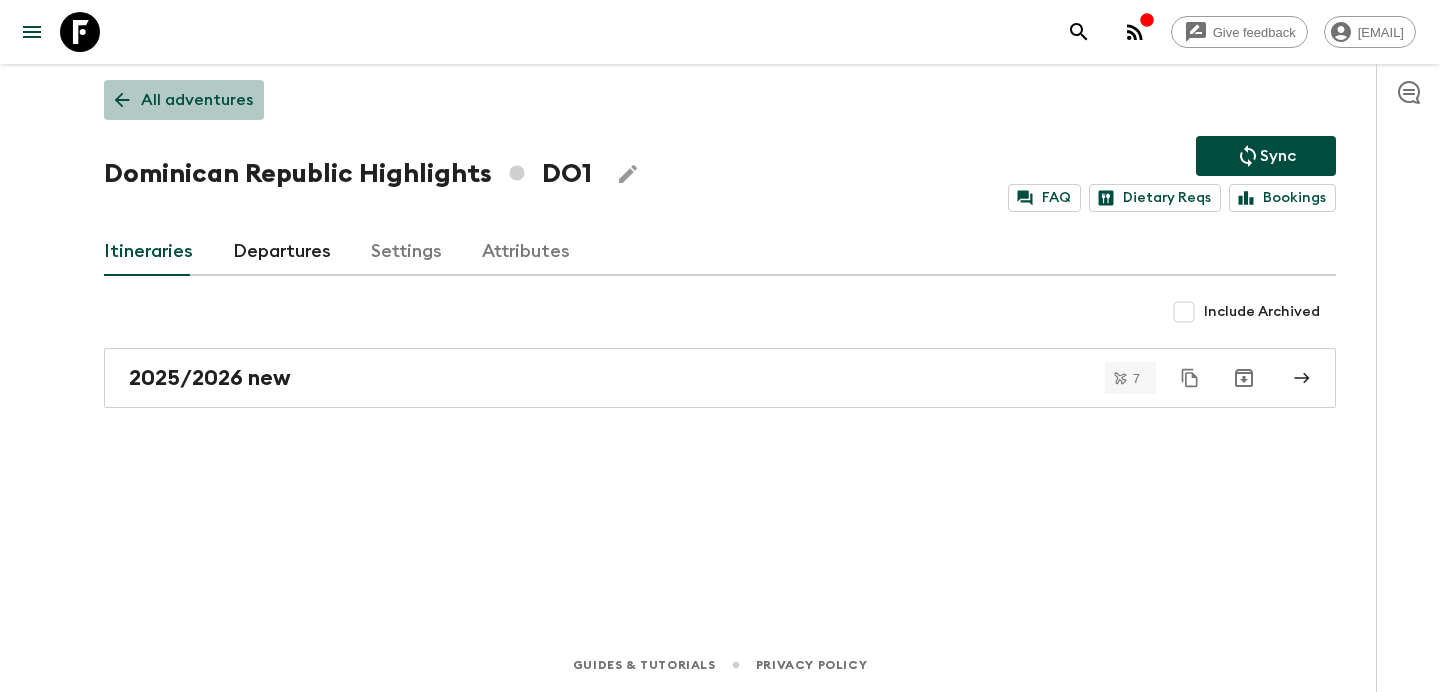 click on "All adventures" at bounding box center [184, 100] 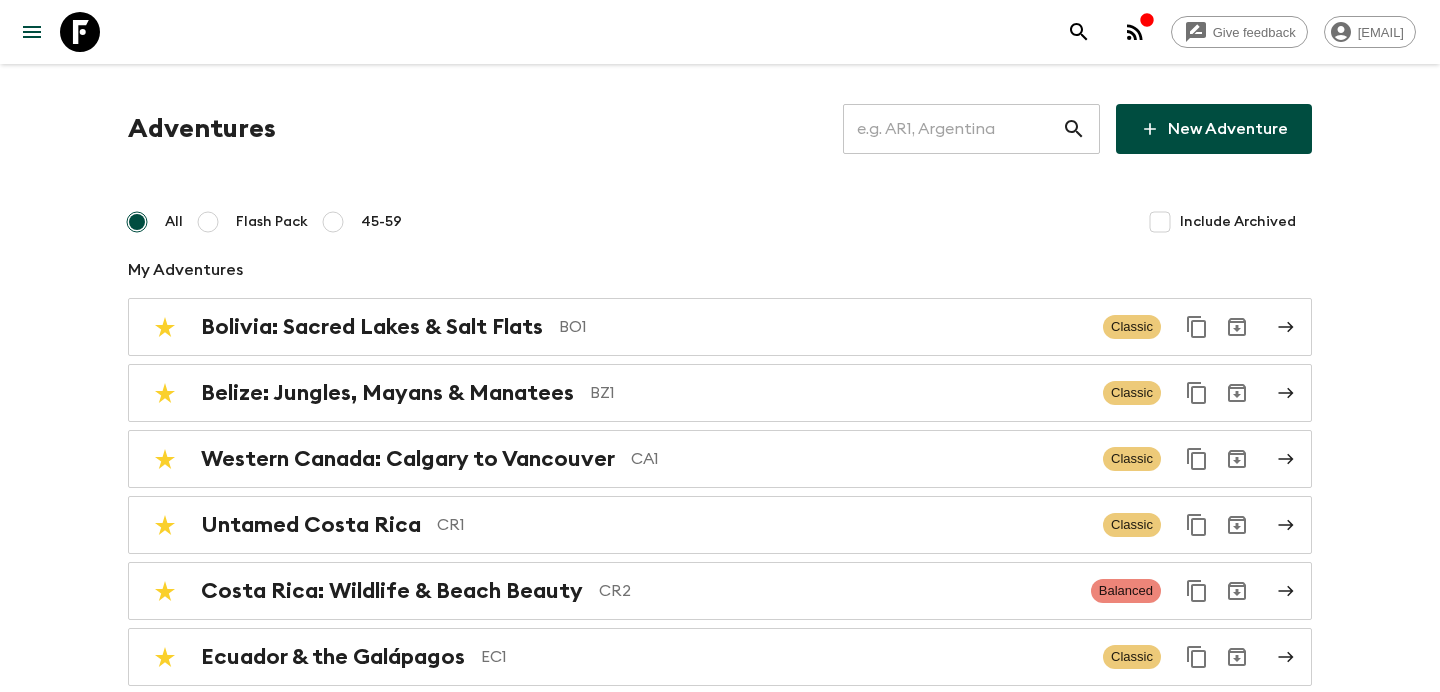 click at bounding box center [952, 129] 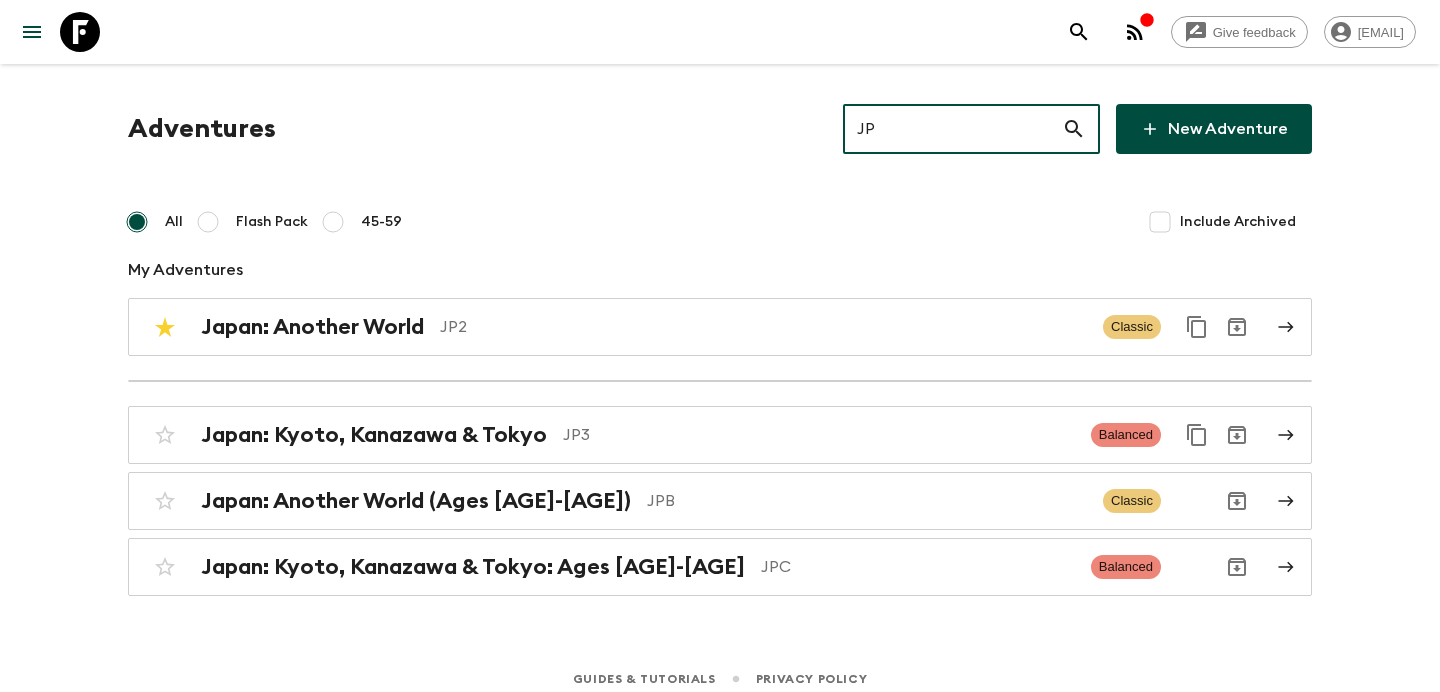 type on "JP3" 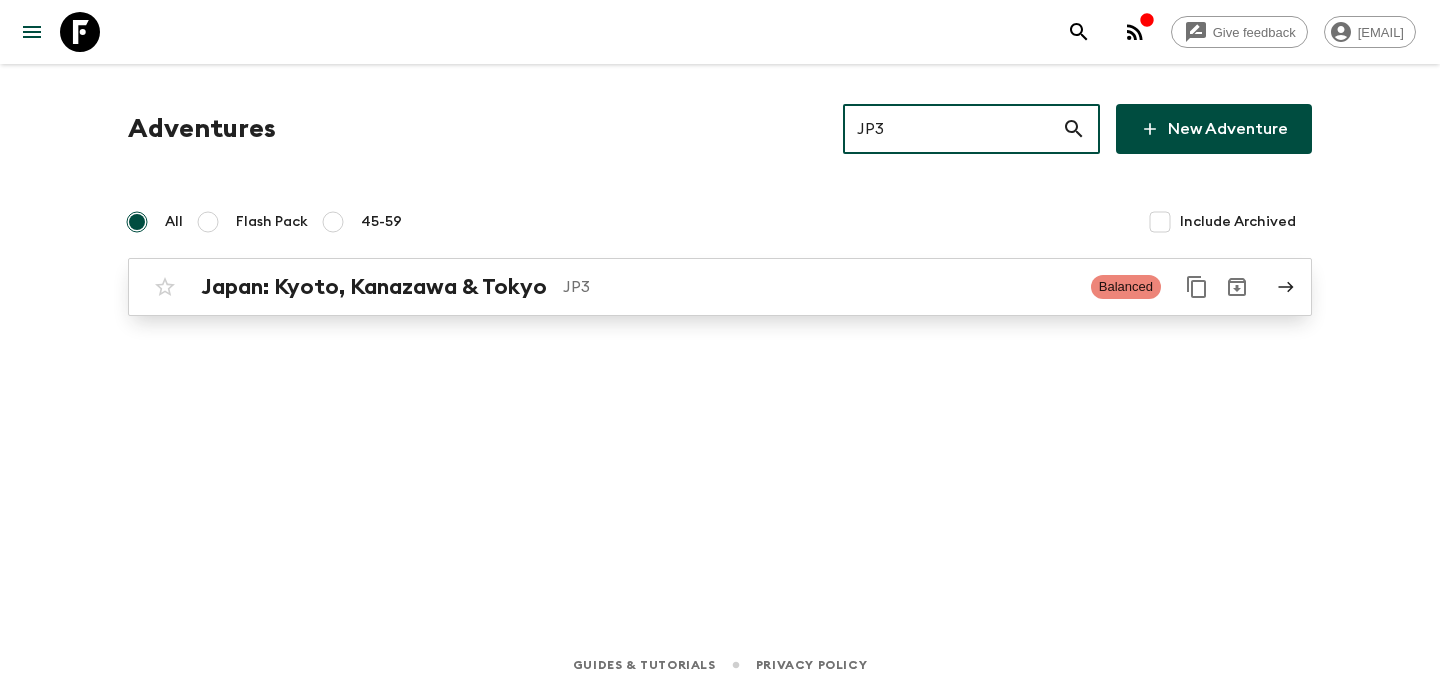 click on "JP3" at bounding box center [819, 287] 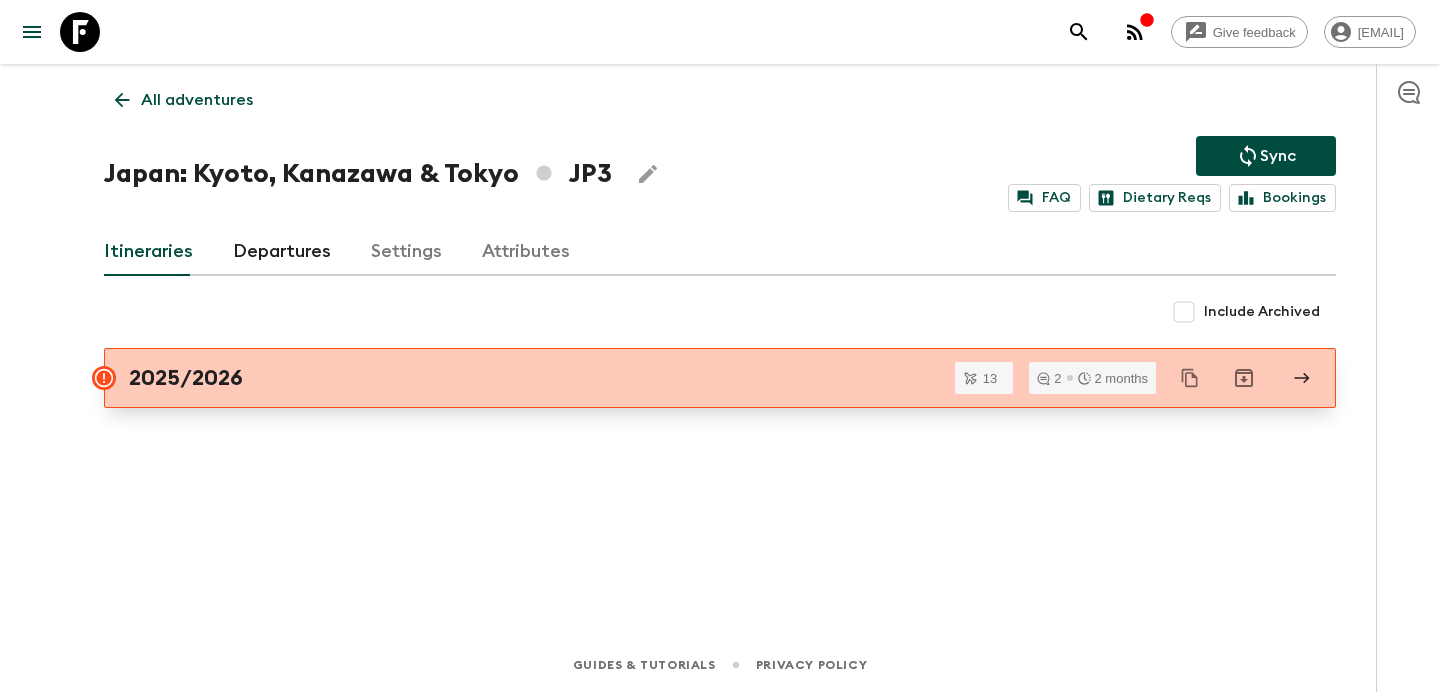 click on "2025/2026" at bounding box center (720, 378) 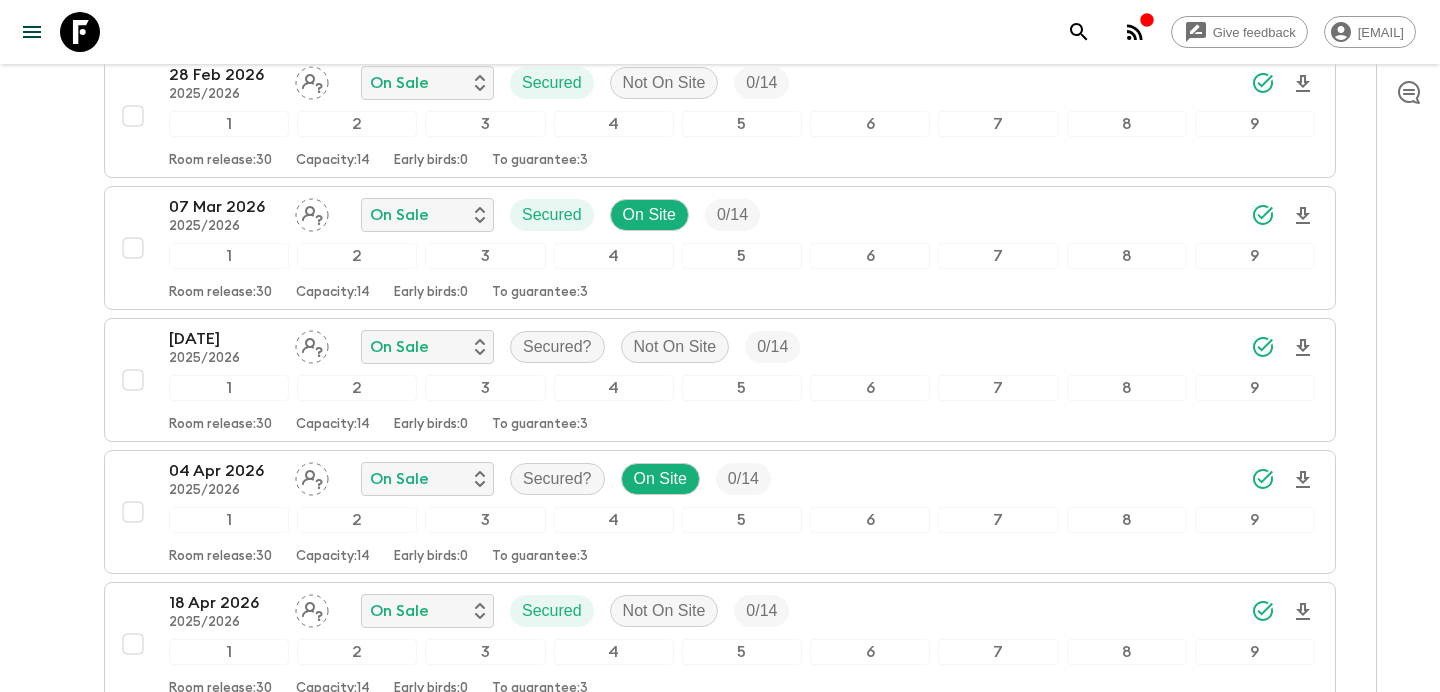 scroll, scrollTop: 1588, scrollLeft: 0, axis: vertical 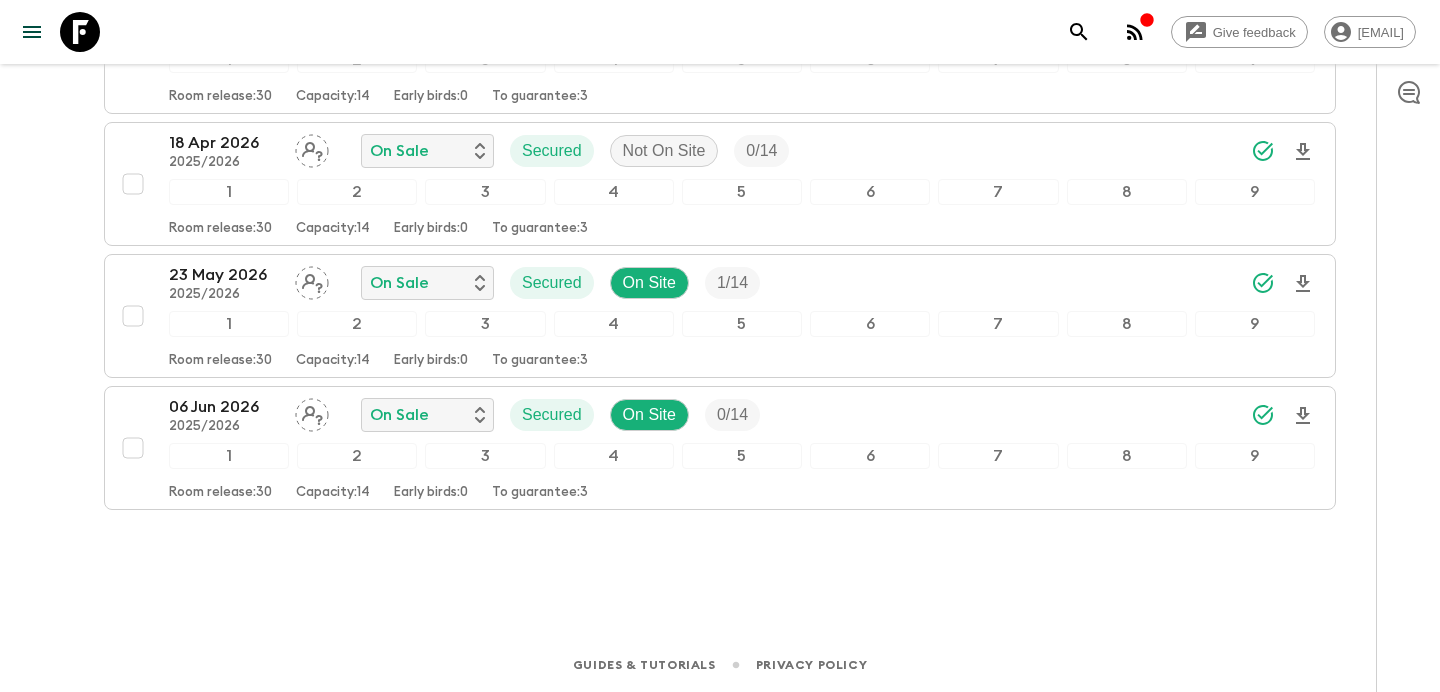click 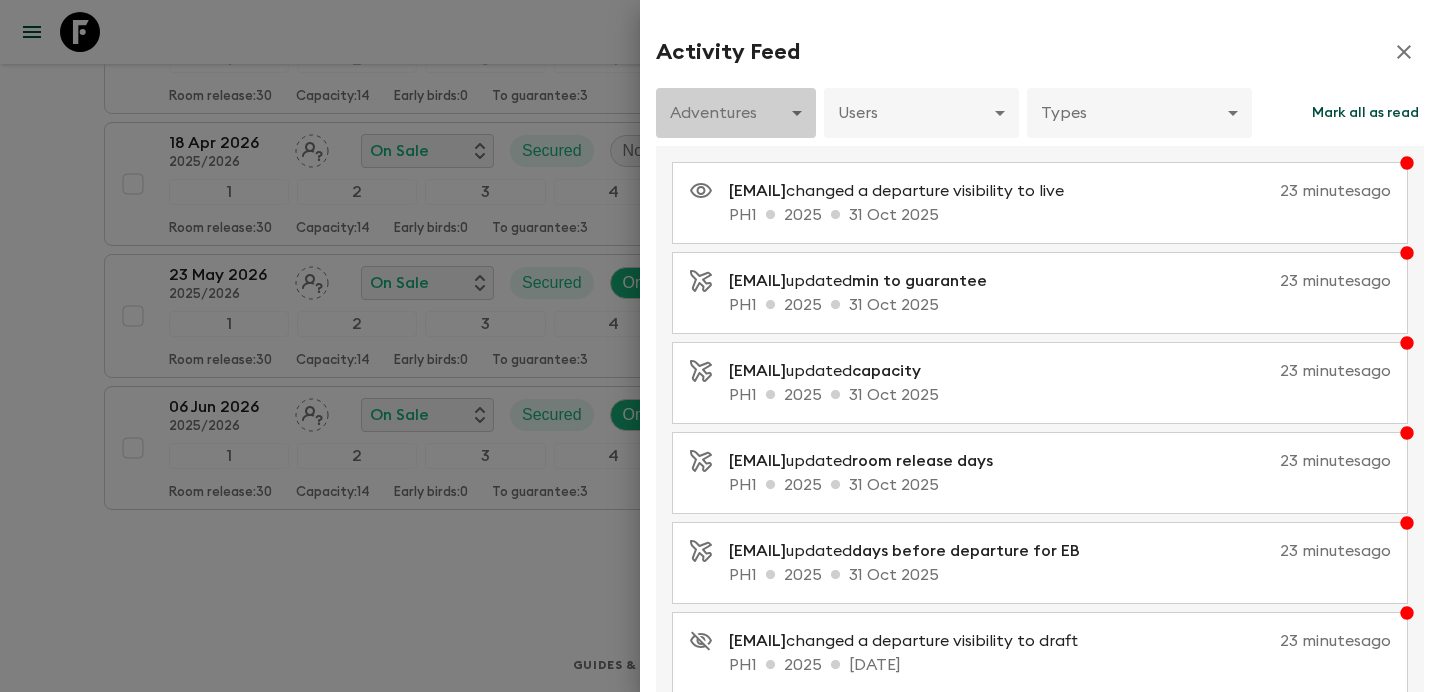click on "Give feedback [EMAIL] All itineraries Japan: Kyoto, Kanazawa & Tokyo (JP3) [YEAR]/[YEAR] FAQ Dietary Reqs Bookings Departures Itinerary Pack Leaders Cost Prices & Discounts Propose Departures Select All Bulk update Show Attention Required only Include Archived CSV Export [DATE] [YEAR]/[YEAR] Guaranteed Secured On Site 9 / 14 Guaranteed 1 2 3 4 5 6 7 8 9 Room release: 30 Capacity: 14 Early birds: 0 To guarantee: 3 [DATE] [YEAR]/[YEAR] On Sale Secured Not On Site 0 / 14 1 2 3 4 5 6 7 8 9 Room release: 30 Capacity: 14 Early birds: 0 To guarantee: 3 [DATE] [YEAR]/[YEAR] On Sale Secured? Not On Site 0 / 14 1 2 3 4 5 6 7 8 9 Room release: 30 Capacity: 14 Early birds: 0 To guarantee: 3 [DATE] [YEAR]/[YEAR] Guaranteed Secured On Site 1 / 14 Guaranteed 1 2 3 4 5 6 7 8 9 Room release: 30 Capacity: 14 Early birds: 0 To guarantee: 1 [DATE] [YEAR]/[YEAR] On Sale Secured On Site 1 / 14 1 2 3 4 5 6 7 8 9 Room release: 30 Capacity: 14 Early birds: 0 To guarantee: 3 [DATE] On Sale" at bounding box center [720, -448] 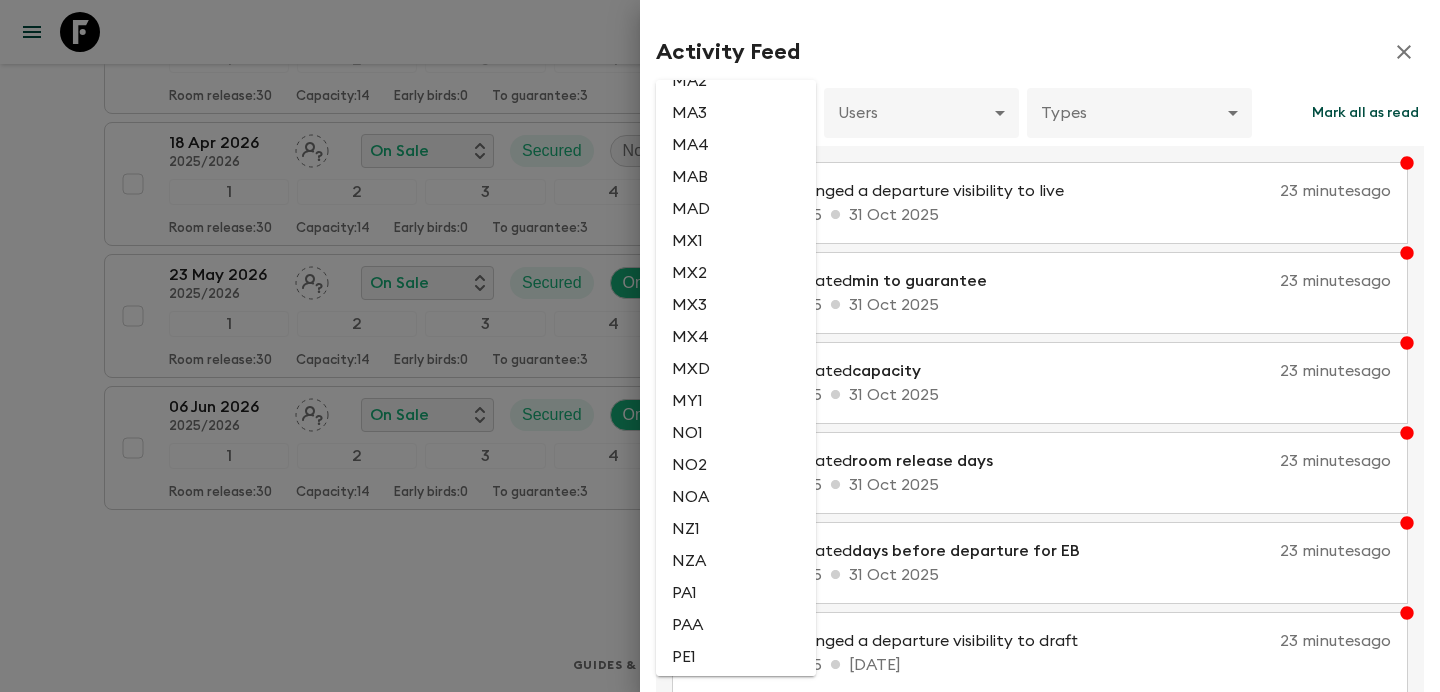 scroll, scrollTop: 3157, scrollLeft: 0, axis: vertical 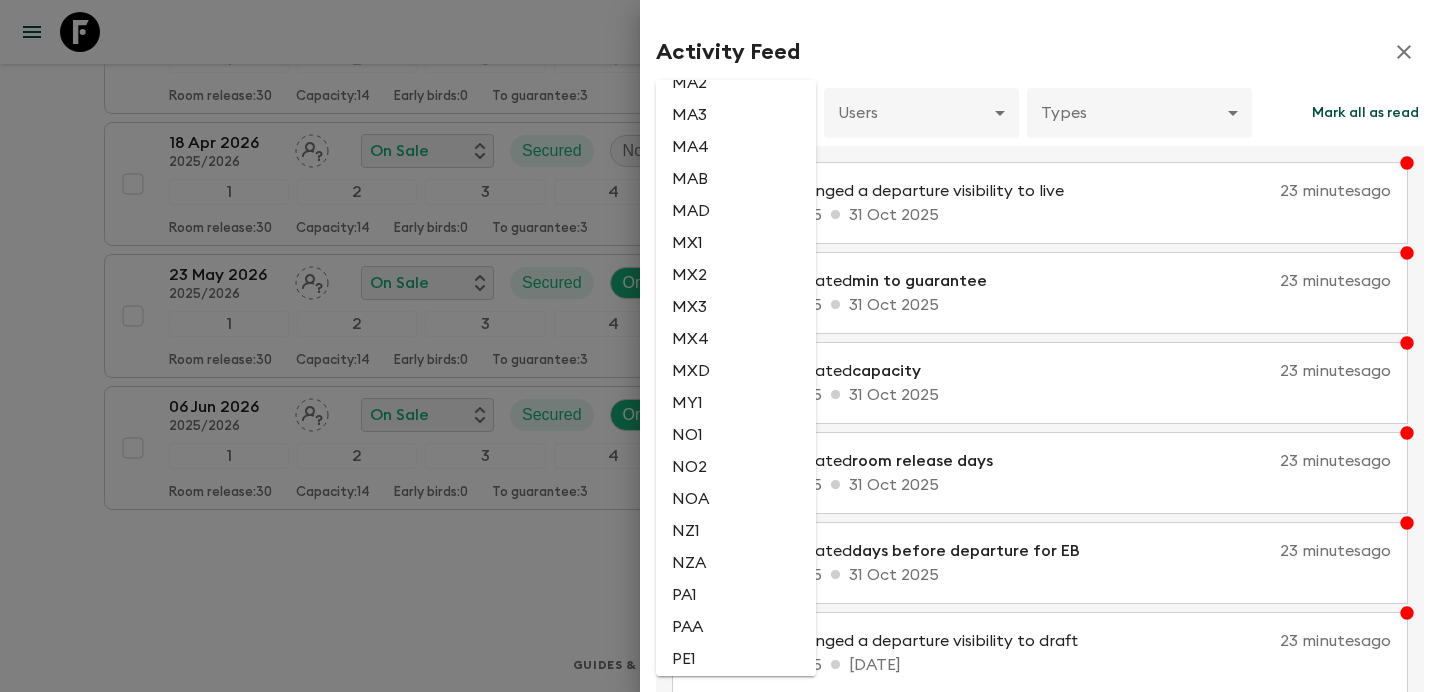 click on "NO1" at bounding box center (736, 435) 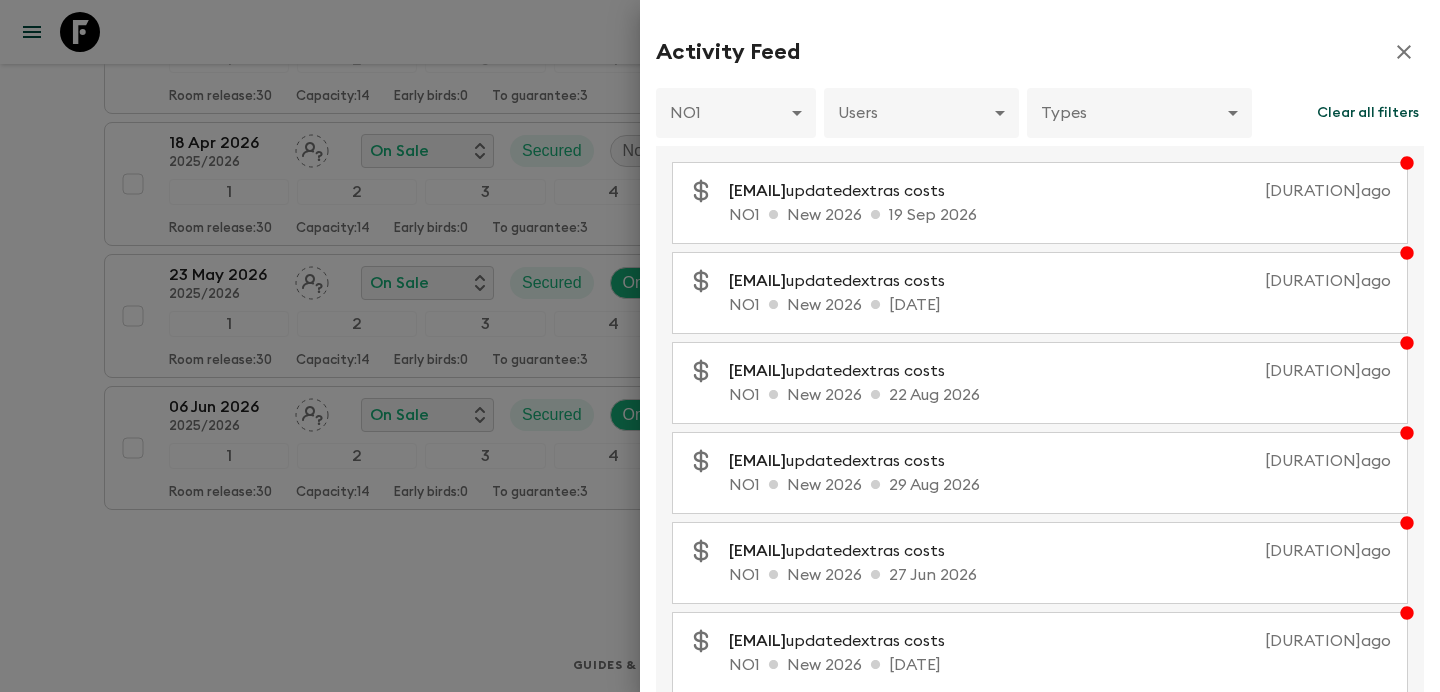 click at bounding box center (720, 346) 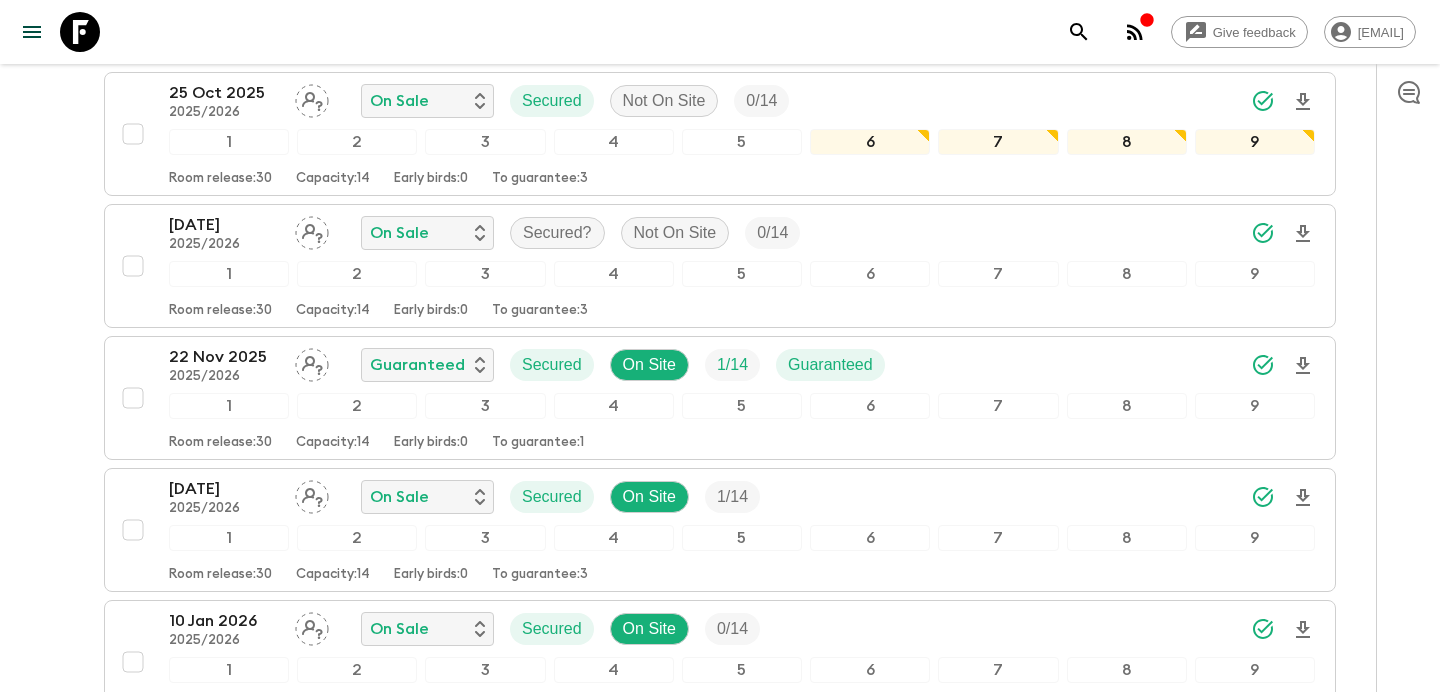 scroll, scrollTop: 0, scrollLeft: 0, axis: both 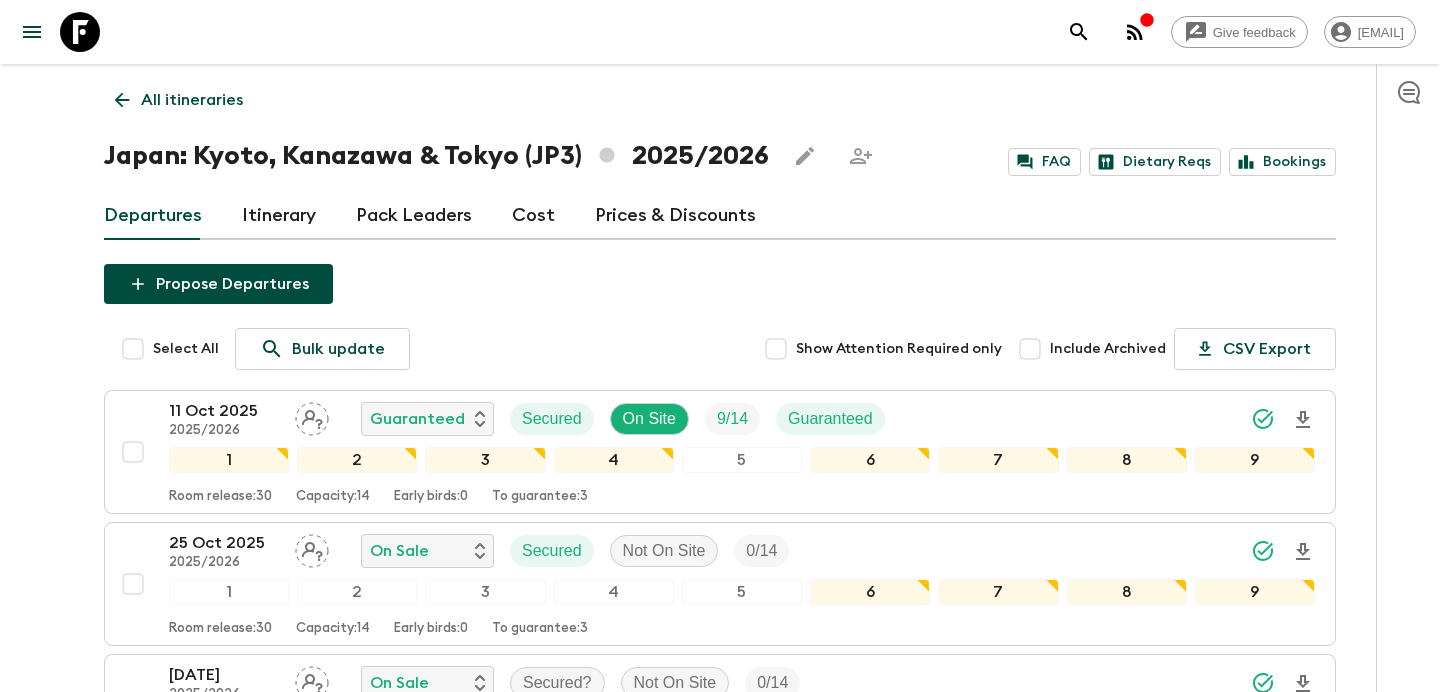 click on "All itineraries" at bounding box center [192, 100] 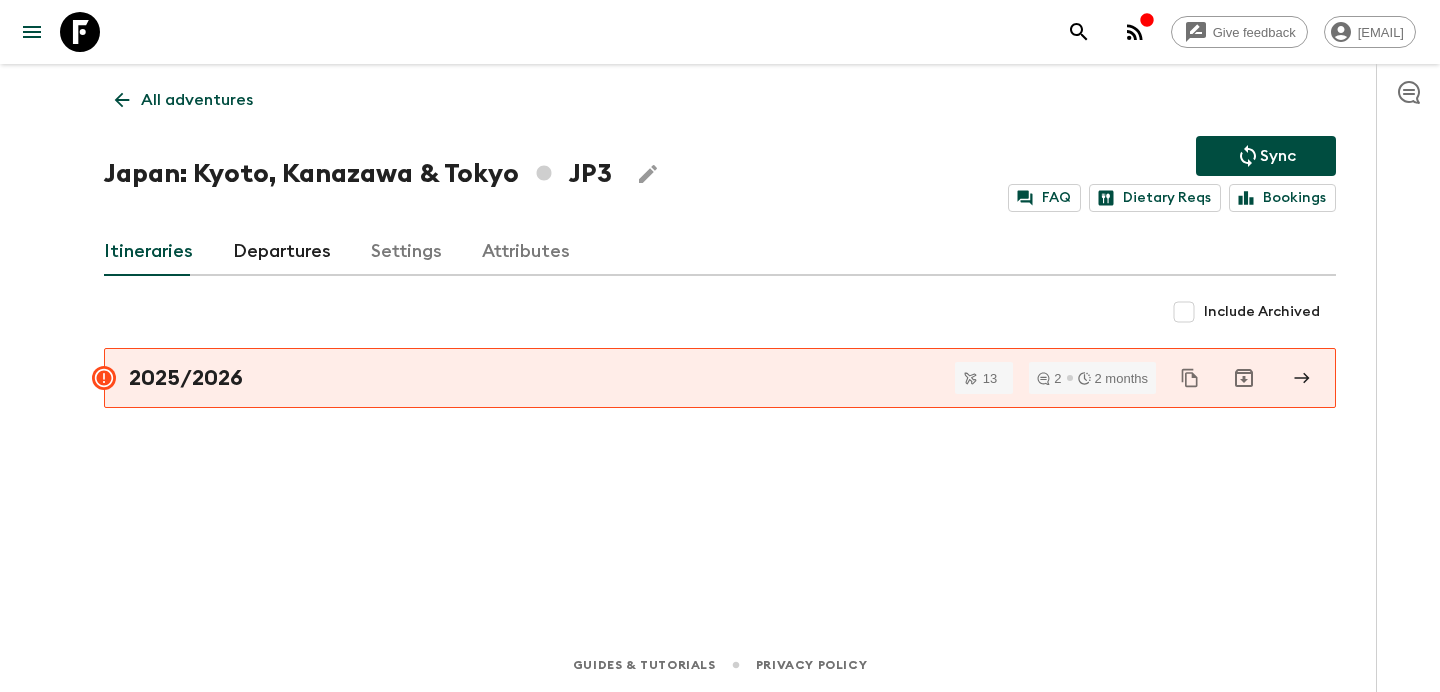 click on "All adventures" at bounding box center (197, 100) 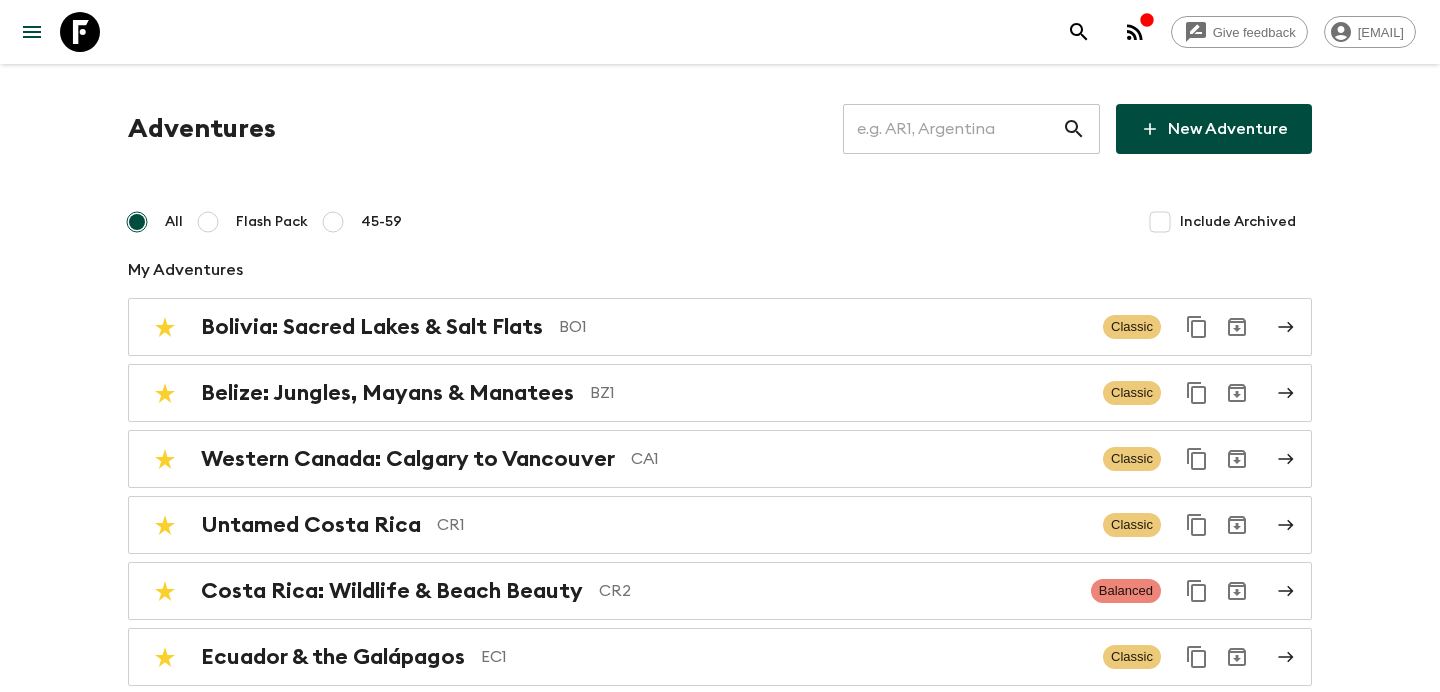 click at bounding box center (952, 129) 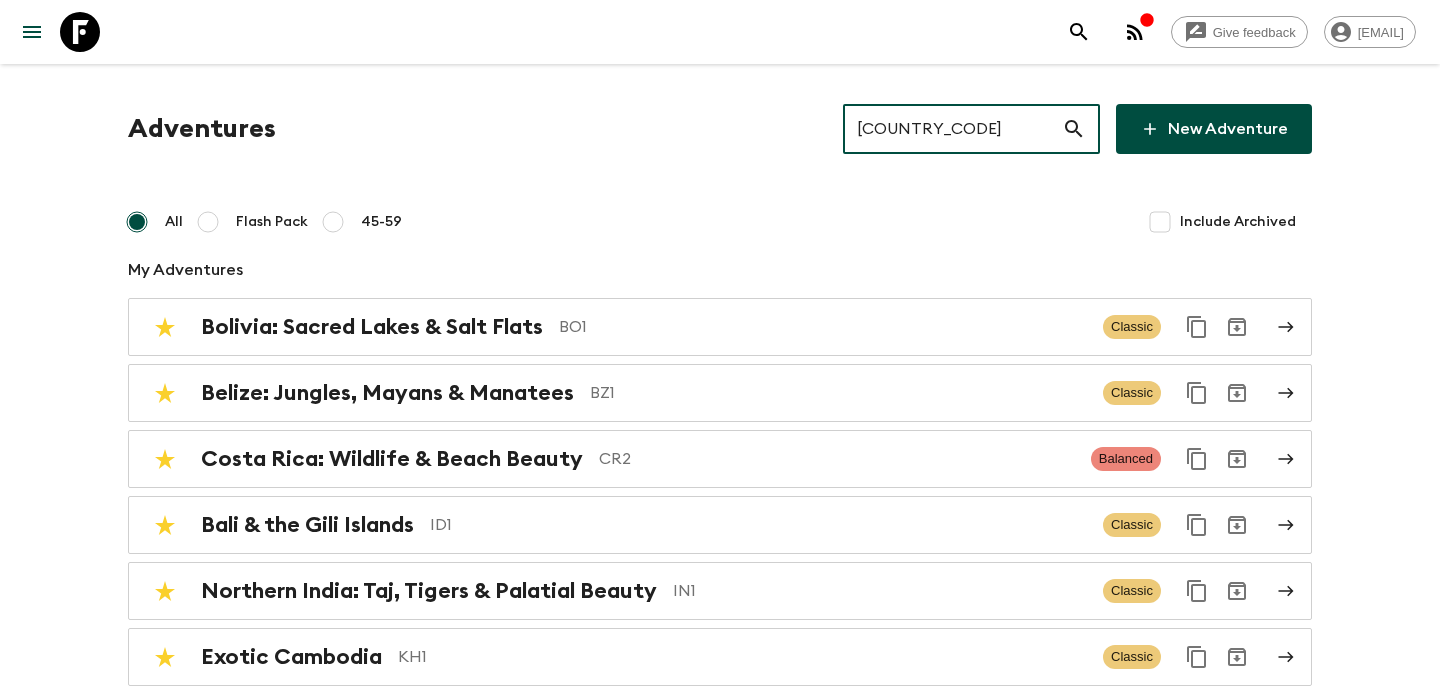 type on "BO1" 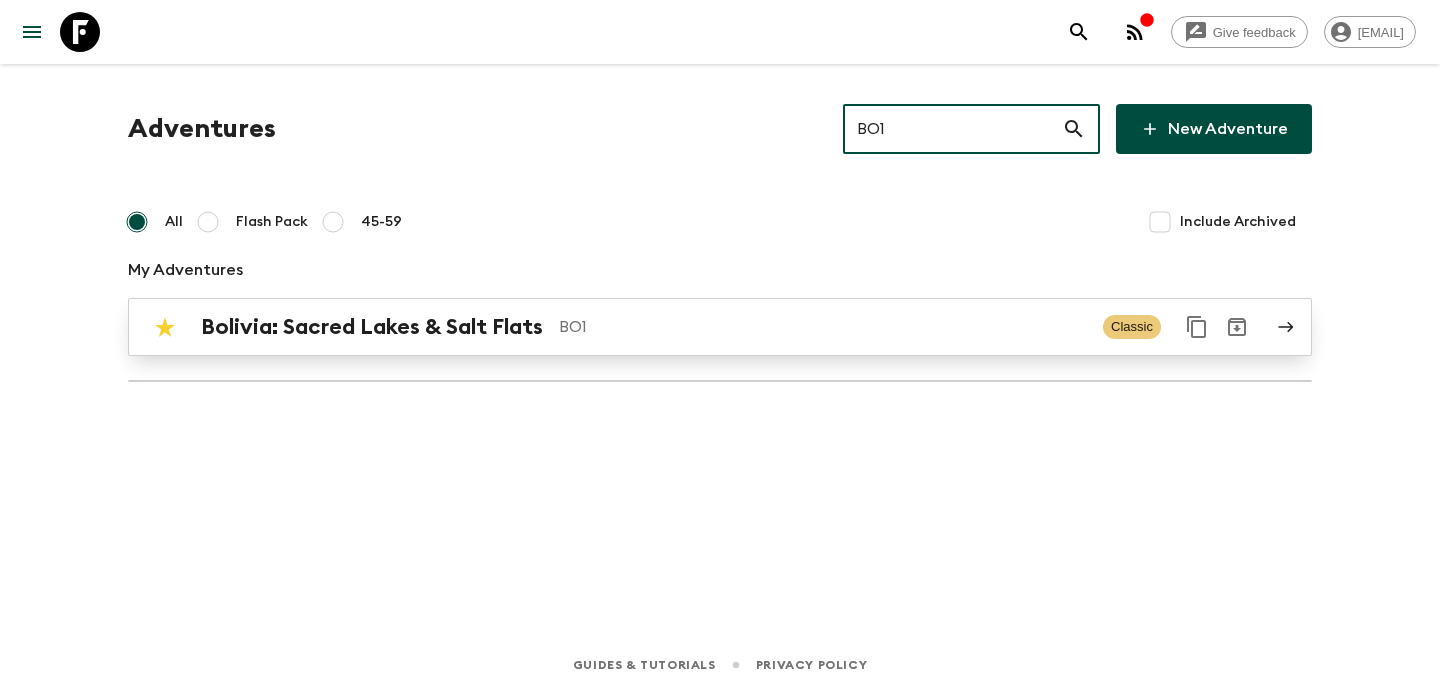 click on "Bolivia: Sacred Lakes & Salt Flats BO1" at bounding box center [644, 327] 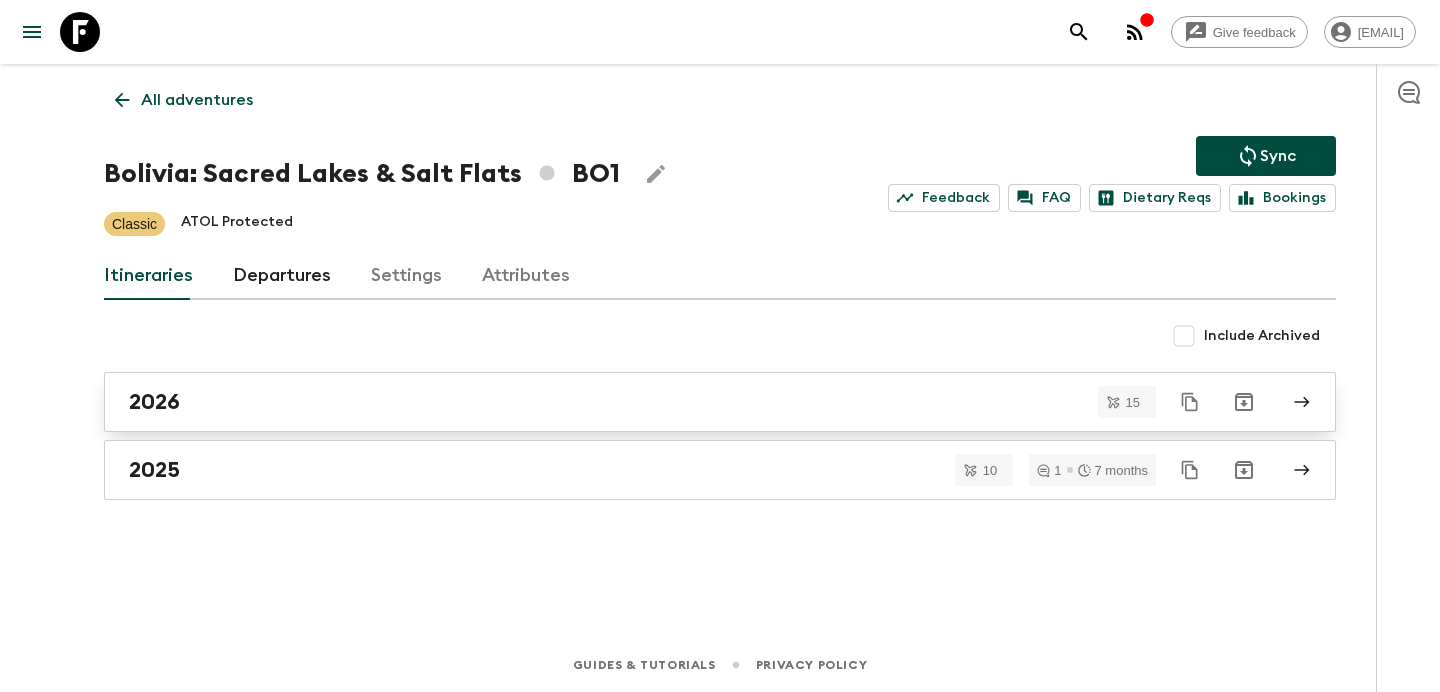 click on "2026" at bounding box center (701, 402) 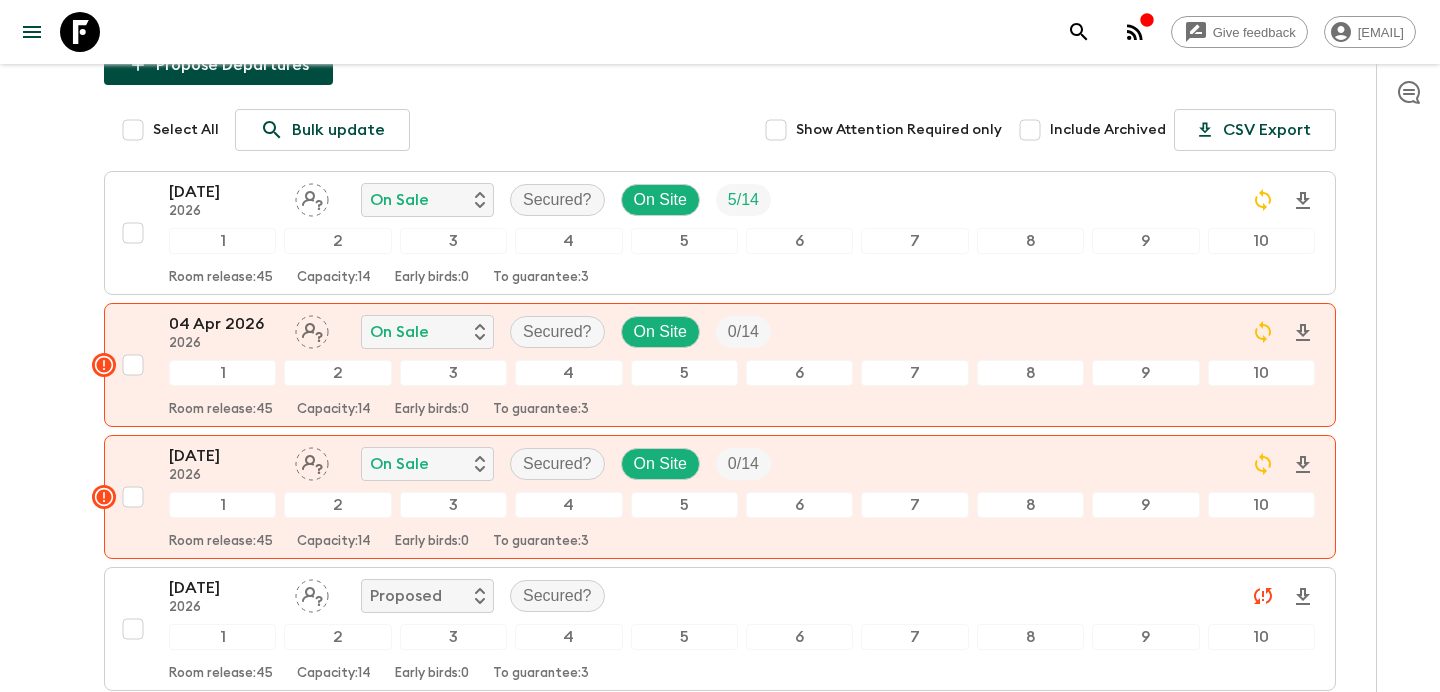 scroll, scrollTop: 0, scrollLeft: 0, axis: both 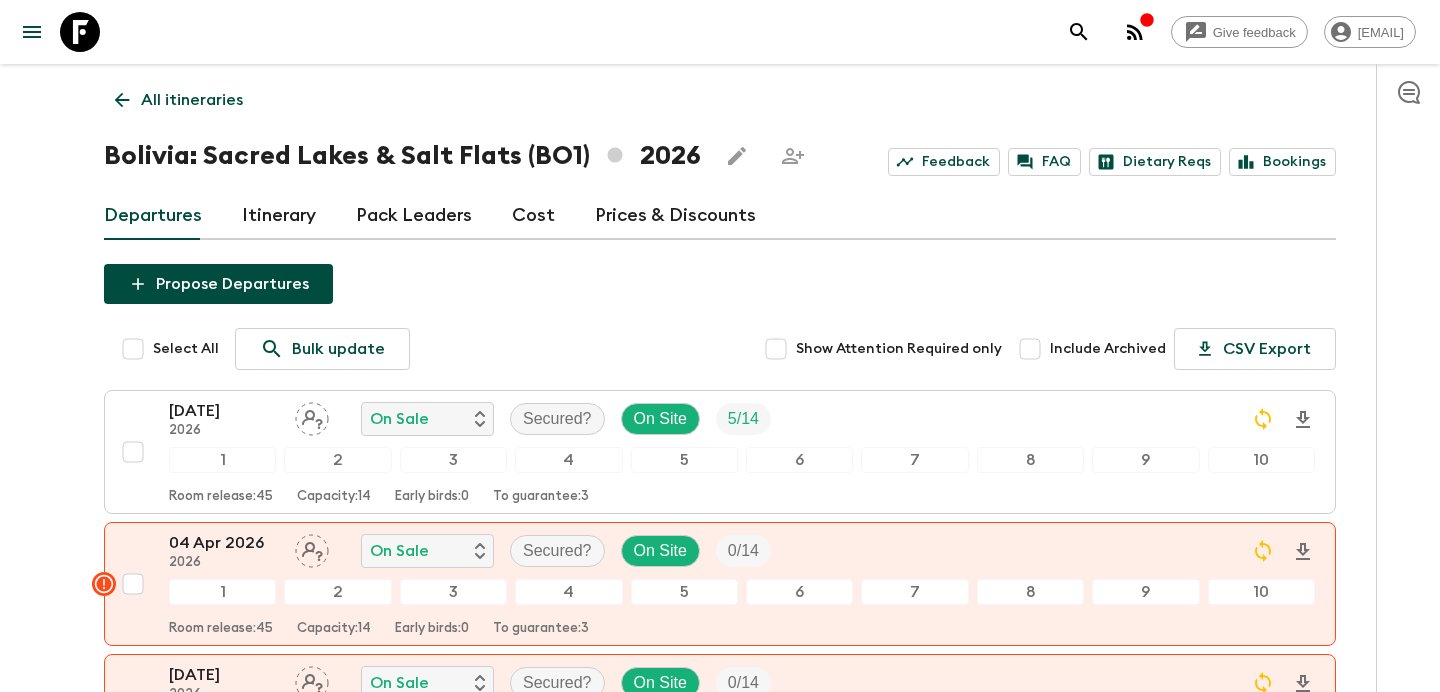 click on "Cost" at bounding box center (533, 216) 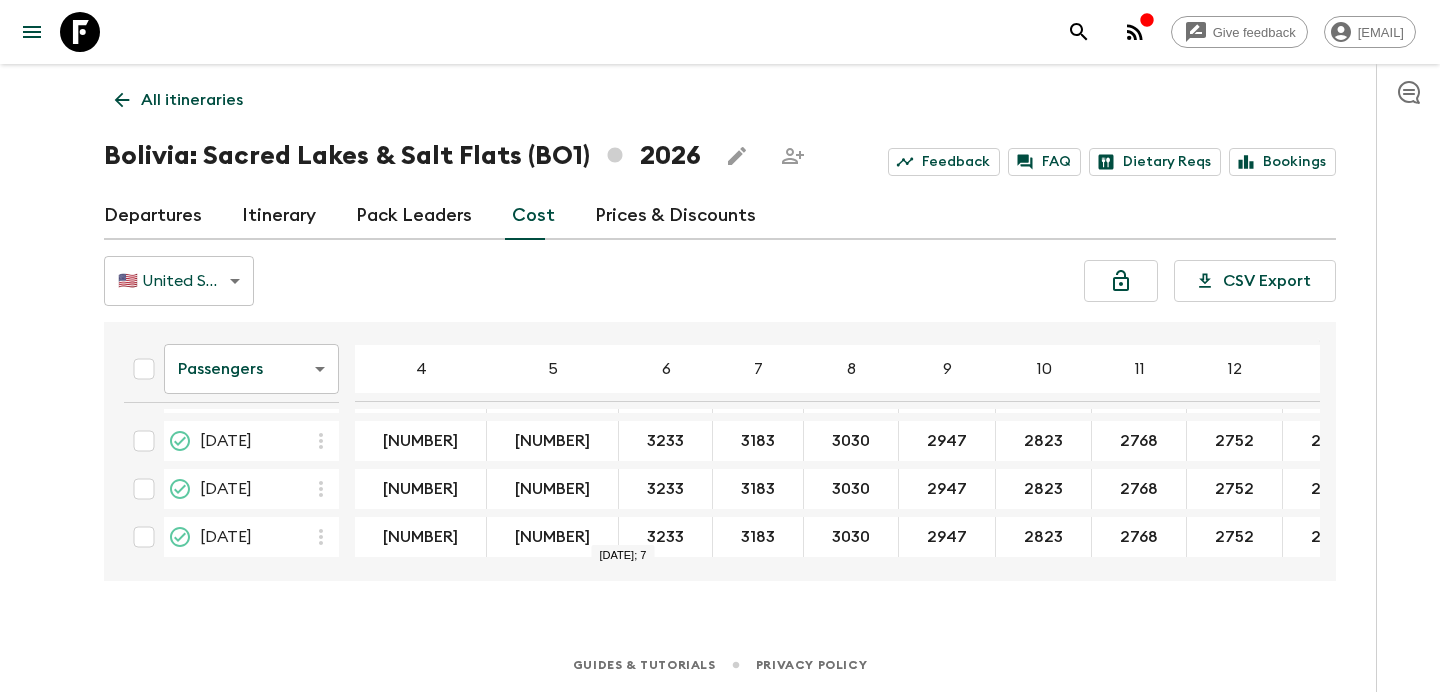 scroll, scrollTop: 0, scrollLeft: 0, axis: both 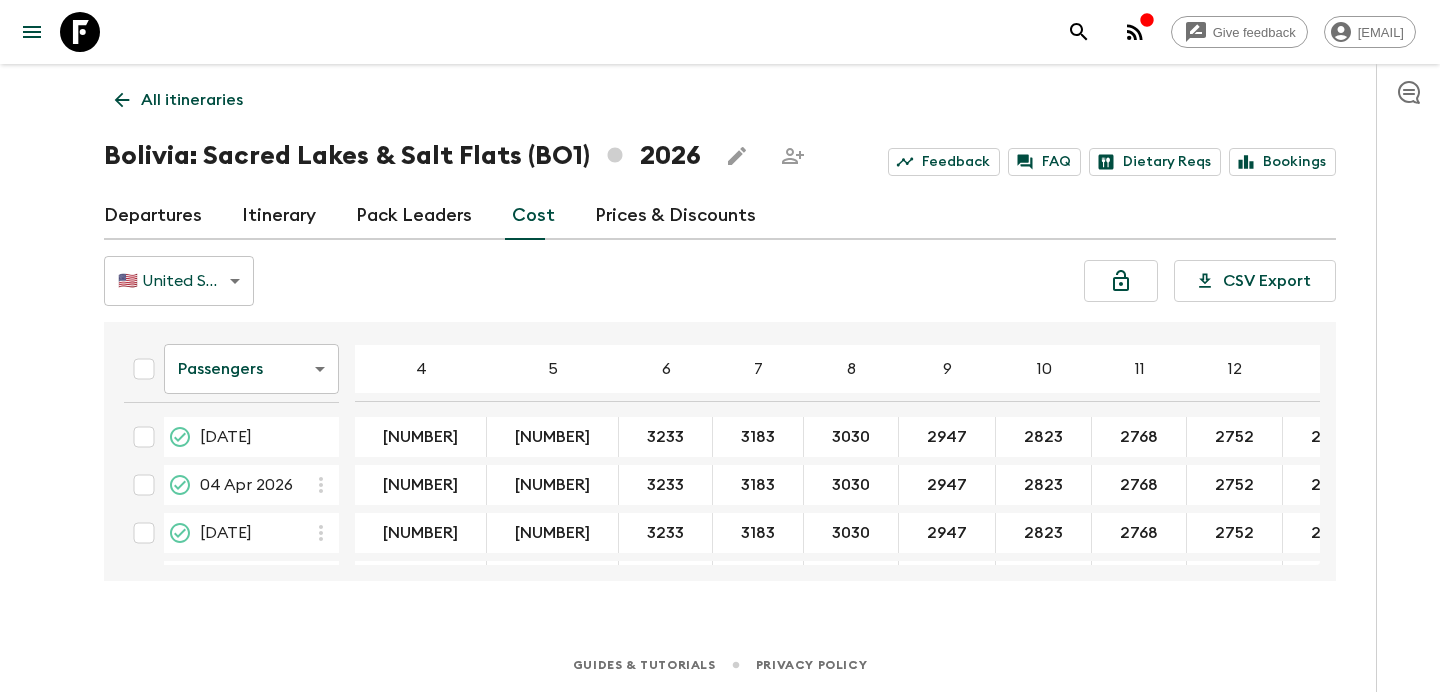 click on "Give feedback [EMAIL] All itineraries Bolivia: Sacred Lakes & Salt Flats (BO1) [YEAR] Feedback FAQ Dietary Reqs Bookings Departures Itinerary Pack Leaders Cost Prices & Discounts 🇺🇸 United States Dollar (USD) USD ​ CSV Export Passengers passengersCost ​ 4 5 6 7 8 9 10 11 12 13 14 15 16 17 18 [DAY] [MONTH] [YEAR] [NUMBER] [NUMBER] [NUMBER] [NUMBER] [NUMBER] [NUMBER] [NUMBER] [NUMBER] [NUMBER] [NUMBER] [NUMBER] [NUMBER] [NUMBER] [NUMBER] [NUMBER] [DAY] [MONTH] [YEAR] [NUMBER] [NUMBER] [NUMBER] [NUMBER] [NUMBER] [NUMBER] [NUMBER] [NUMBER] [NUMBER] [NUMBER] [NUMBER] [NUMBER] [NUMBER] [NUMBER] [NUMBER] [DAY] [MONTH] [YEAR] [NUMBER] [NUMBER] [NUMBER] [NUMBER] [NUMBER] [NUMBER] [NUMBER] [NUMBER] [NUMBER] [NUMBER] [NUMBER] [NUMBER] [NUMBER] [NUMBER] [NUMBER] [DAY] [MONTH] [YEAR] [NUMBER] [NUMBER] [NUMBER] [NUMBER] [NUMBER] [NUMBER] [NUMBER] [NUMBER] [NUMBER] [NUMBER] [NUMBER] [NUMBER] [NUMBER] [NUMBER] [NUMBER] [DAY] [MONTH] [YEAR] [NUMBER] [NUMBER] [NUMBER] [NUMBER] [NUMBER] [NUMBER] [NUMBER] [NUMBER] [NUMBER] [NUMBER] [NUMBER] [NUMBER] [NUMBER] [NUMBER] [NUMBER] [DAY] [MONTH] [YEAR] [NUMBER] [NUMBER] [NUMBER] [NUMBER] [NUMBER] [NUMBER] [NUMBER] [NUMBER] [NUMBER] [NUMBER] [NUMBER] [NUMBER] [NUMBER] [NUMBER] [NUMBER] [NUMBER]" at bounding box center [720, 346] 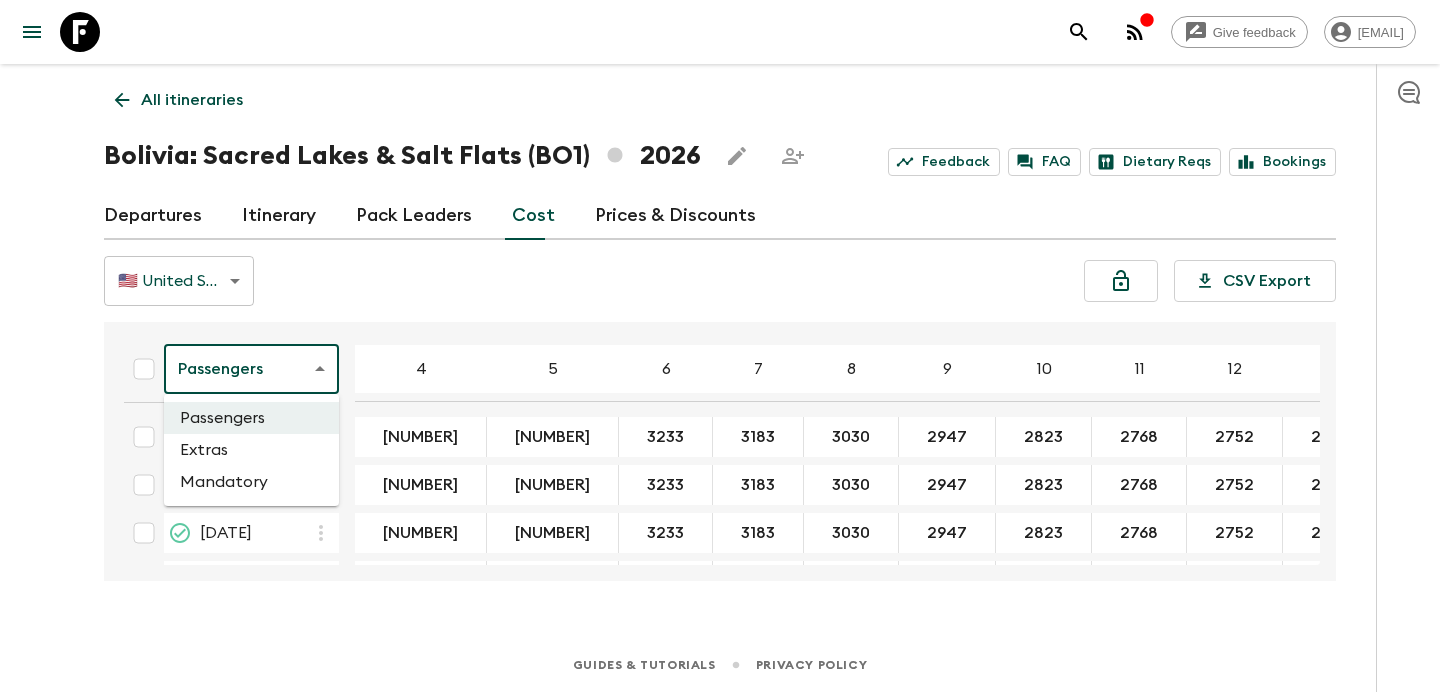 click on "Mandatory" at bounding box center (251, 482) 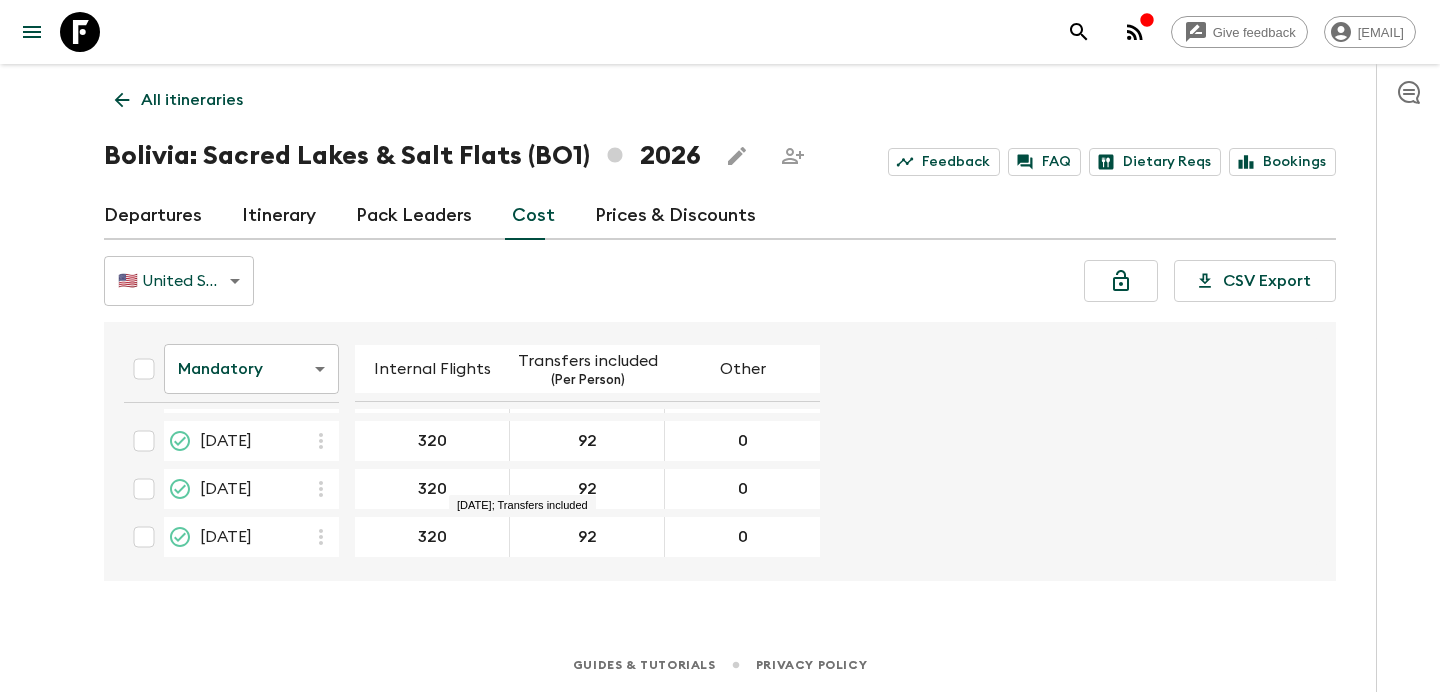 scroll, scrollTop: 0, scrollLeft: 0, axis: both 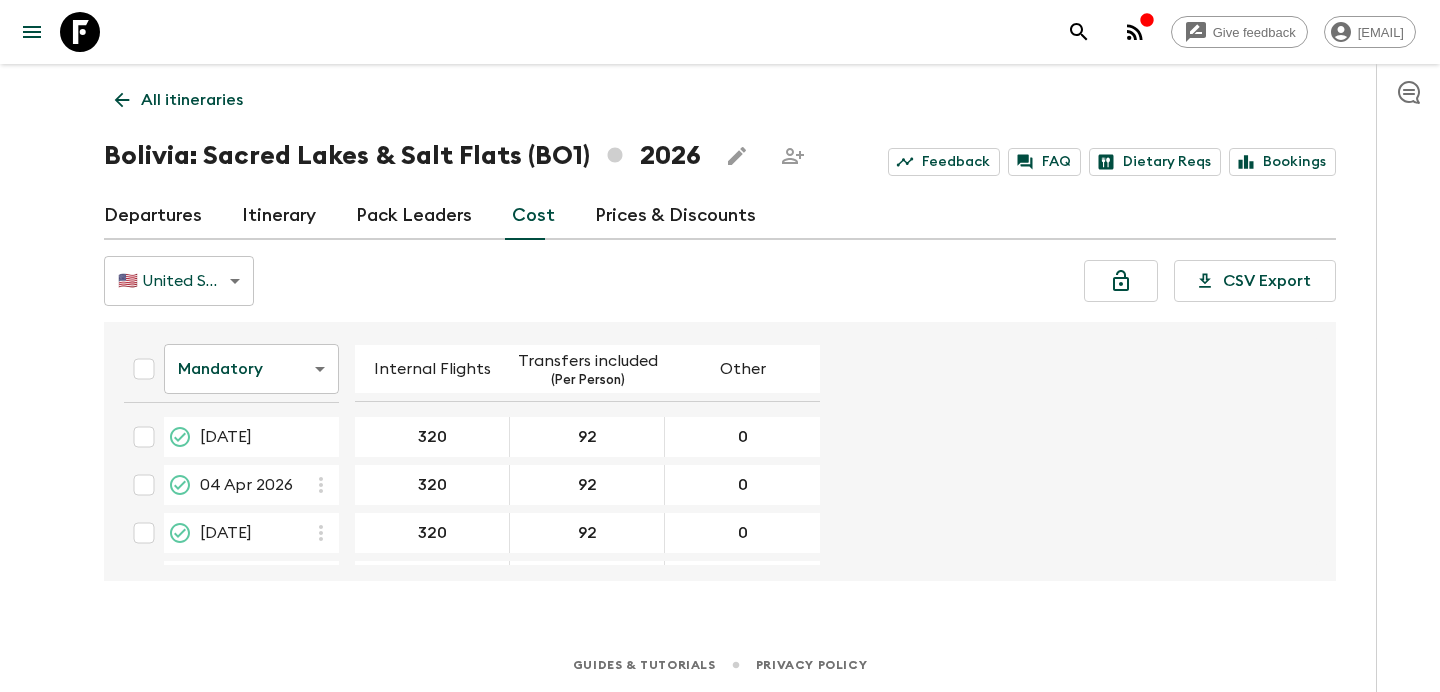 click on "Give feedback [EMAIL] All itineraries Bolivia: Sacred Lakes & Salt Flats (BO1) [YEAR] Feedback FAQ Dietary Reqs Bookings Departures Itinerary Pack Leaders Cost Prices & Discounts 🇺🇸 United States Dollar (USD) USD ​ CSV Export Mandatory mandatoryCost ​ Internal Flights Transfers included (Per Person) Other [DATE] [NUMBER] [NUMBER] 0 [DATE] [NUMBER] [NUMBER] 0 [DATE] [NUMBER] [NUMBER] 0 [DATE] [NUMBER] [NUMBER] 0 [DATE] [NUMBER] [NUMBER] 0 [DATE] [NUMBER] [NUMBER] 0 [DATE] [NUMBER] [NUMBER] 0 [DATE] [NUMBER] [NUMBER] 0 [DATE] [NUMBER] [NUMBER] 0 [DATE] [NUMBER] [NUMBER] 0 [DATE] [NUMBER] [NUMBER] 0 [DATE] [NUMBER] [NUMBER] 0 [DATE] [NUMBER] [NUMBER] 0 Guides & Tutorials Privacy Policy" at bounding box center [720, 346] 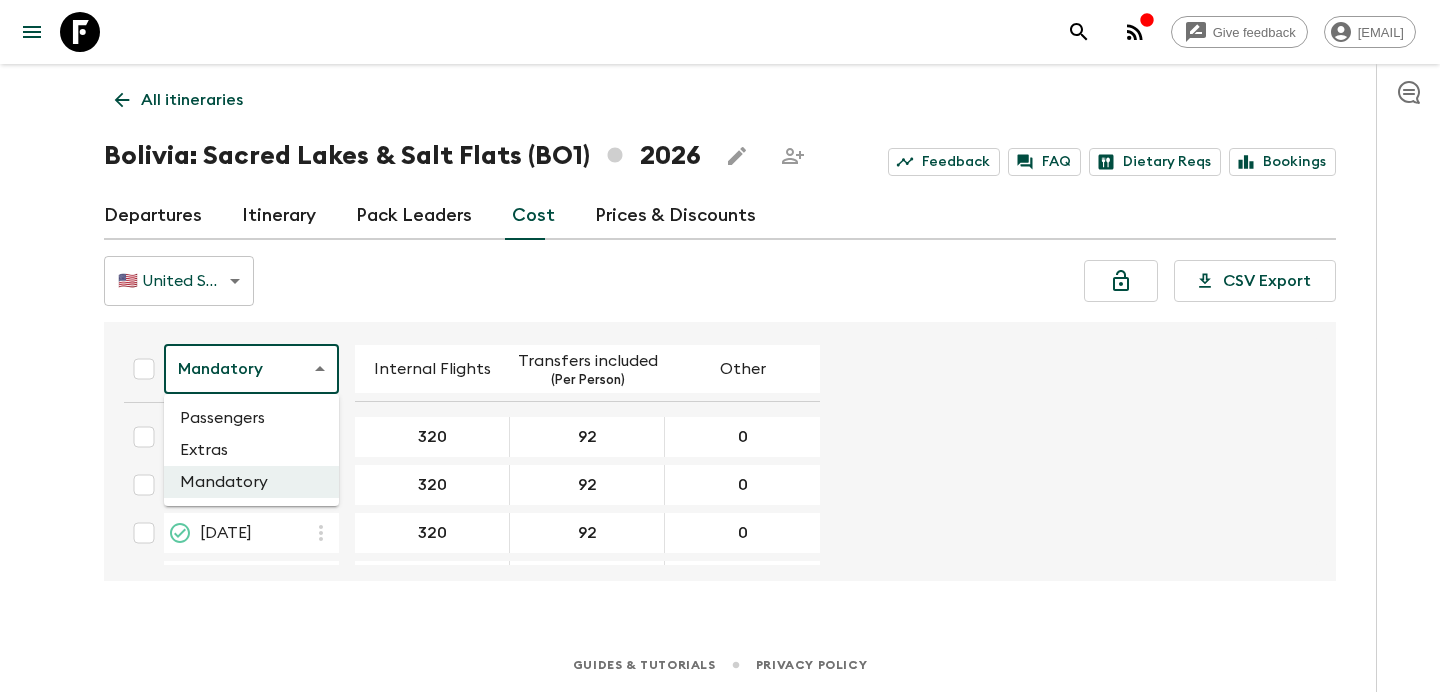 click on "Extras" at bounding box center (251, 450) 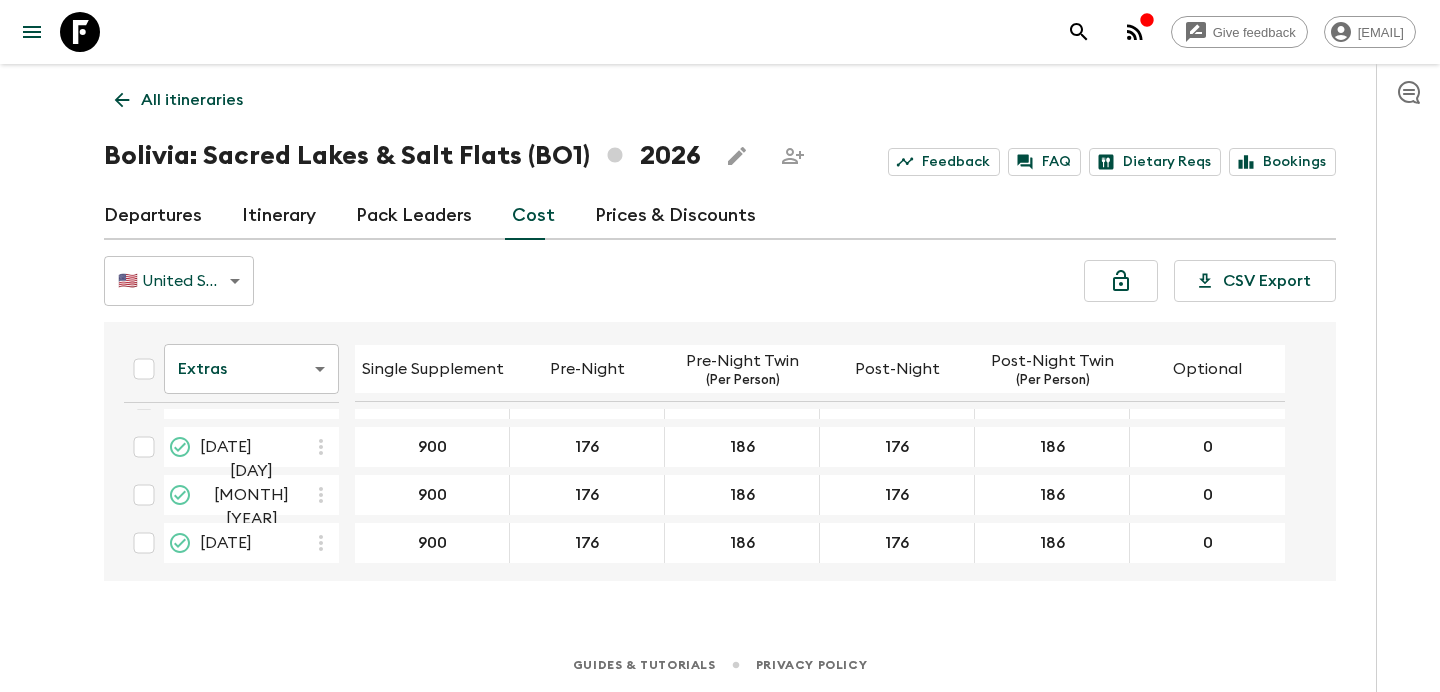 scroll, scrollTop: 0, scrollLeft: 0, axis: both 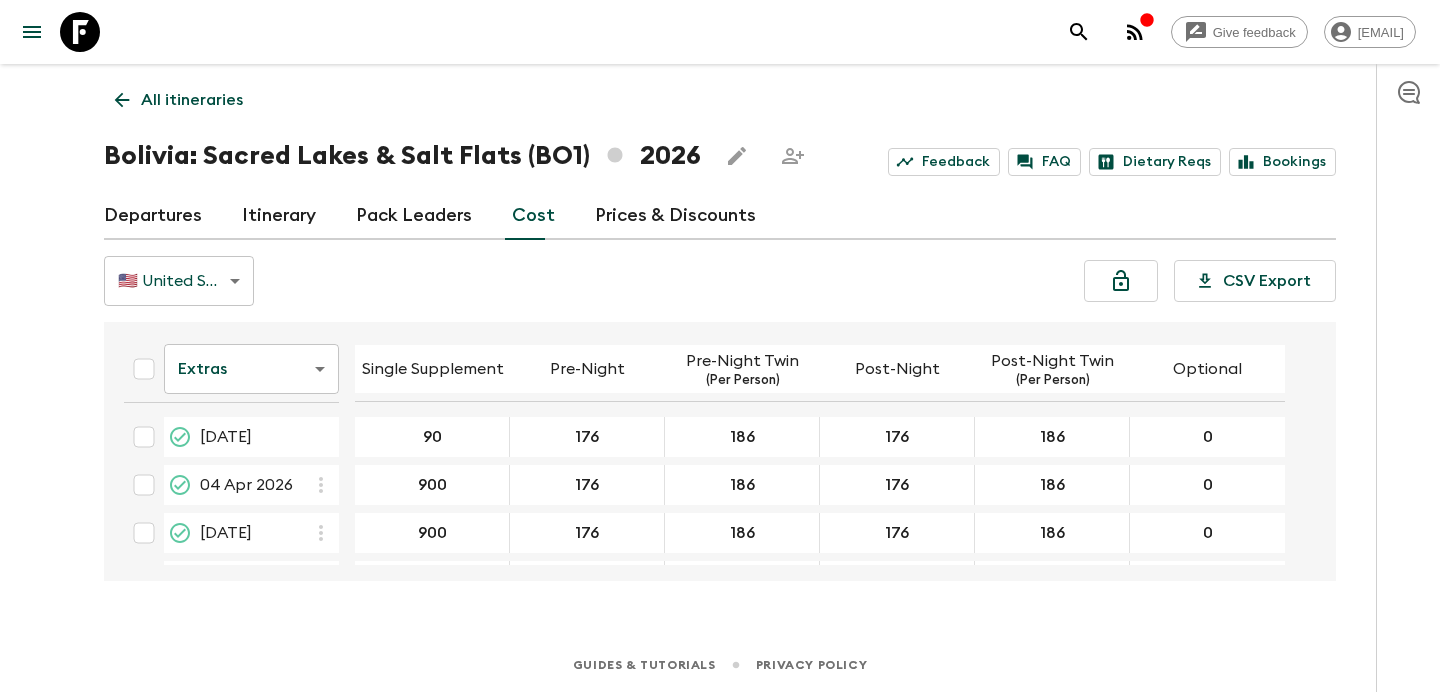 click on "All itineraries" at bounding box center [192, 100] 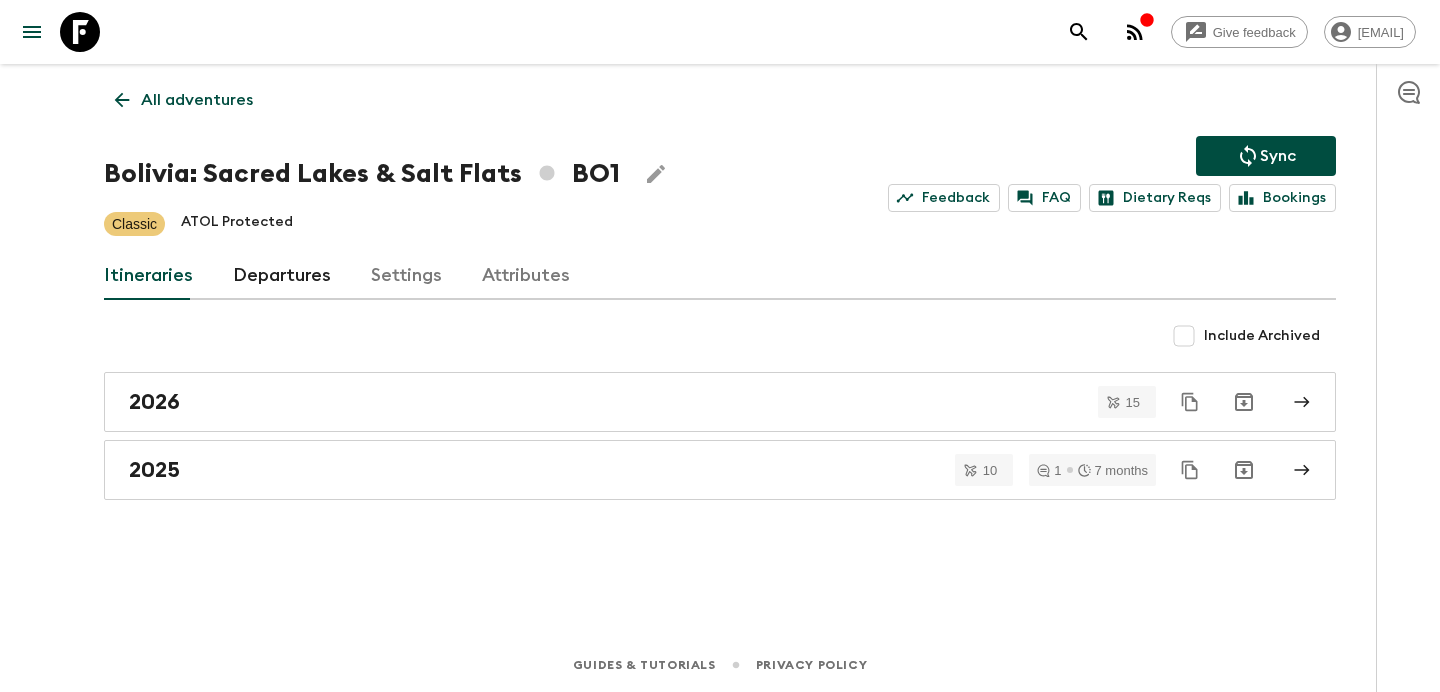 click on "All adventures" at bounding box center [197, 100] 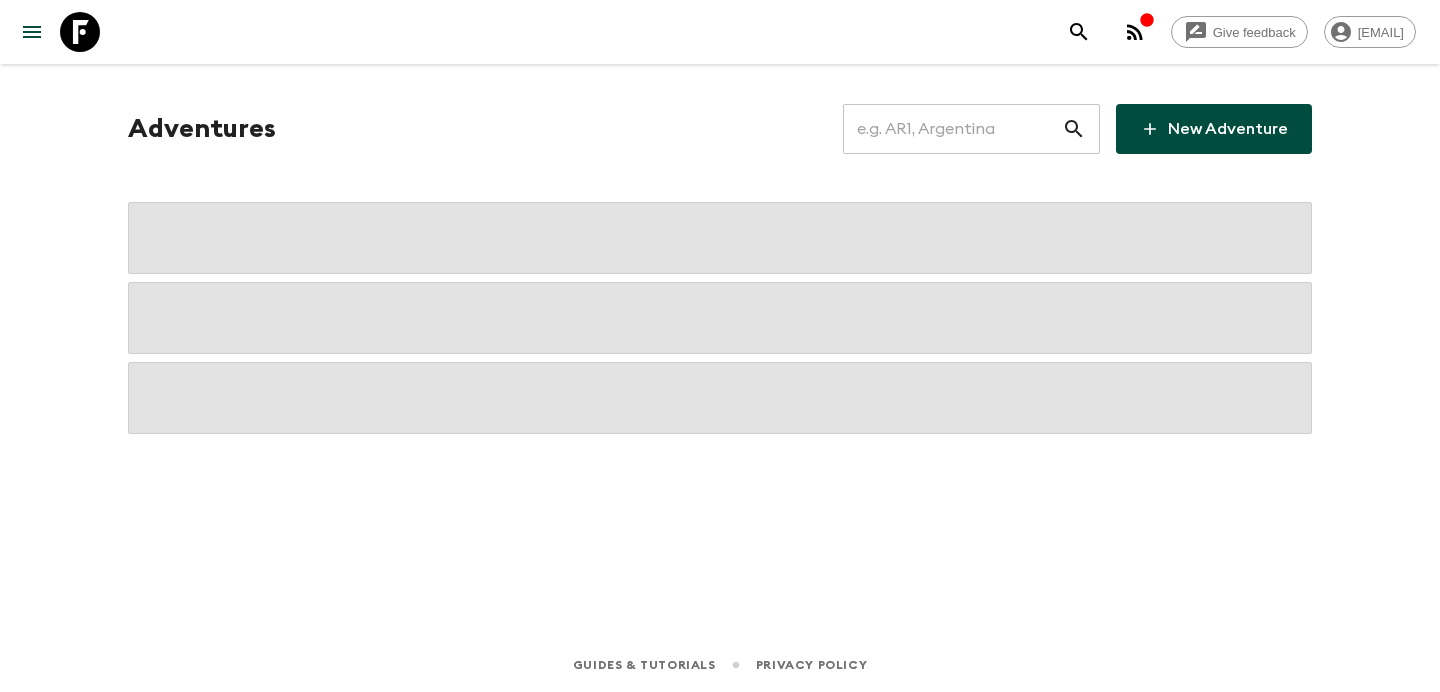 click at bounding box center (952, 129) 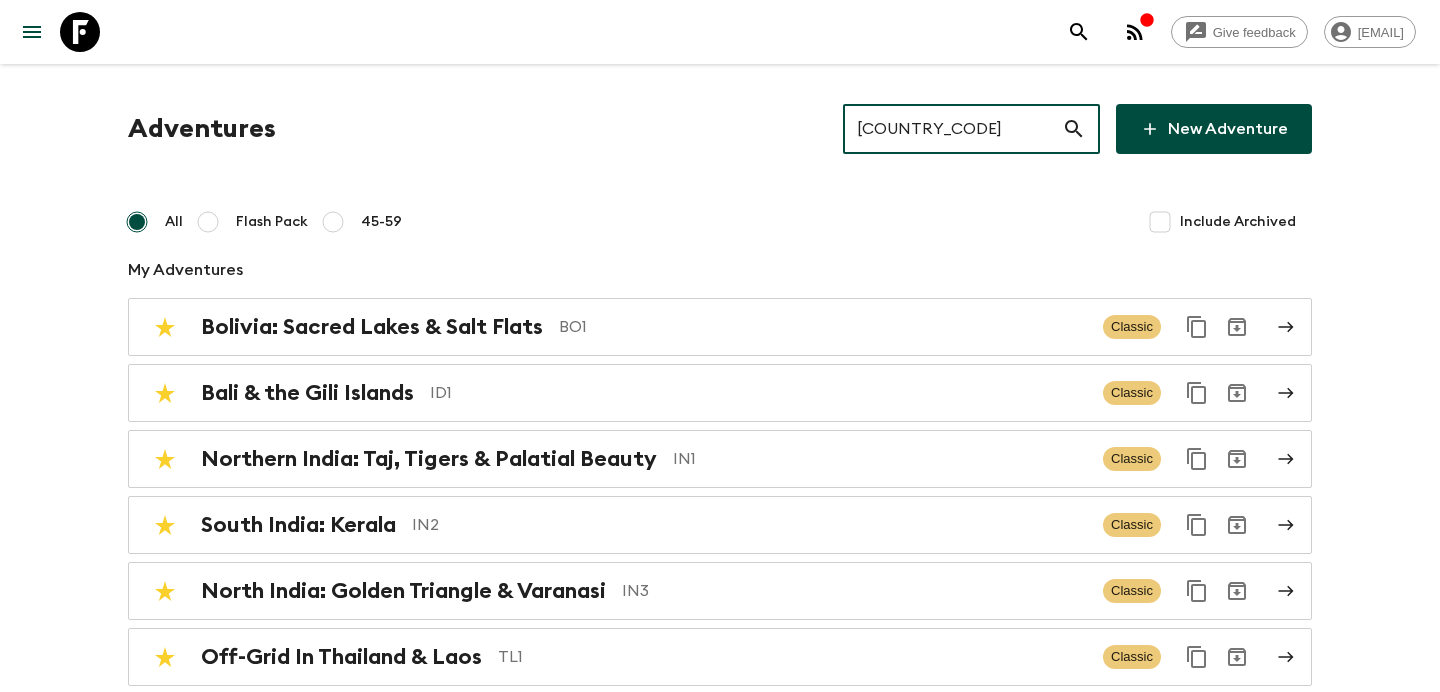 type on "IN3" 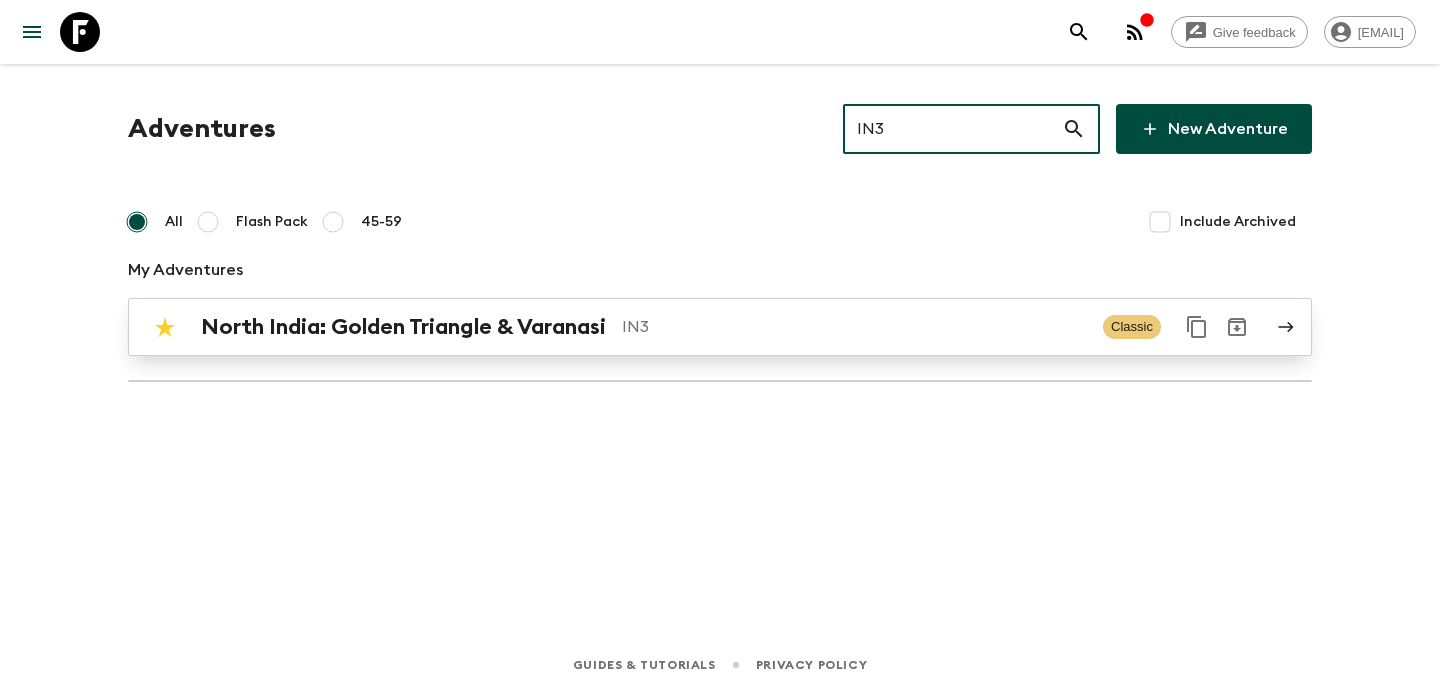 click on "IN3" at bounding box center [854, 327] 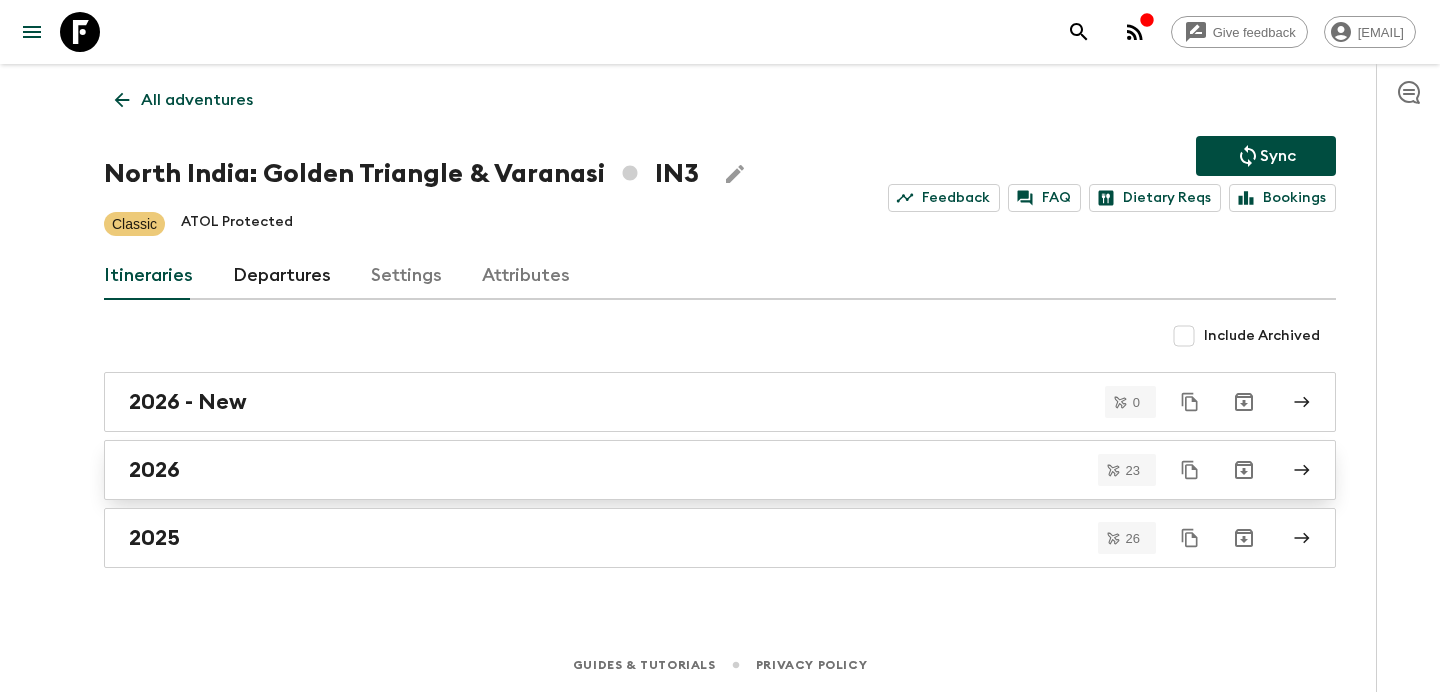 click on "2026" at bounding box center (701, 470) 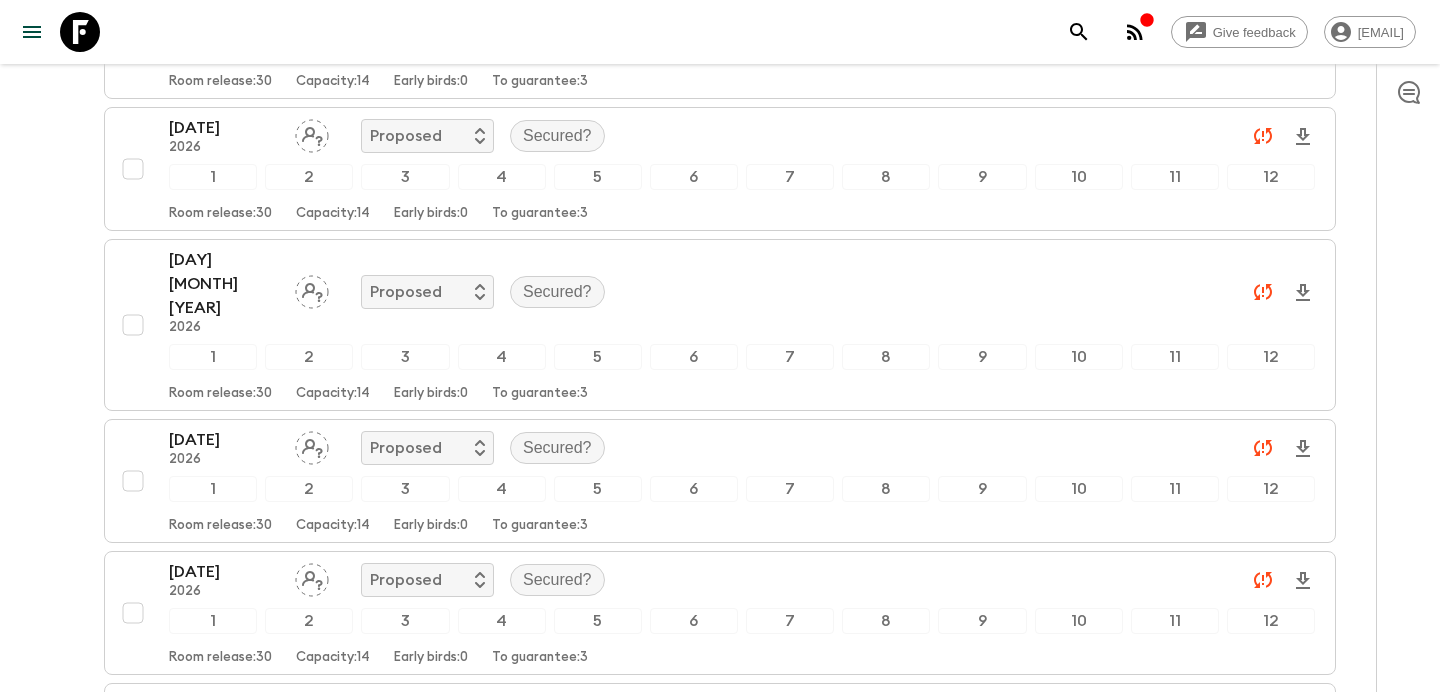scroll, scrollTop: 0, scrollLeft: 0, axis: both 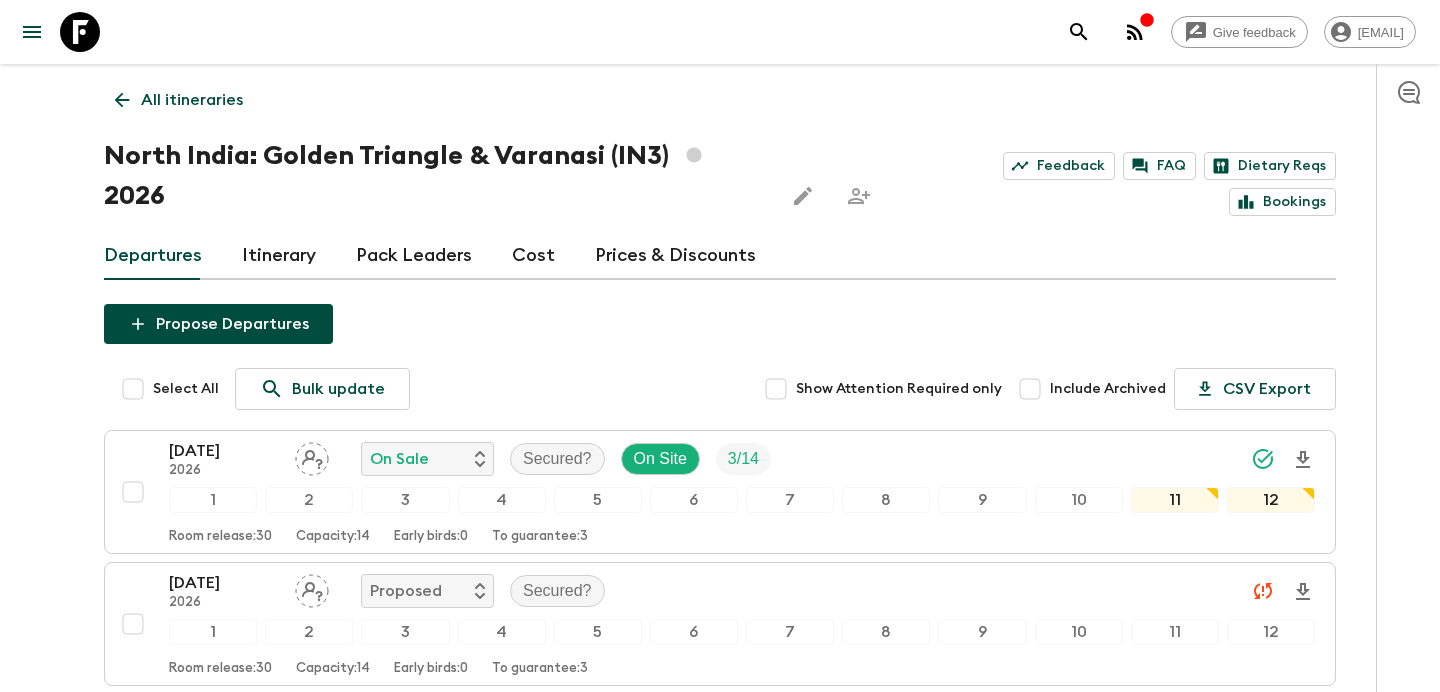 click on "Itinerary" at bounding box center (279, 256) 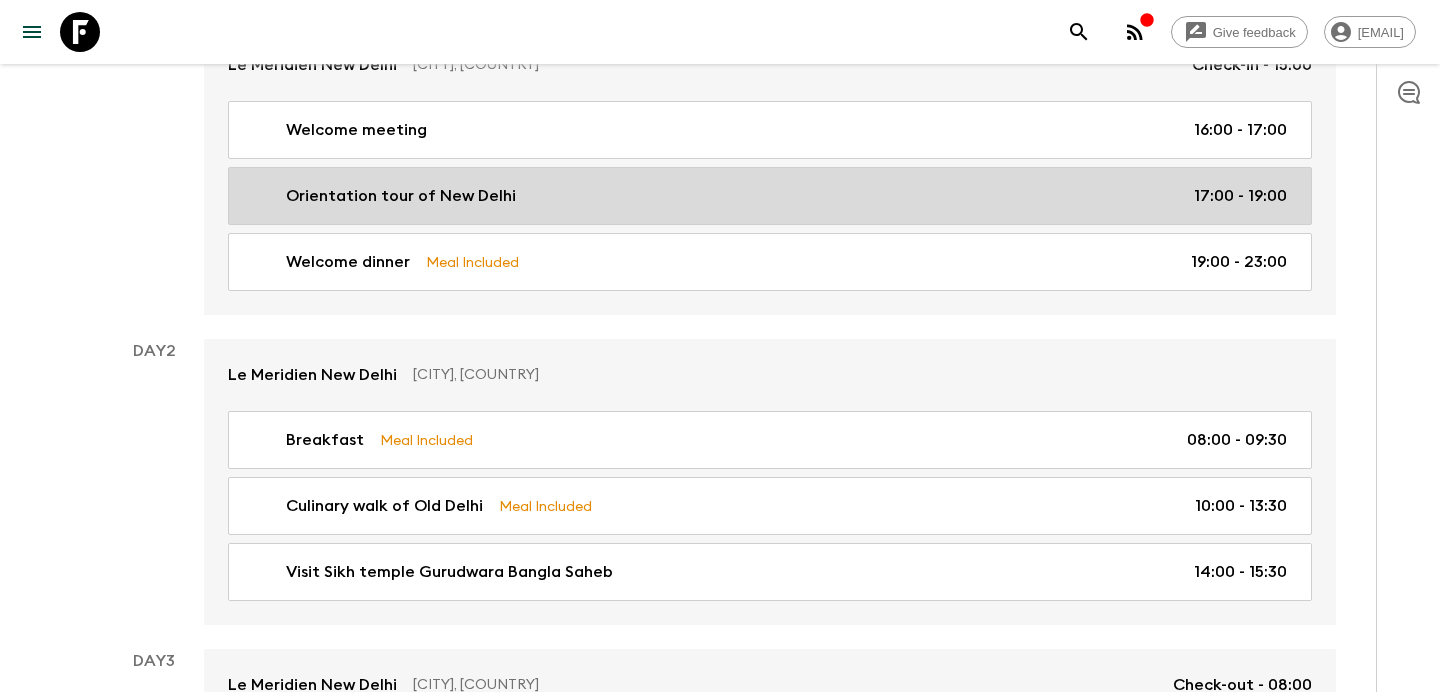 scroll, scrollTop: 0, scrollLeft: 0, axis: both 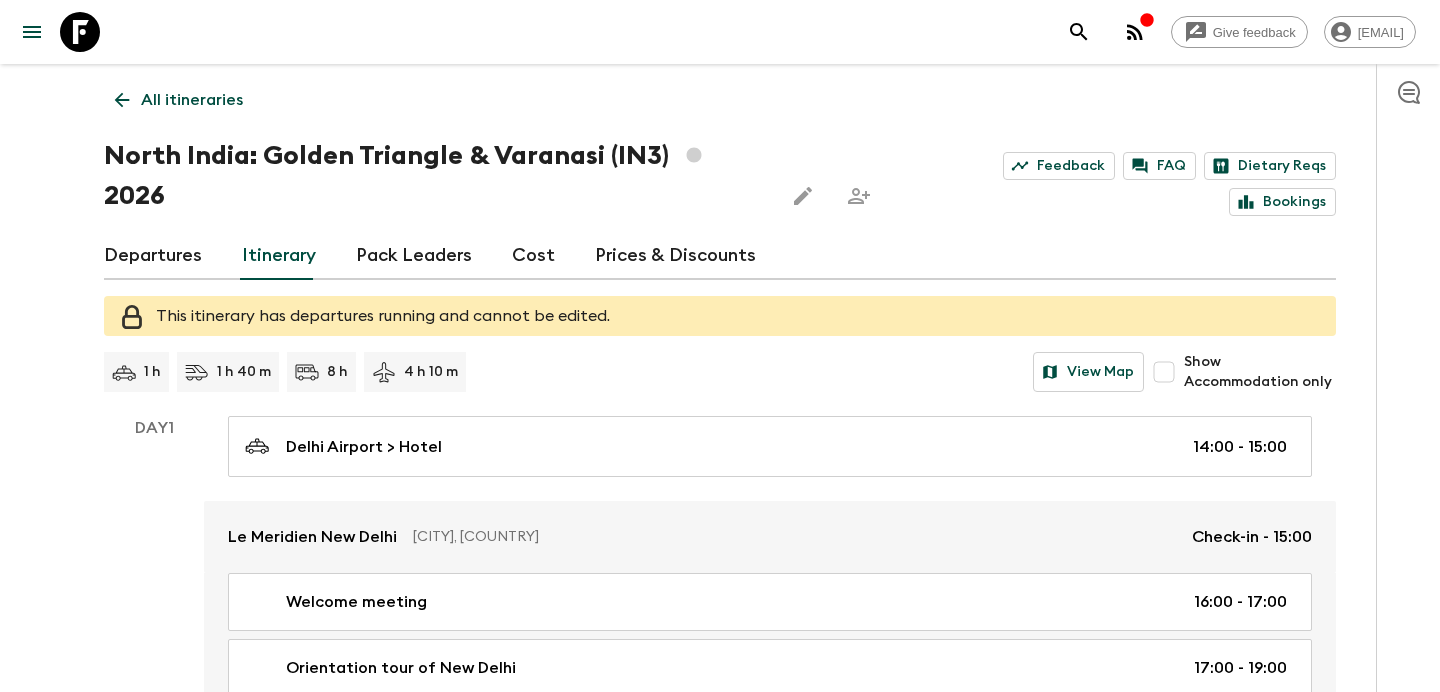 click on "Departures" at bounding box center (153, 256) 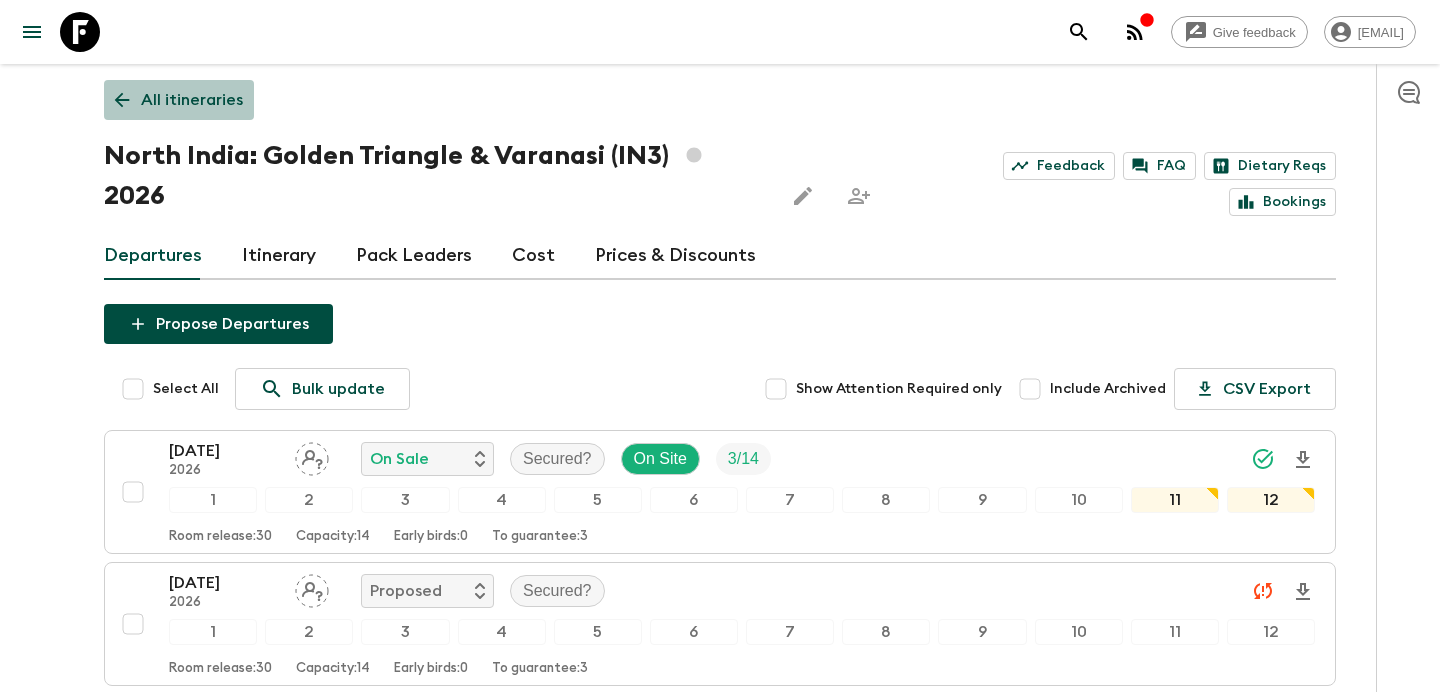 click on "All itineraries" at bounding box center (192, 100) 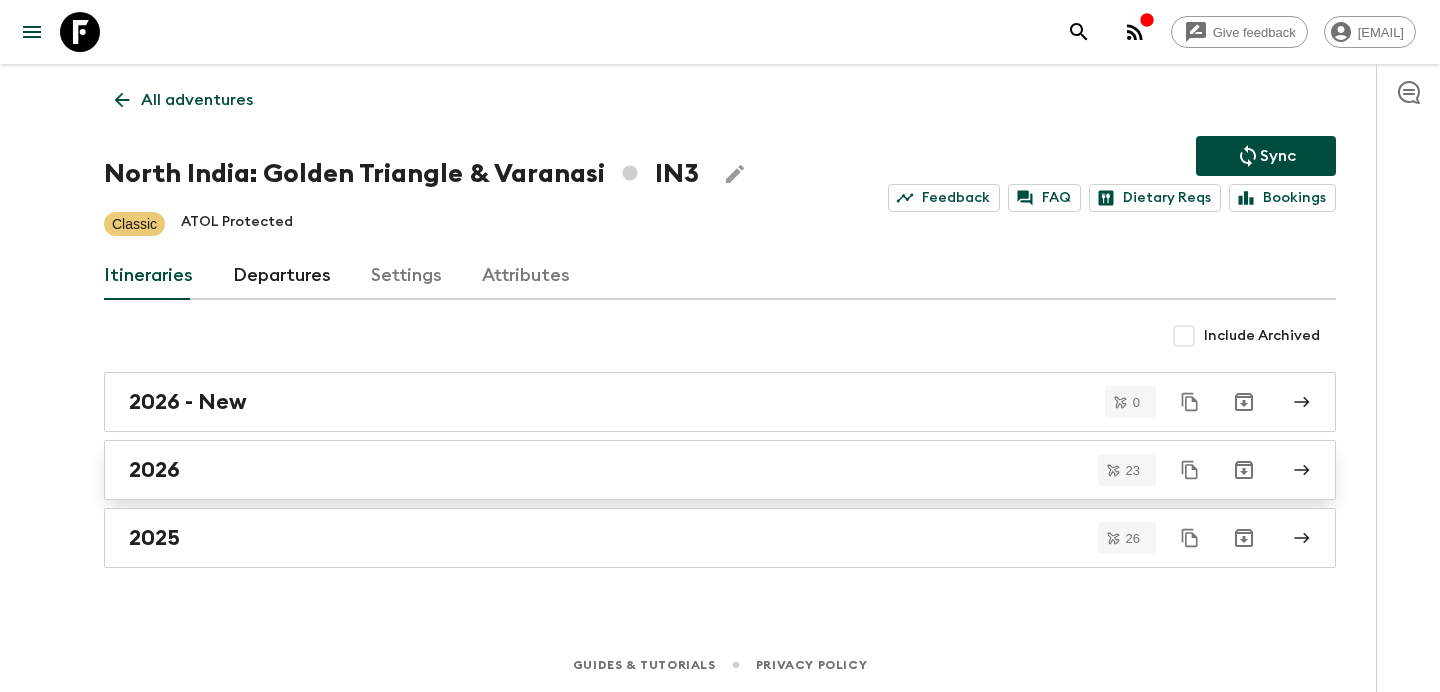 click on "2026" at bounding box center [720, 470] 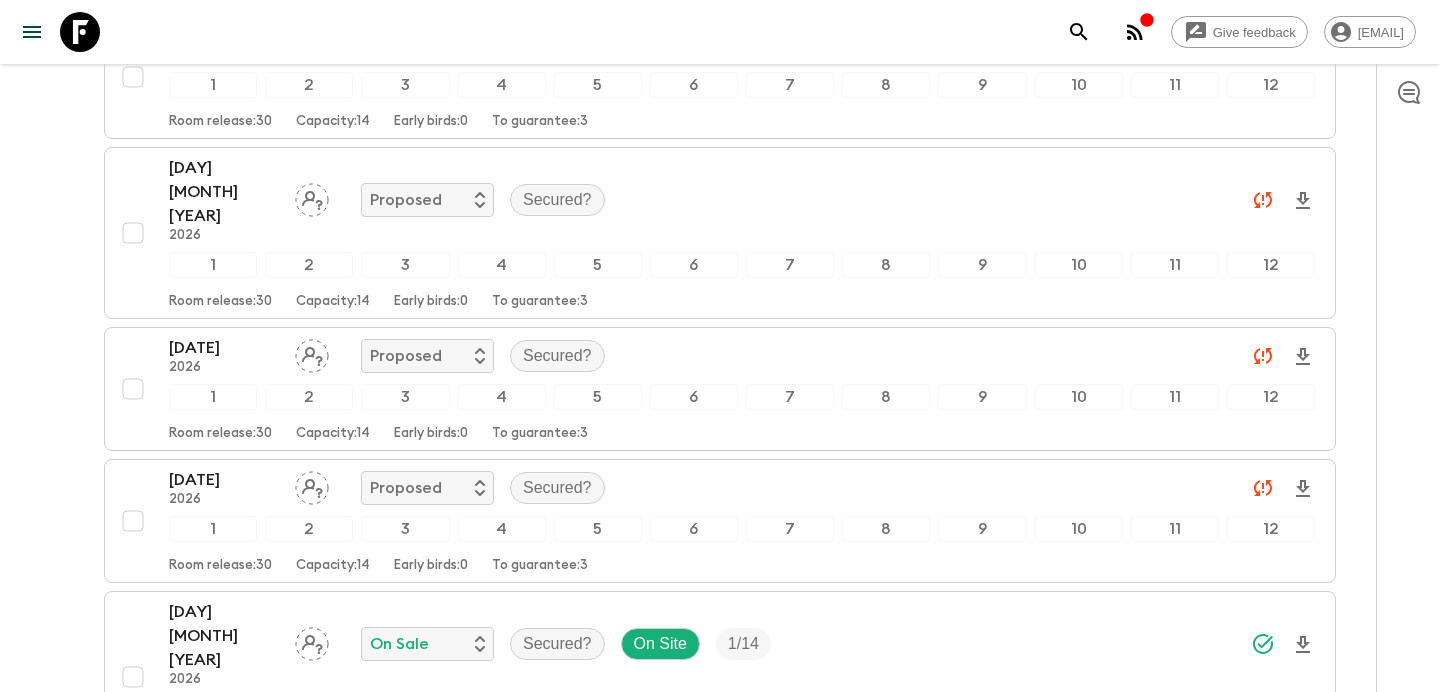 scroll, scrollTop: 0, scrollLeft: 0, axis: both 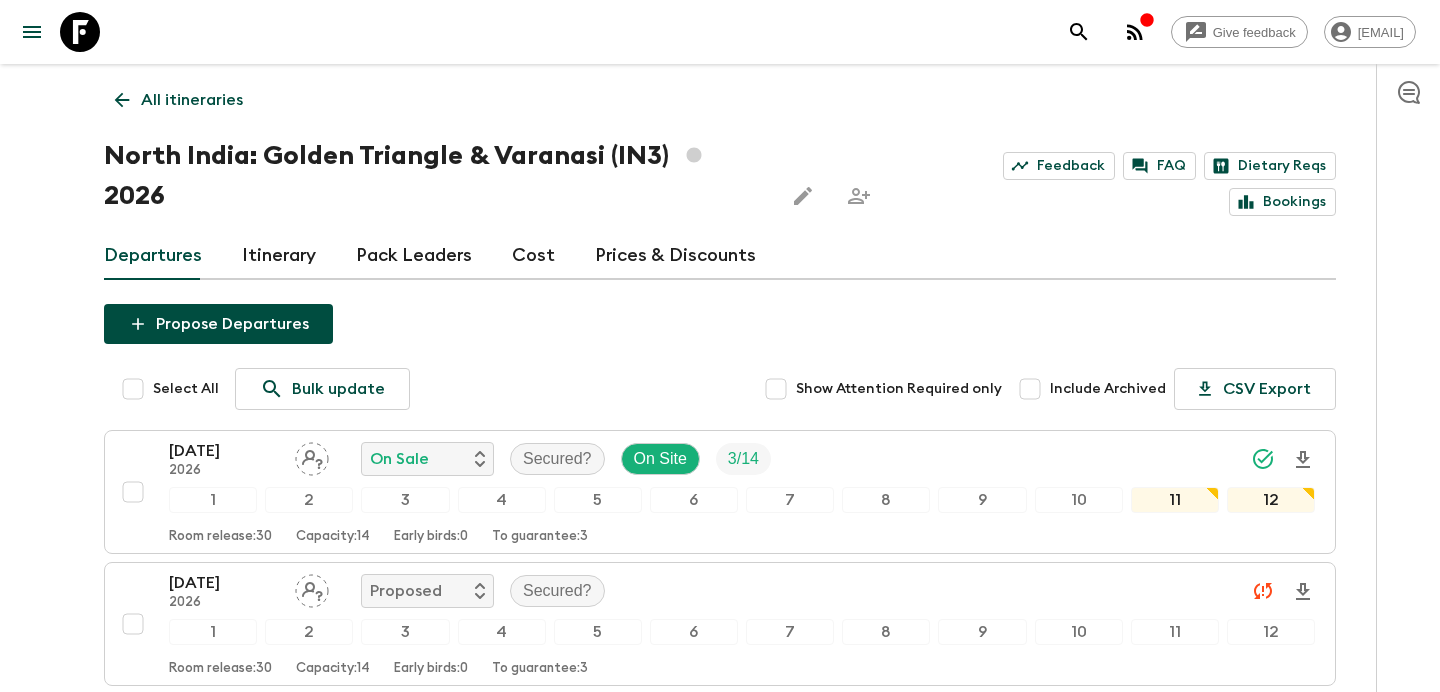 click on "Select All" at bounding box center [133, 389] 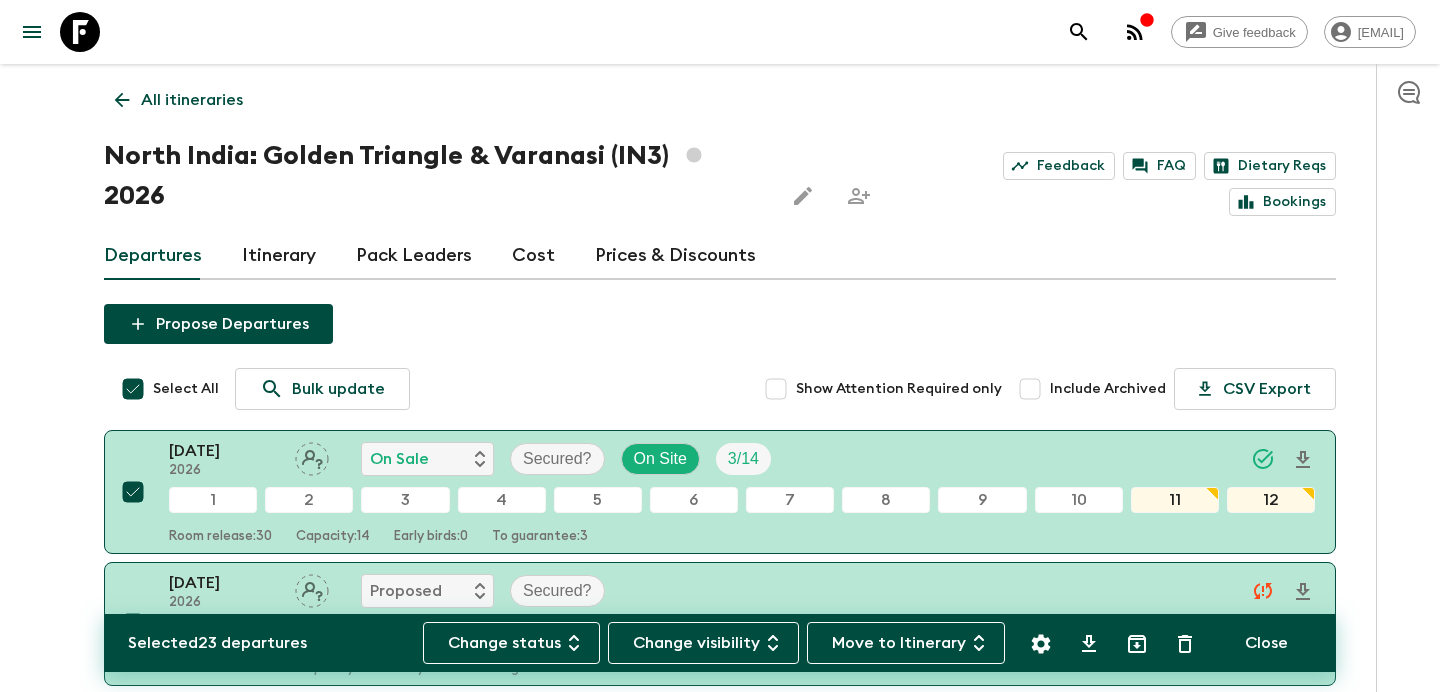 click on "Move to Itinerary" at bounding box center (906, 643) 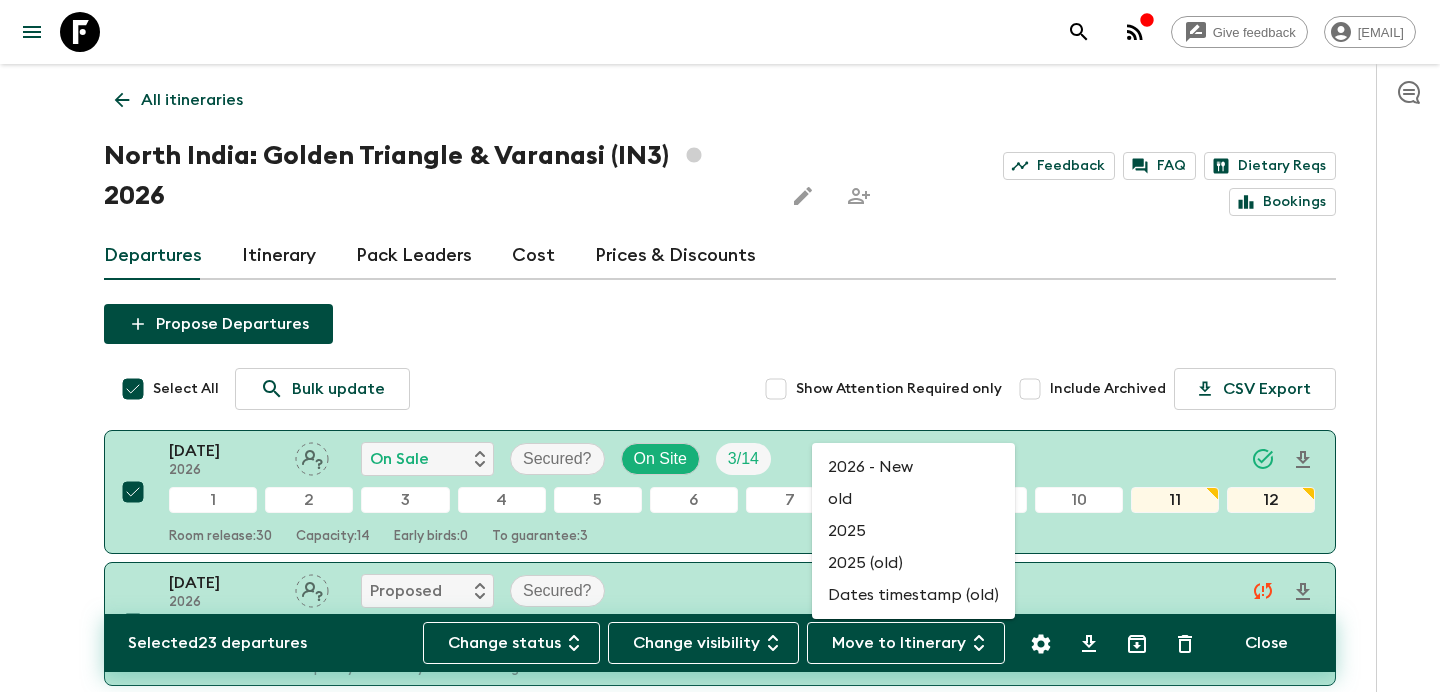 click on "2026 - New" at bounding box center [913, 467] 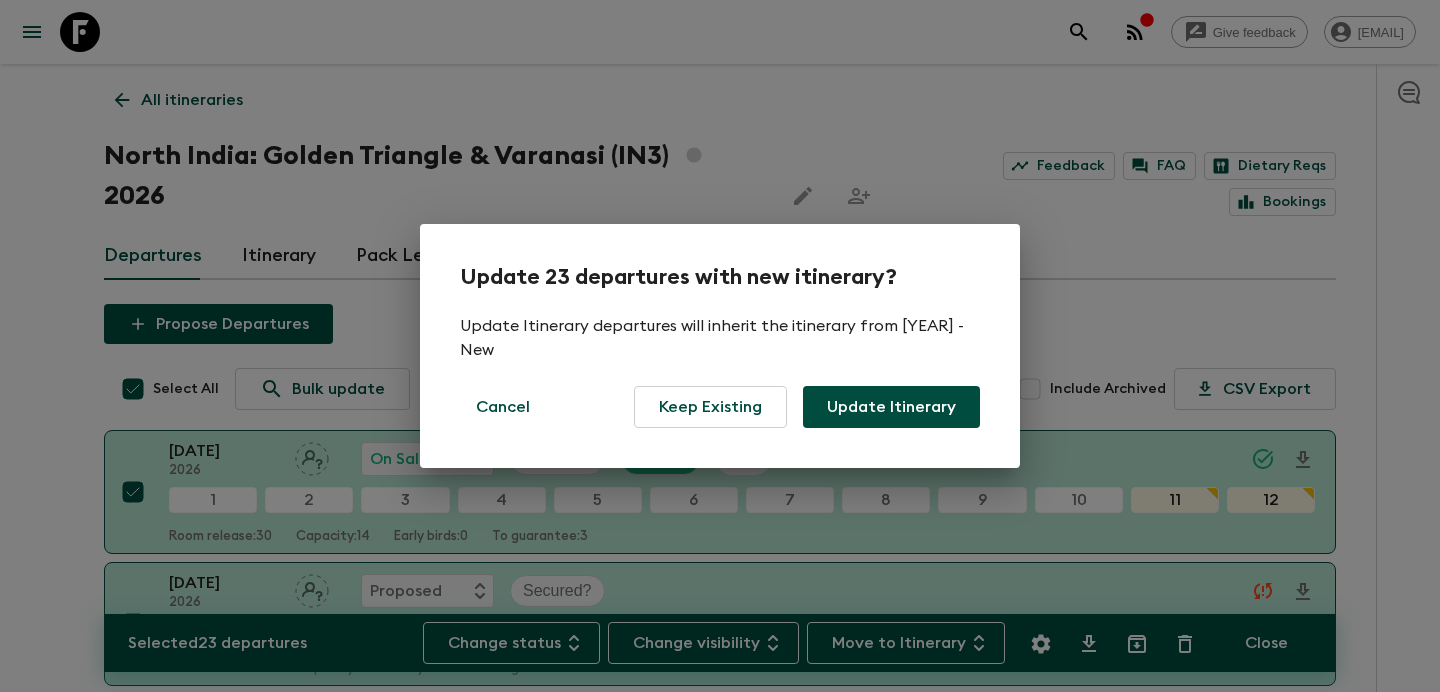 click on "Update [NUMBER] departures with new itinerary? By selecting "Update Itinerary" departures will inherit the itinerary from [YEAR] - New Cancel Keep Existing Update Itinerary" at bounding box center (720, 346) 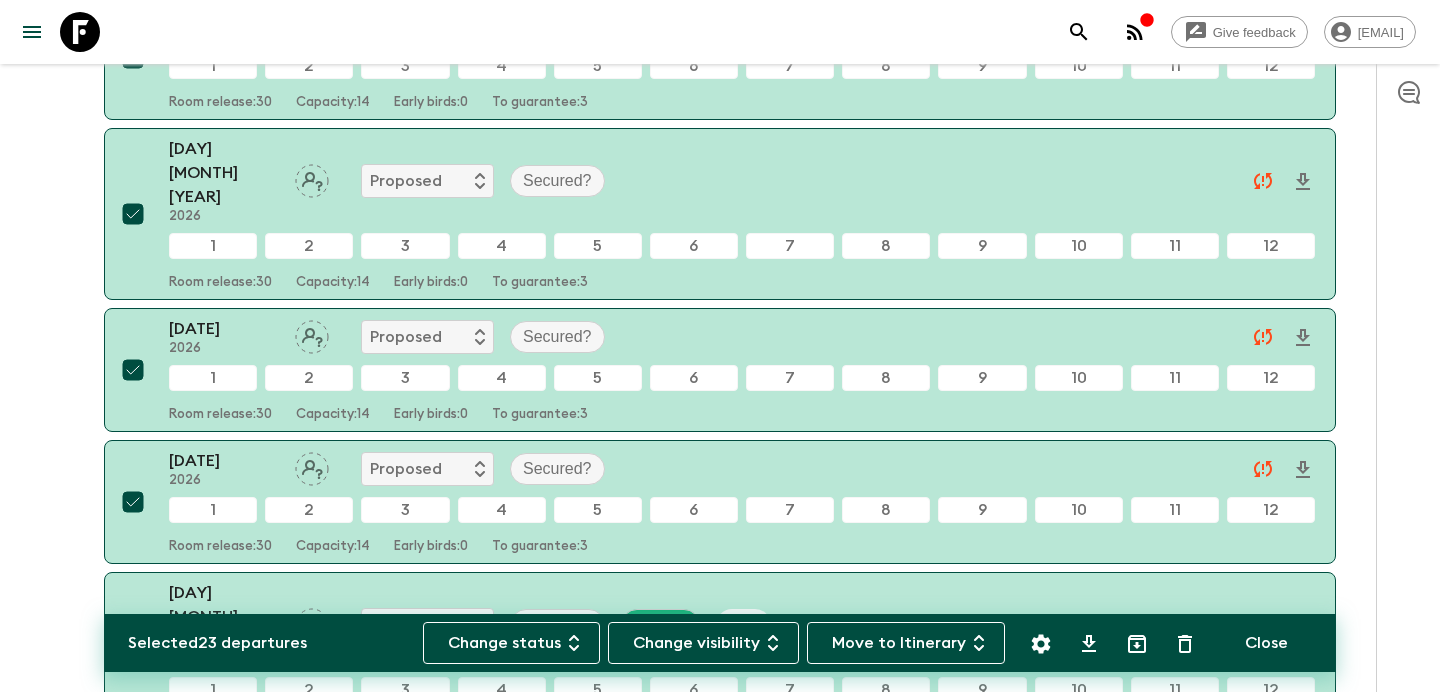 scroll, scrollTop: 0, scrollLeft: 0, axis: both 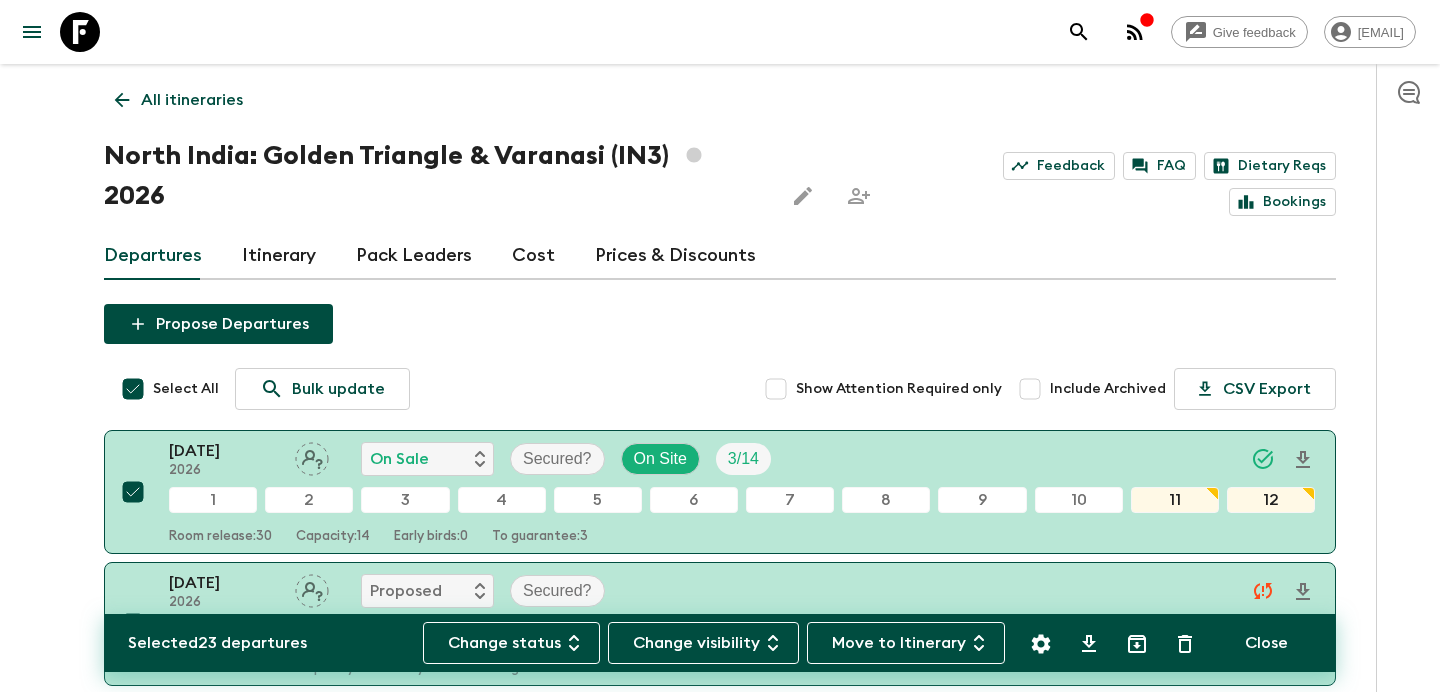 click on "Move to Itinerary" at bounding box center [906, 643] 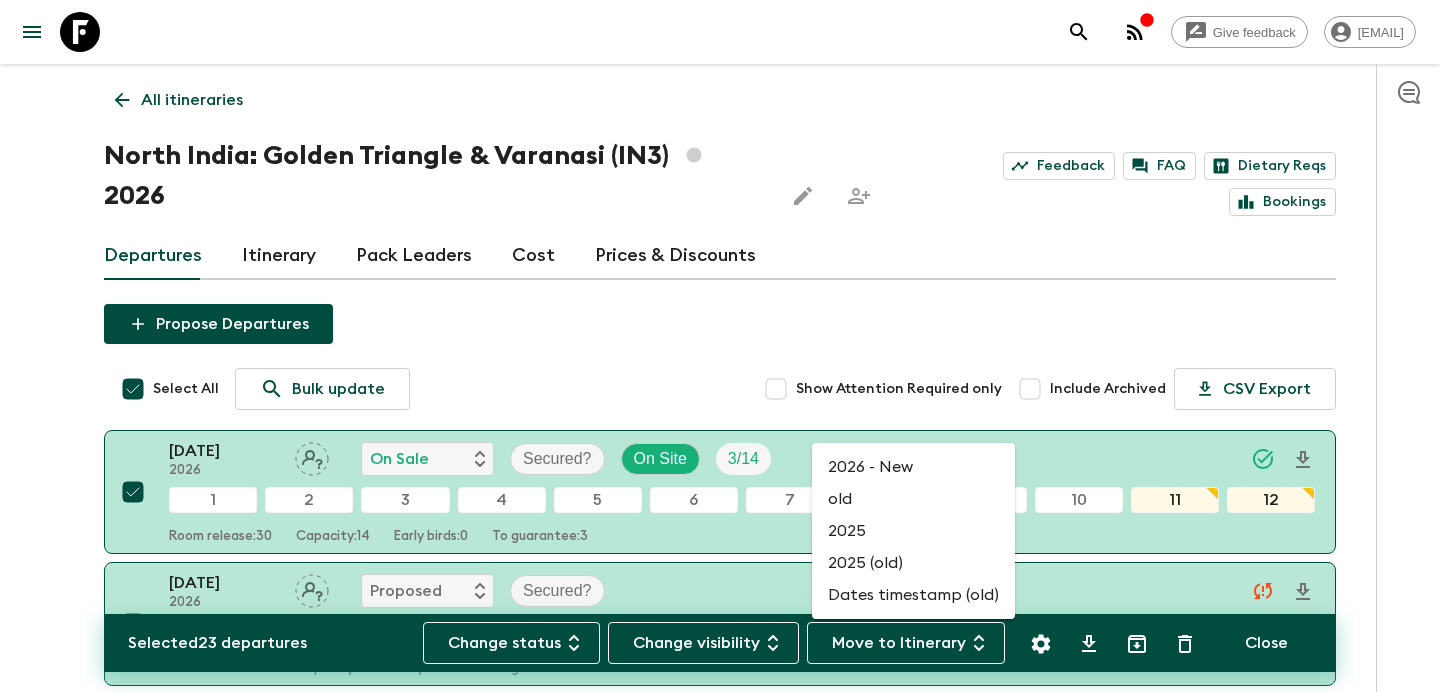 click at bounding box center [720, 346] 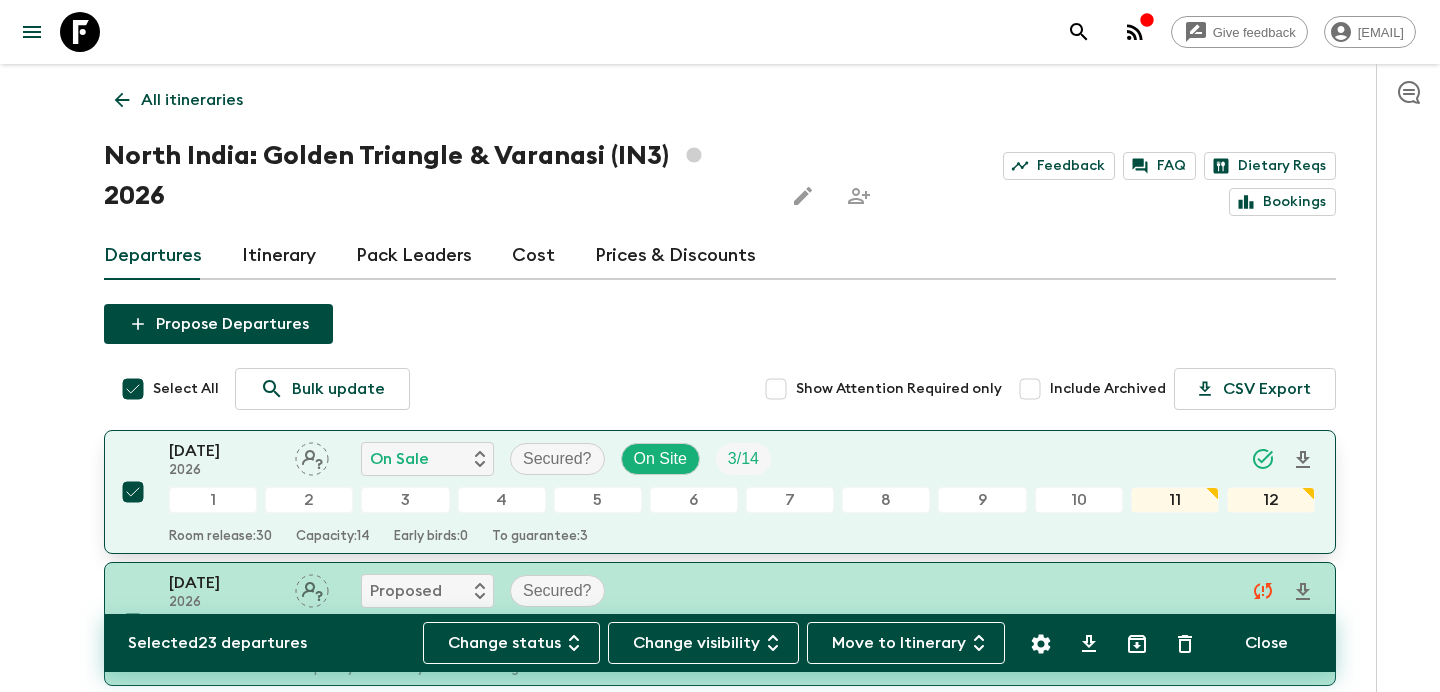 click on "[DATE] On Sale Secured? On Site 3 / 14" at bounding box center [742, 459] 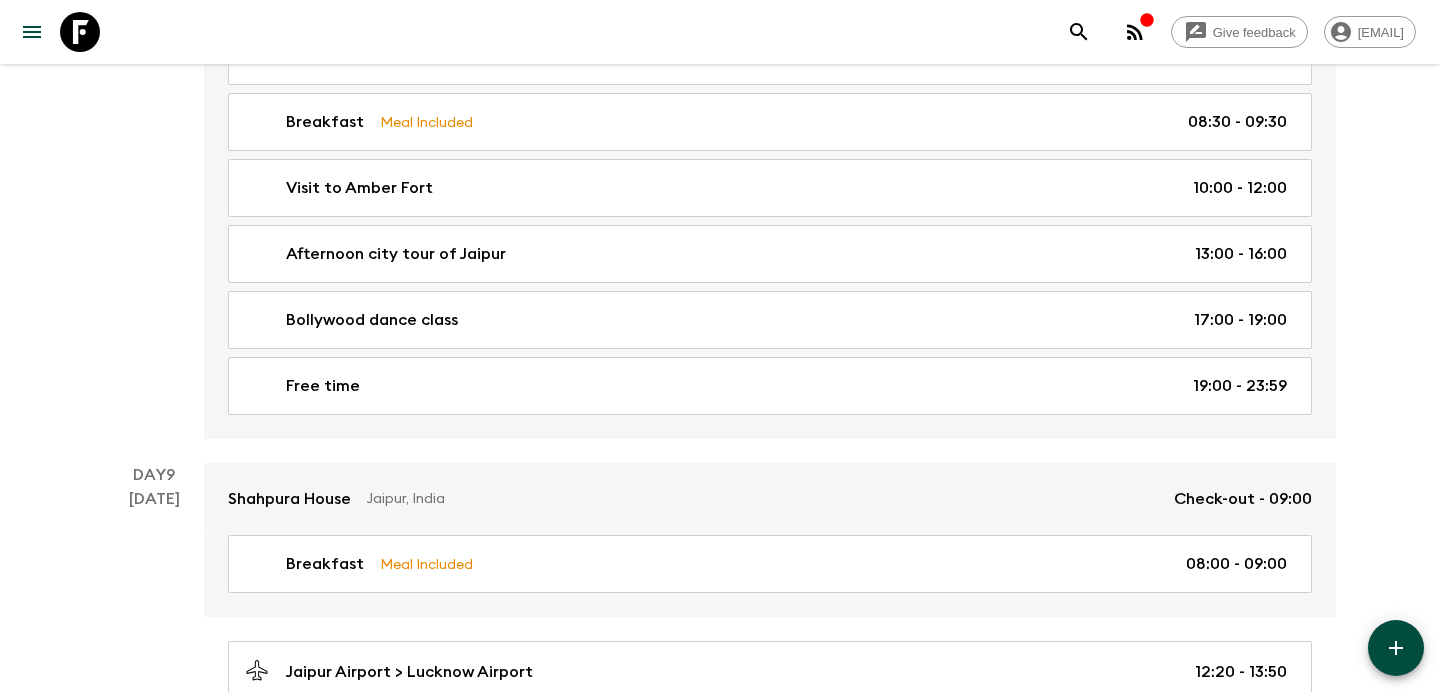 scroll, scrollTop: 5032, scrollLeft: 0, axis: vertical 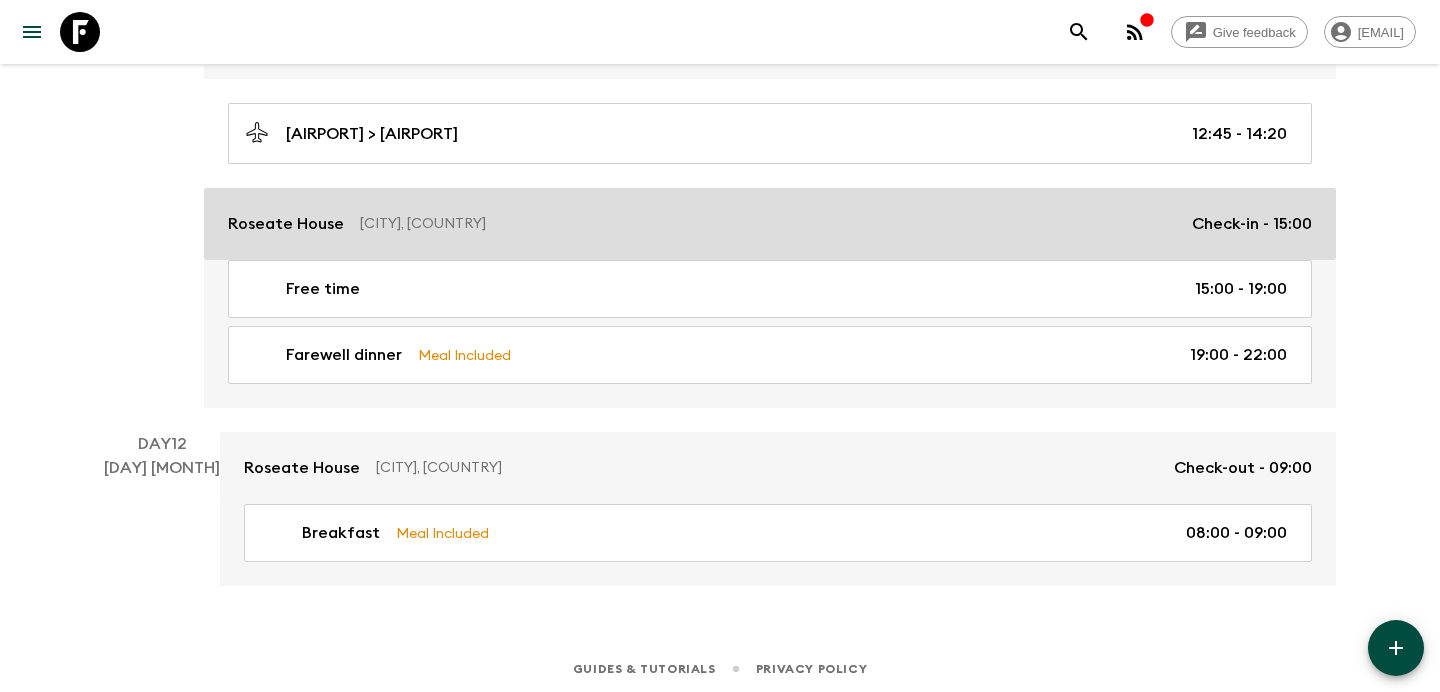 click on "Roseate House New Delhi, India Check-in - [TIME]" at bounding box center (770, 224) 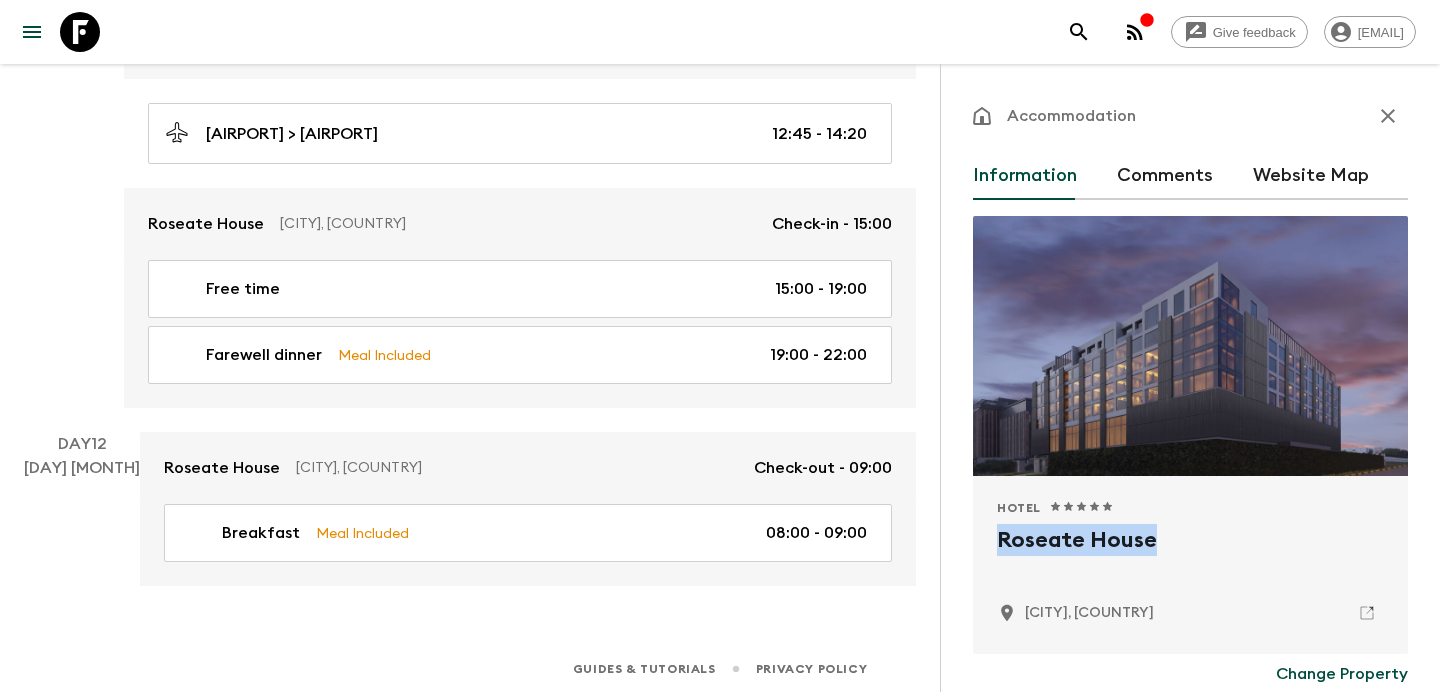 drag, startPoint x: 998, startPoint y: 541, endPoint x: 1174, endPoint y: 542, distance: 176.00284 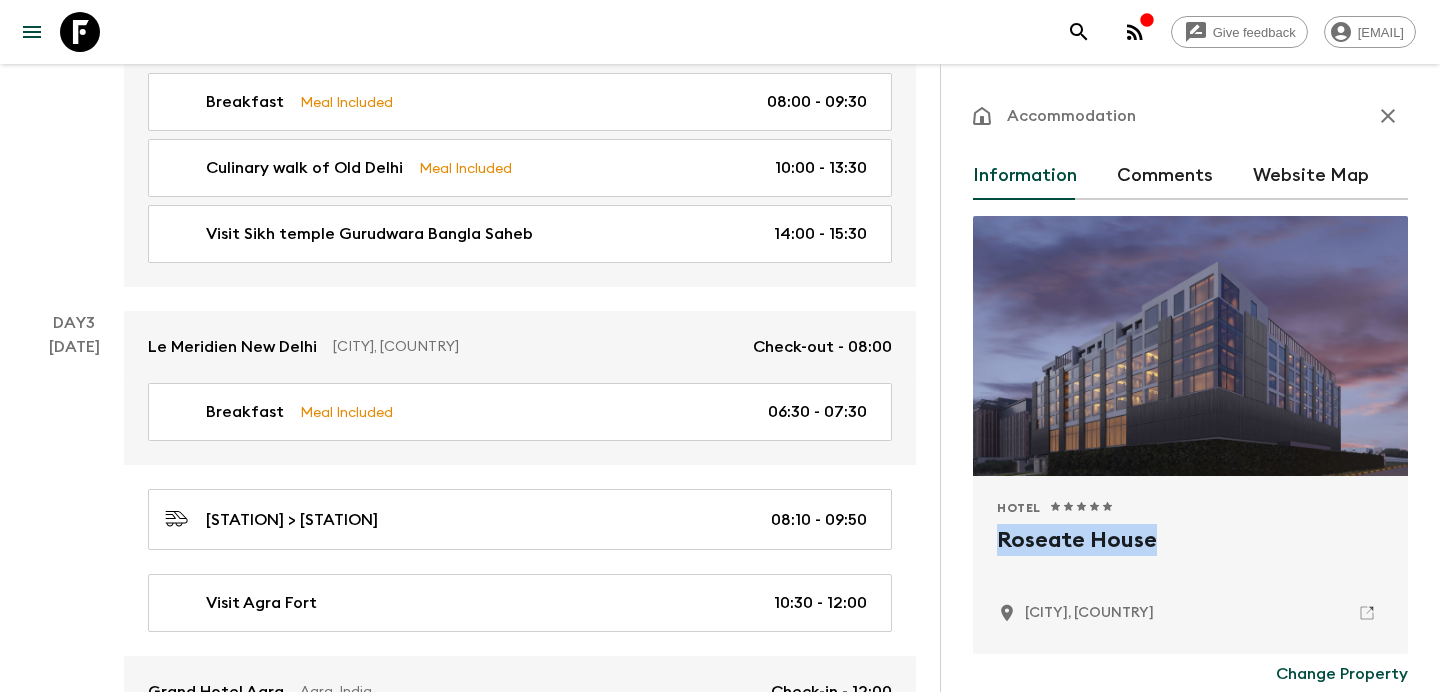 scroll, scrollTop: 0, scrollLeft: 0, axis: both 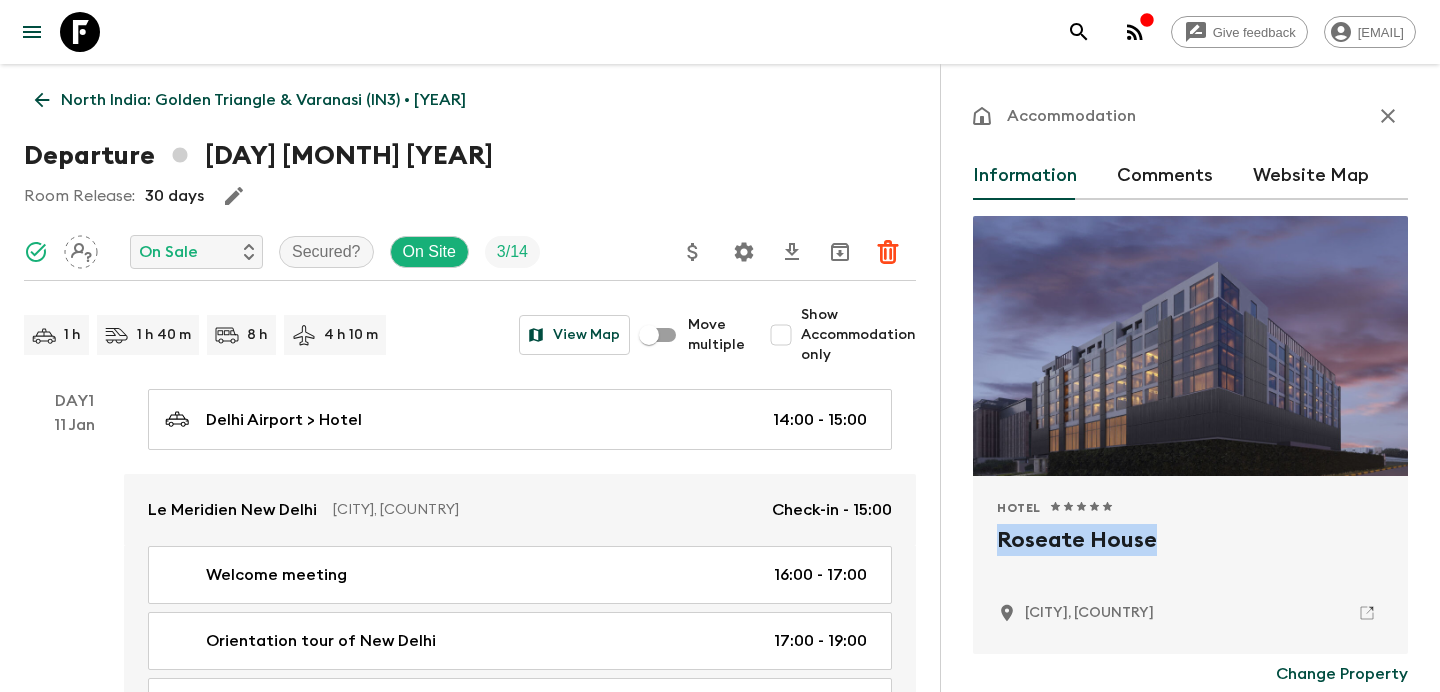 click on "North India: Golden Triangle & Varanasi (IN3) • [YEAR]" at bounding box center [263, 100] 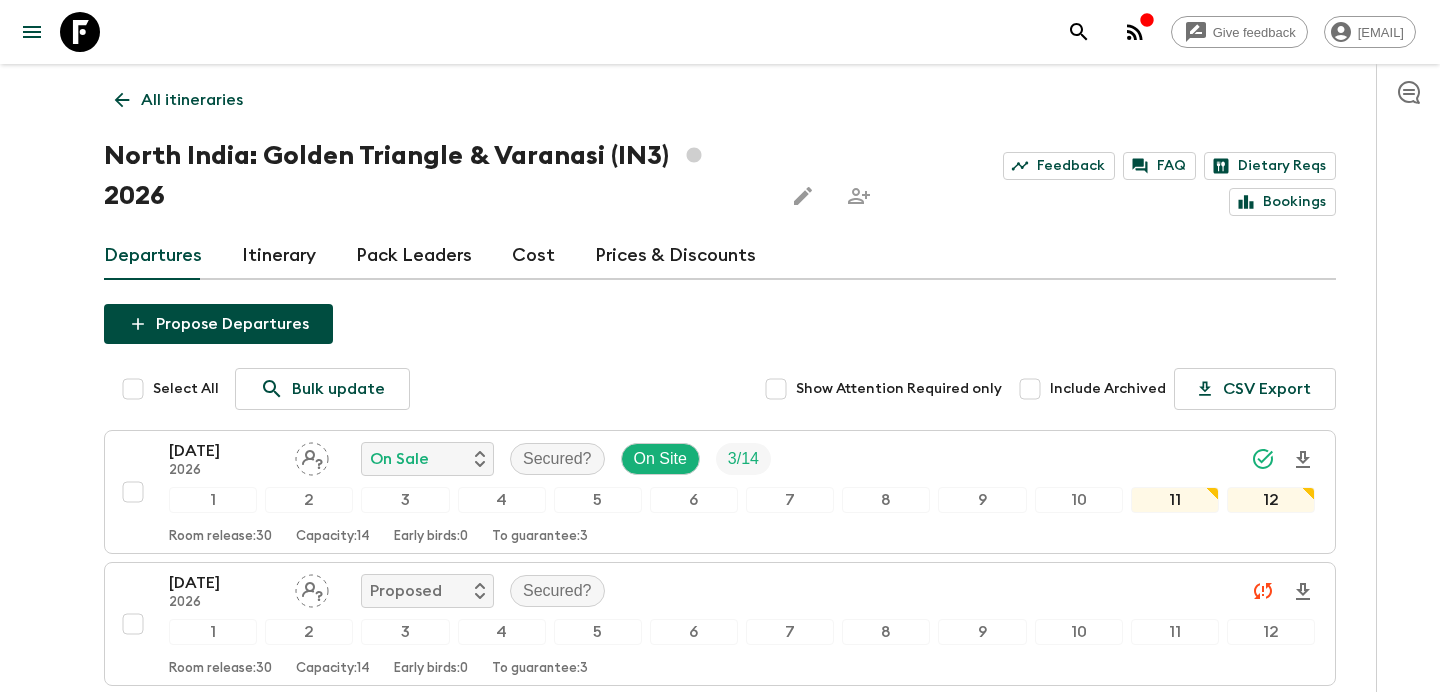 click on "All itineraries" at bounding box center (179, 100) 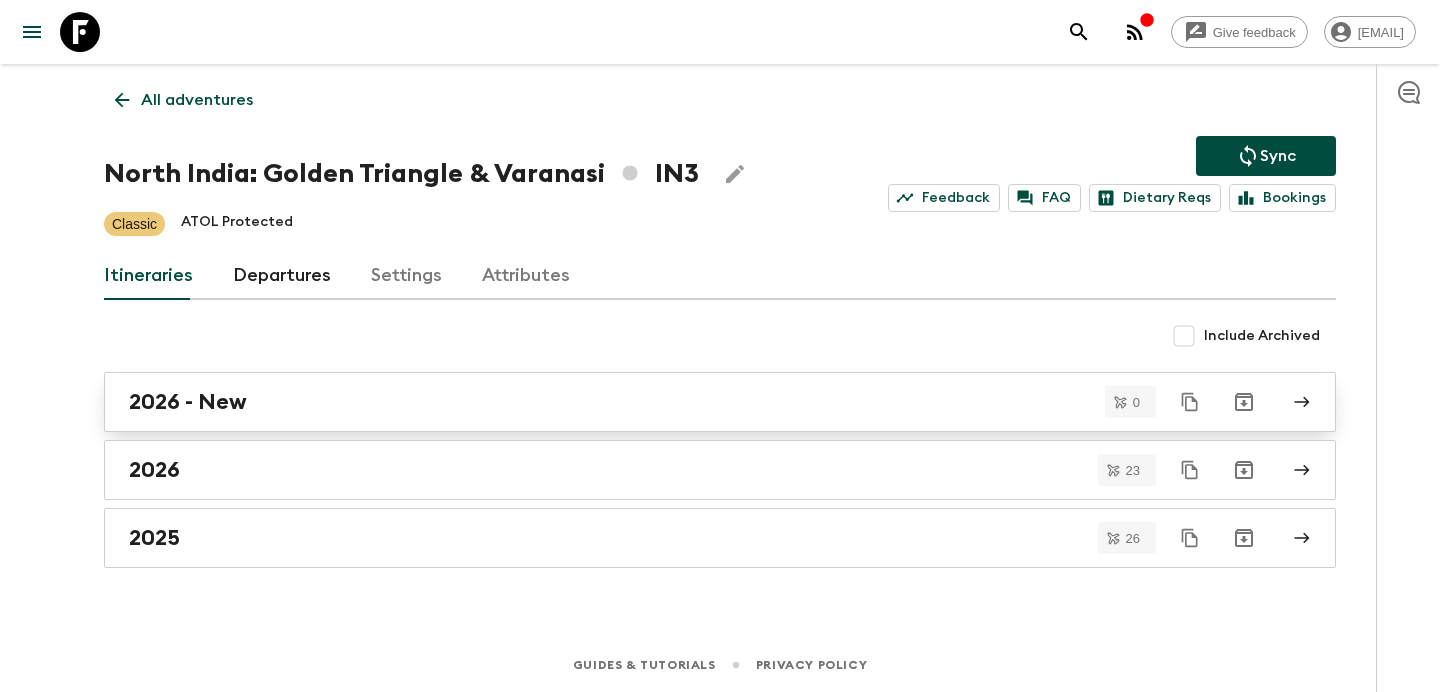 click on "2026 - New" at bounding box center (701, 402) 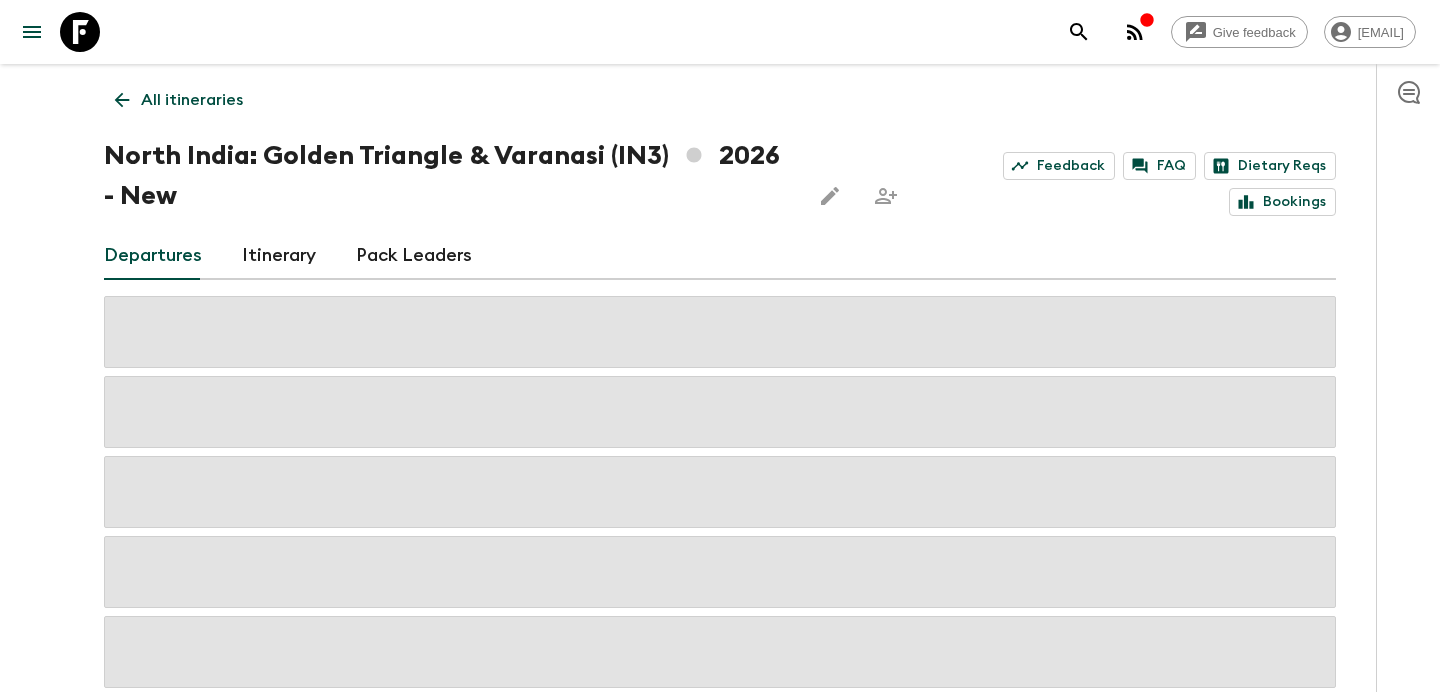 click on "Itinerary" at bounding box center [279, 256] 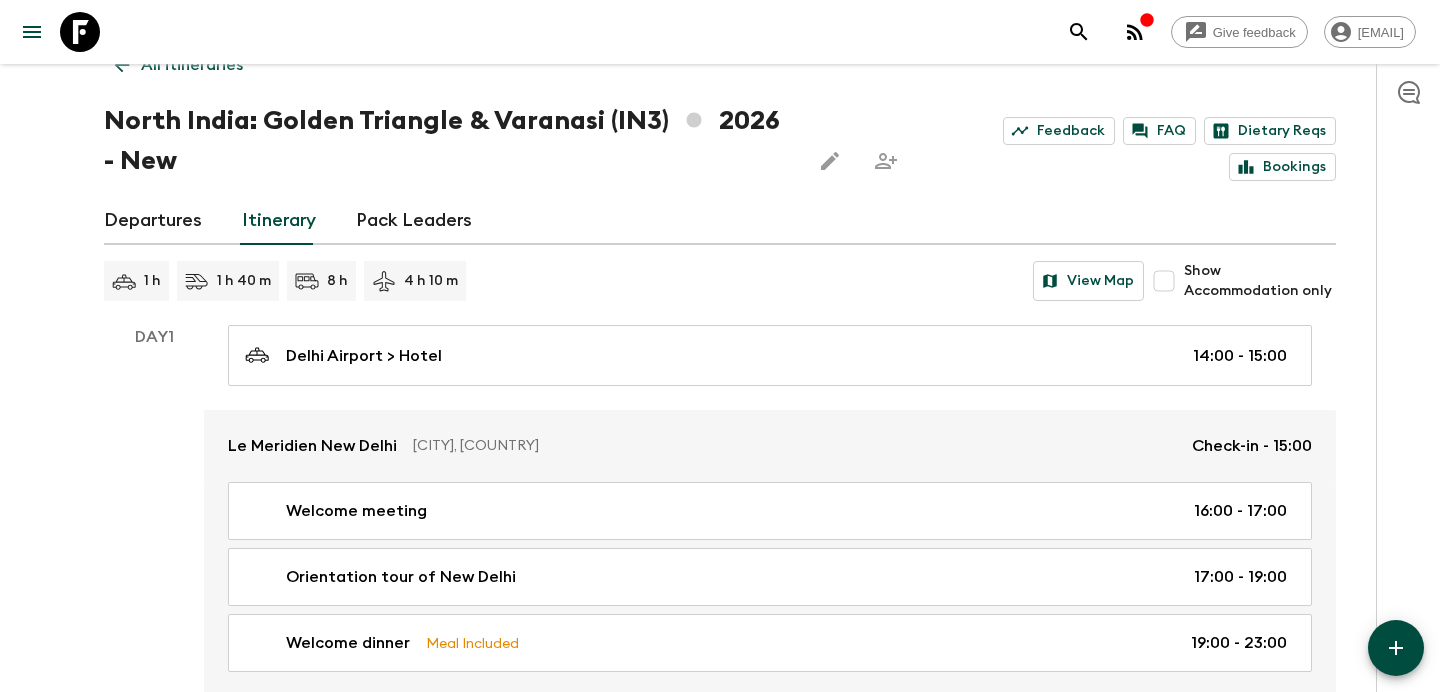 scroll, scrollTop: 0, scrollLeft: 0, axis: both 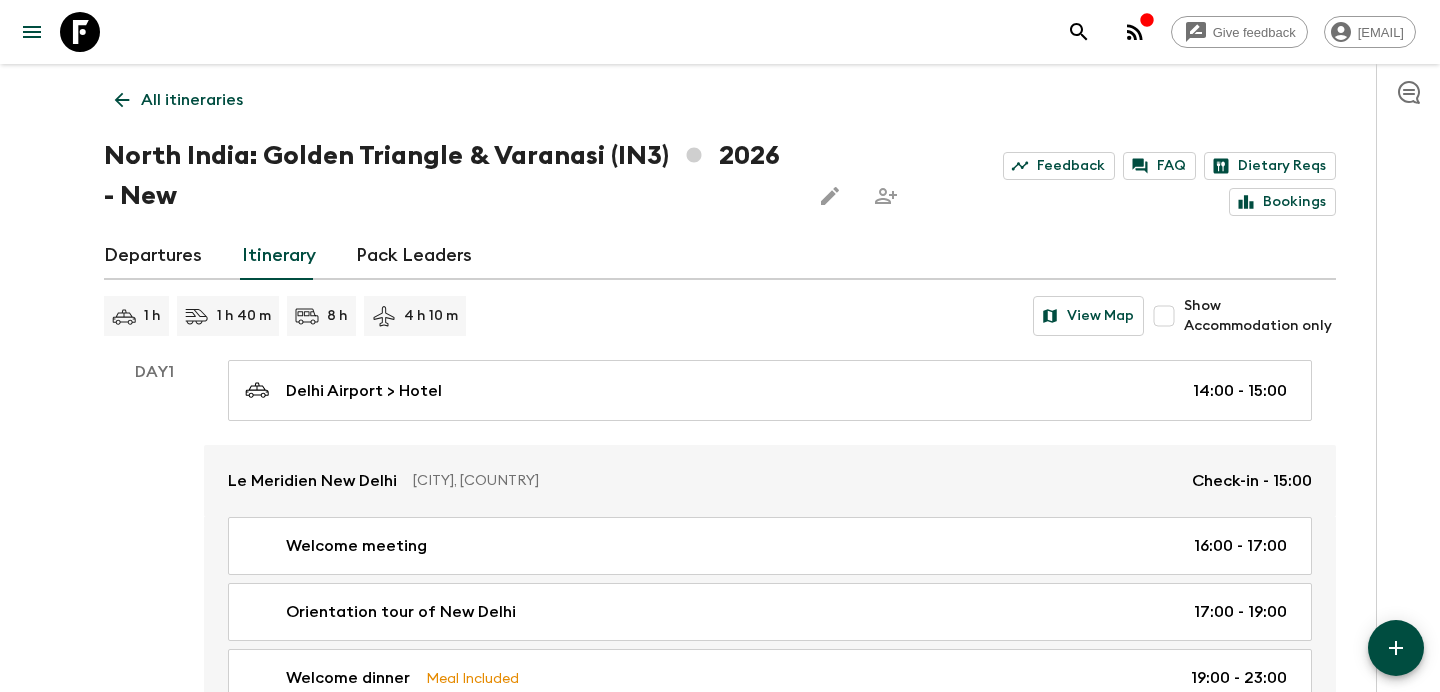 click on "All itineraries" at bounding box center (179, 100) 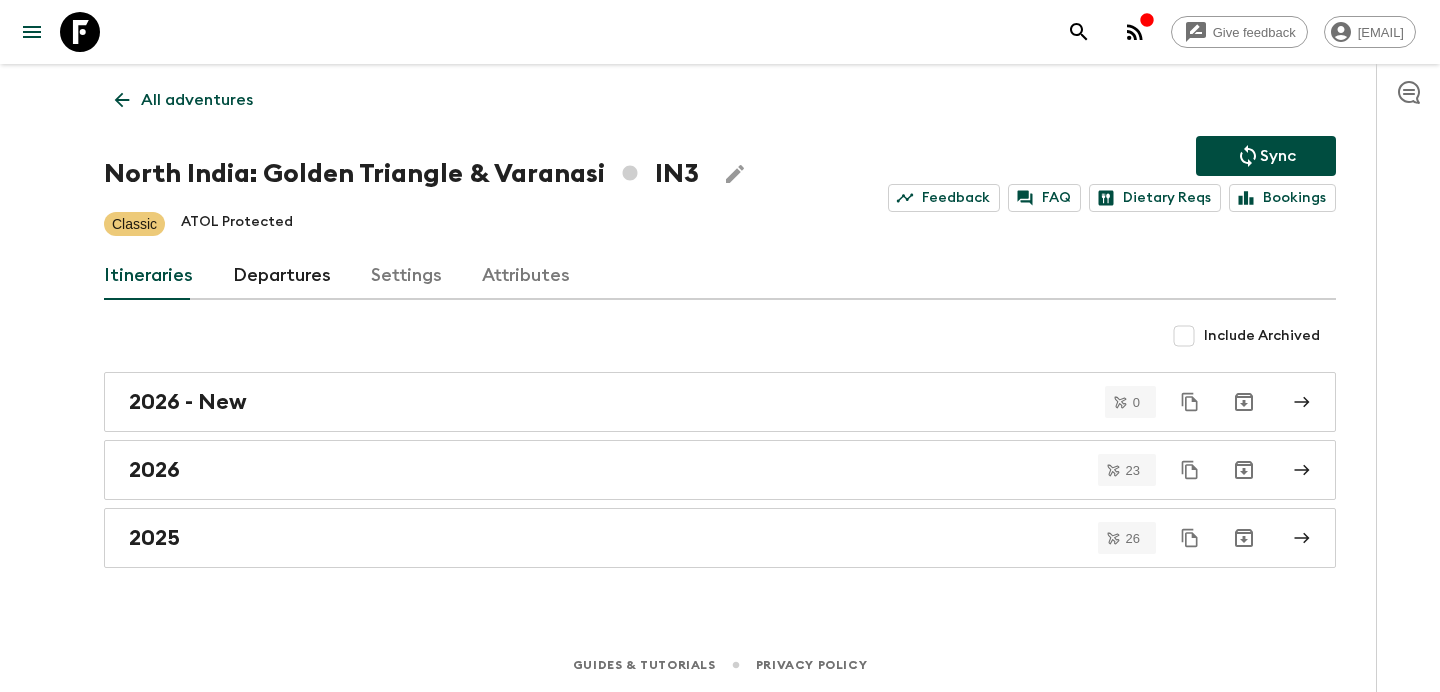 click on "All adventures" at bounding box center (197, 100) 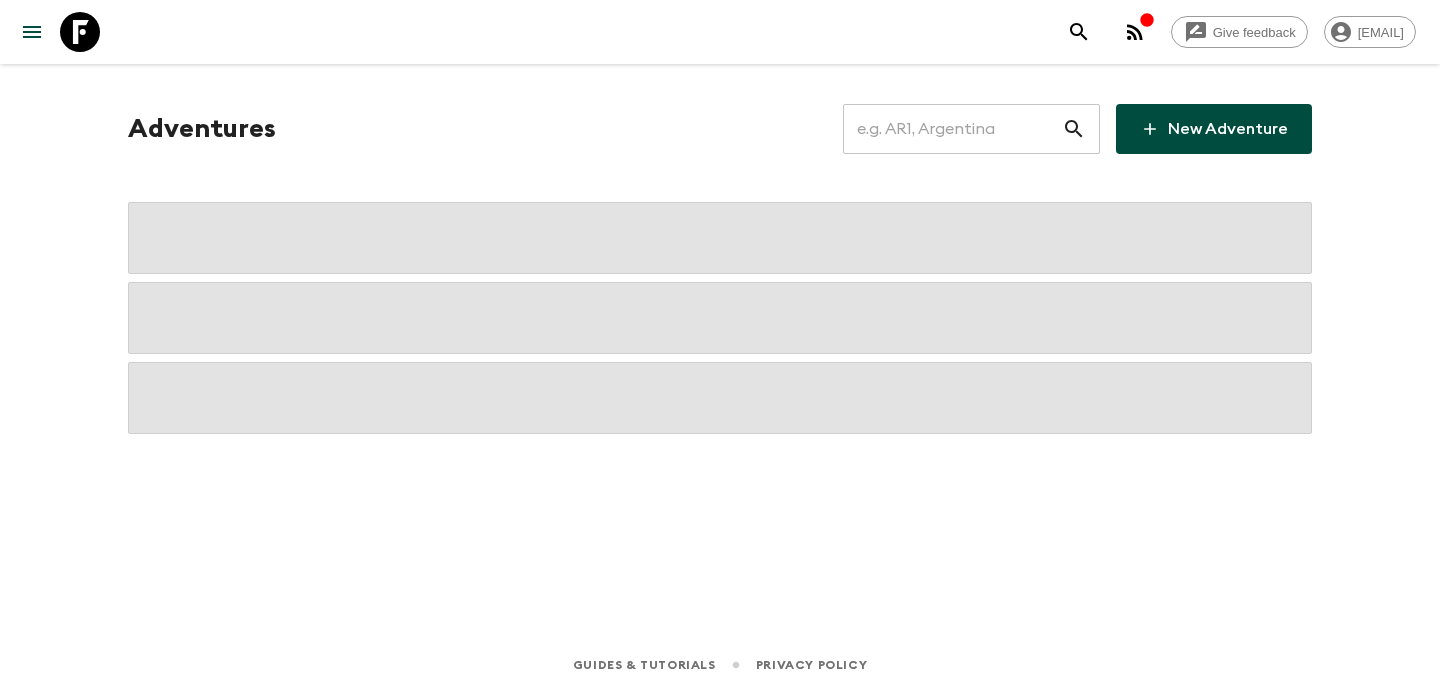 click at bounding box center (952, 129) 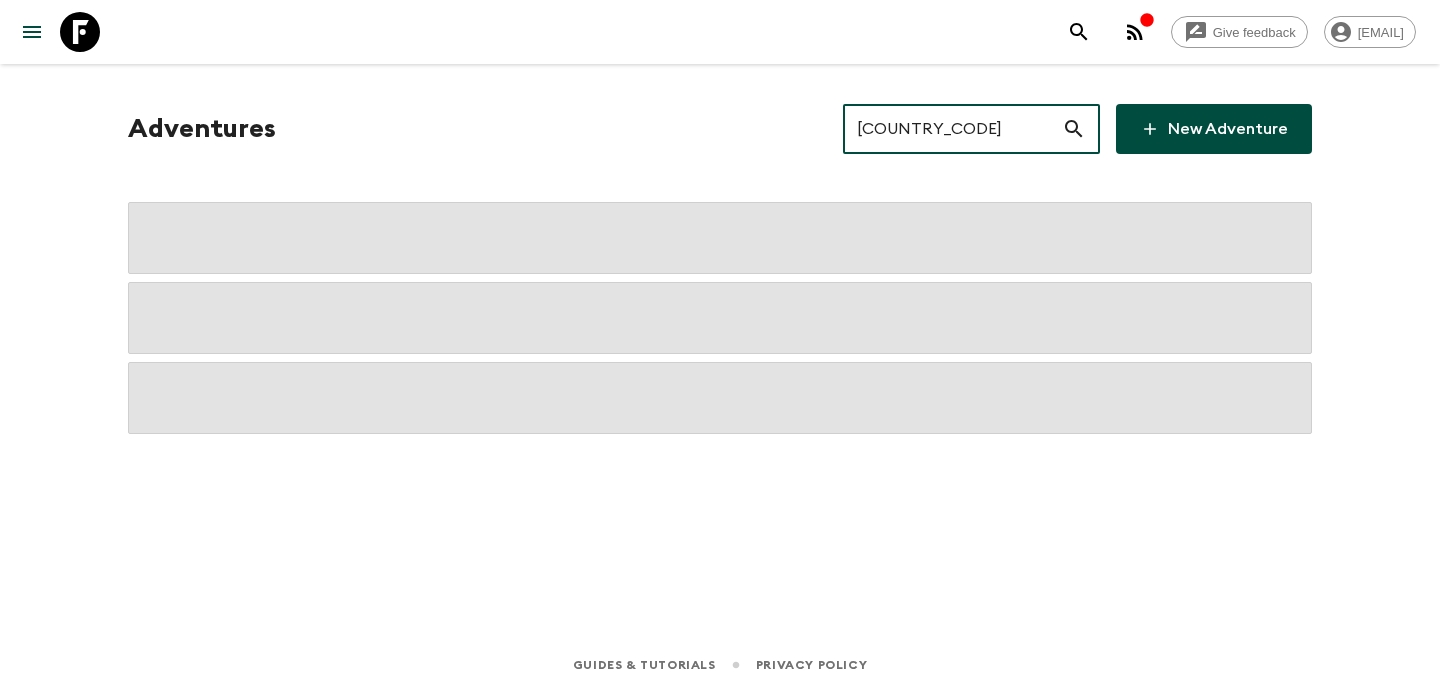 type on "INC" 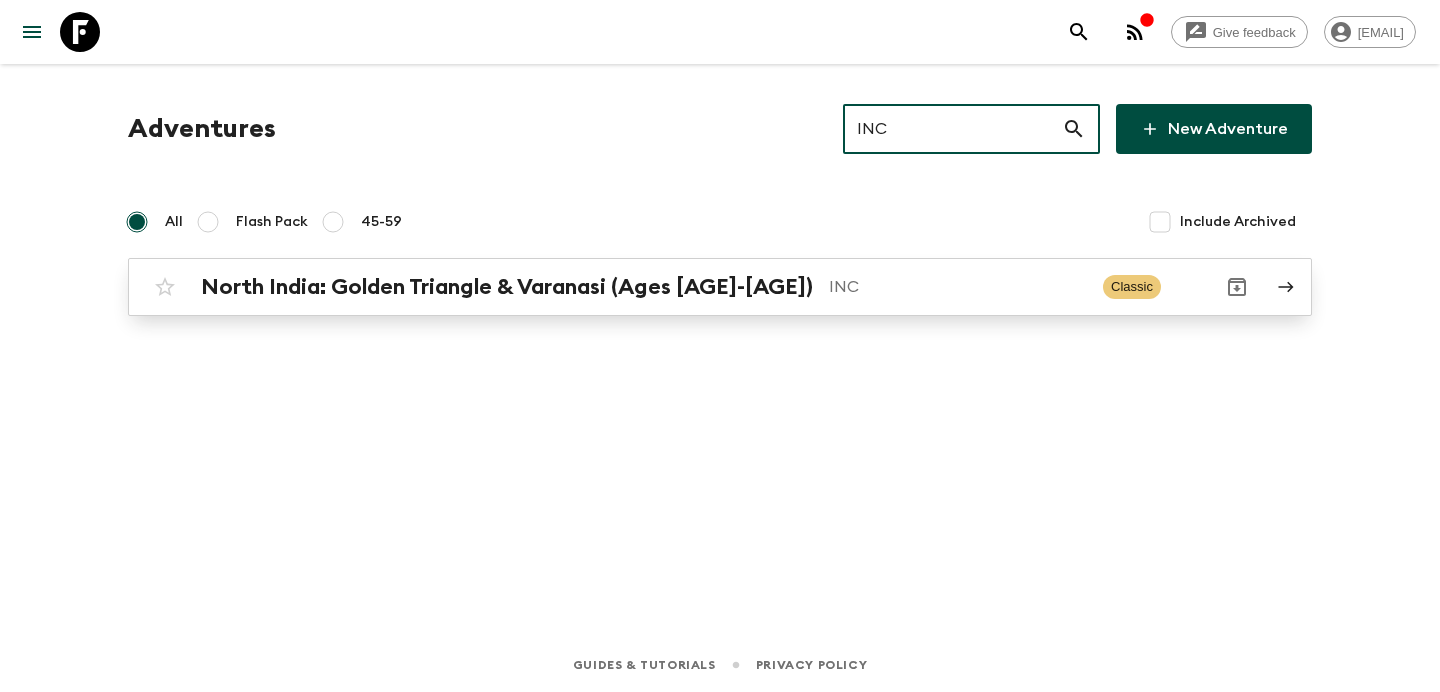 click on "North India: Golden Triangle & Varanasi (Ages [AGE]-[AGE])" at bounding box center [507, 287] 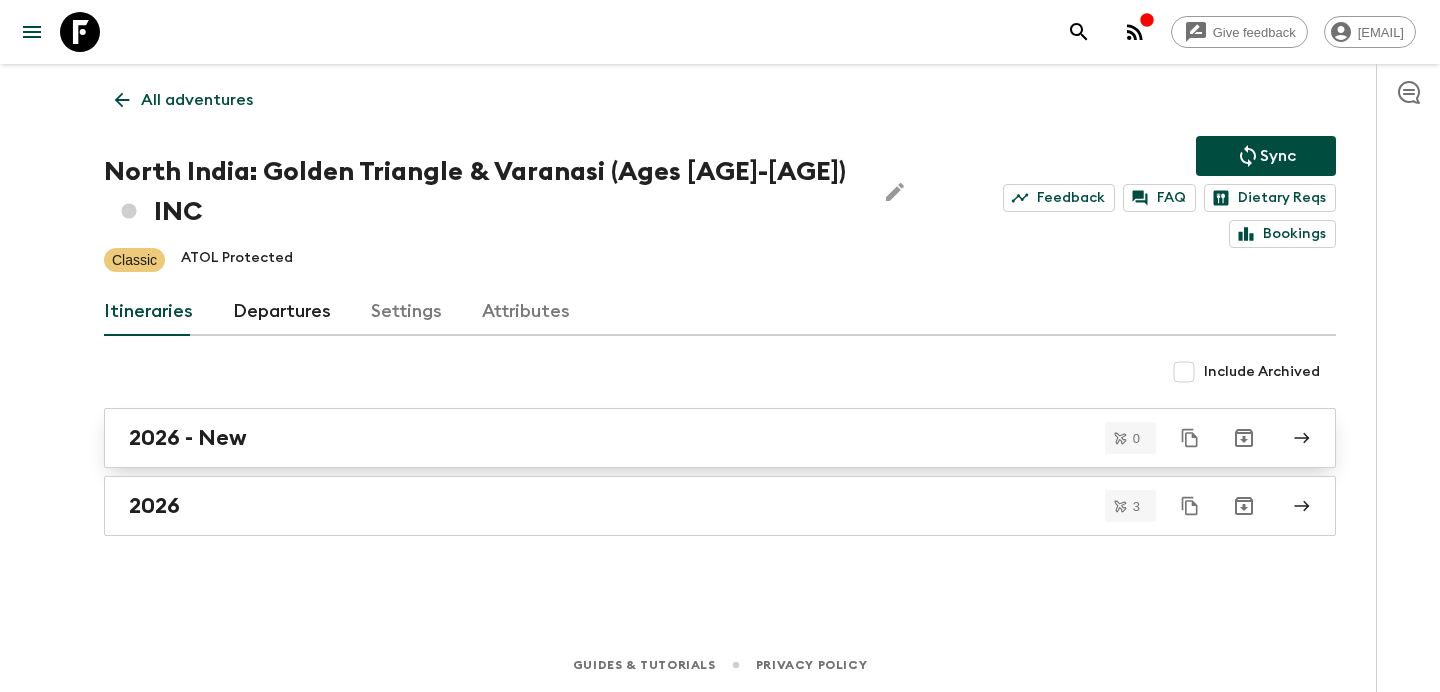 click on "2026 - New" at bounding box center (701, 438) 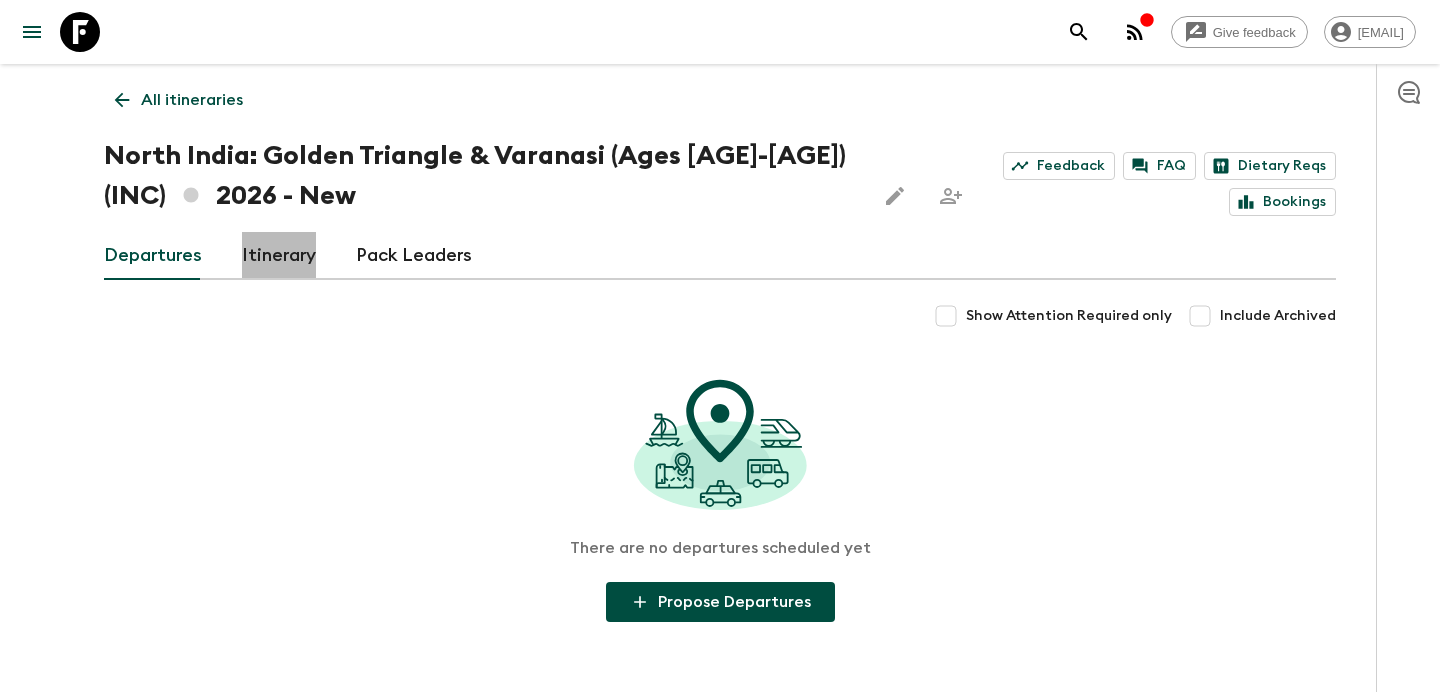 click on "Itinerary" at bounding box center [279, 256] 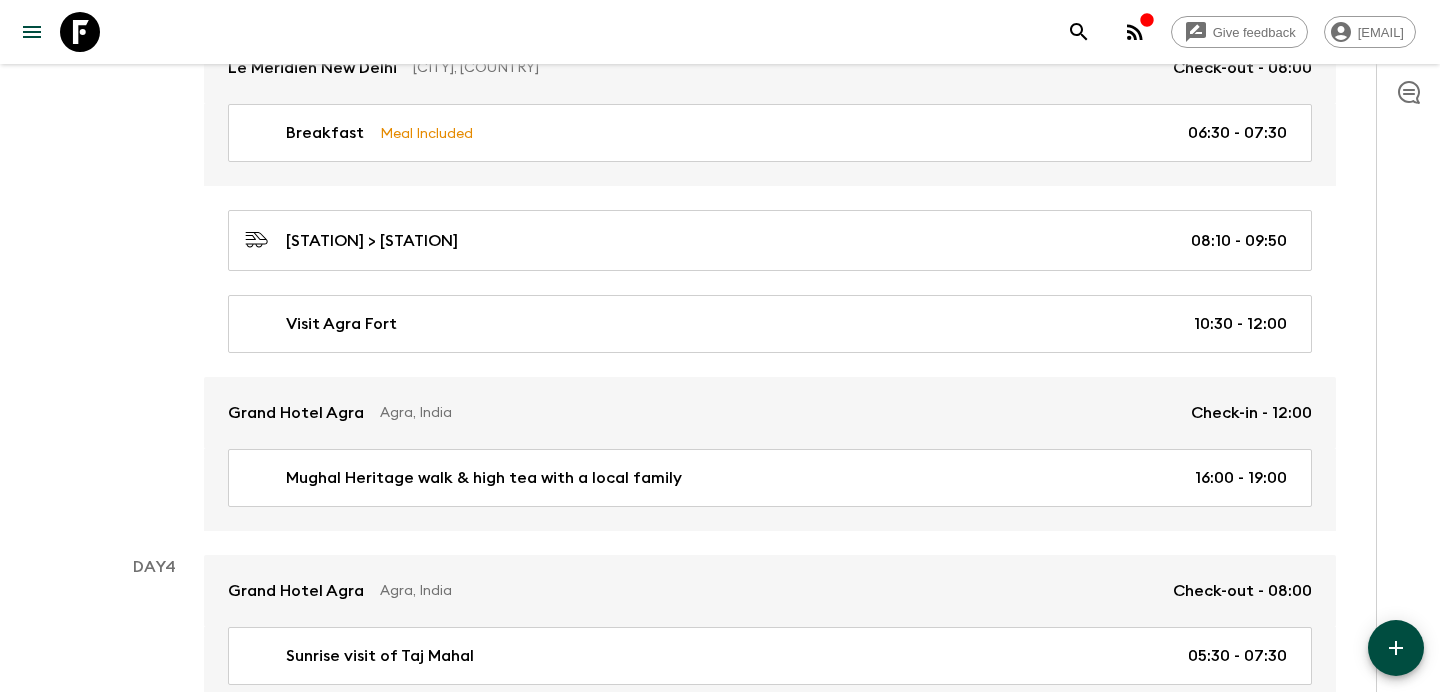 scroll, scrollTop: 0, scrollLeft: 0, axis: both 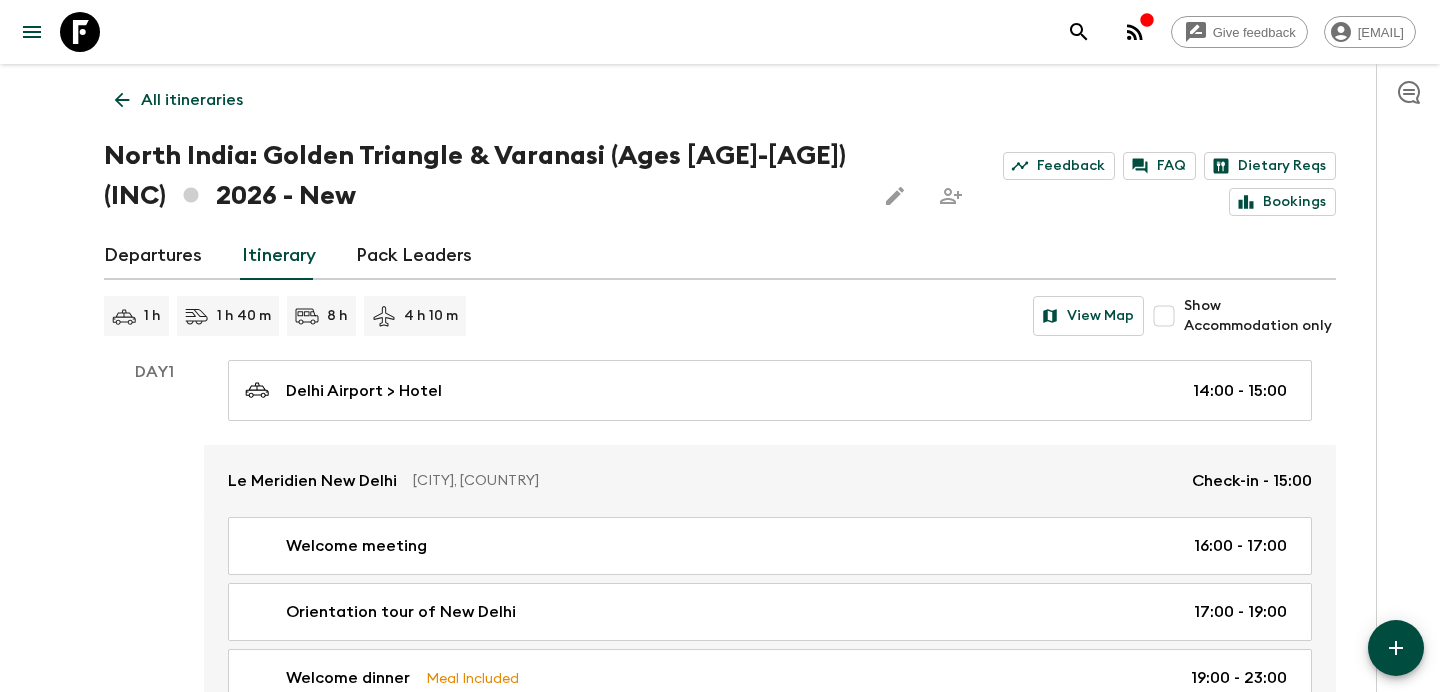 click on "All itineraries" at bounding box center [192, 100] 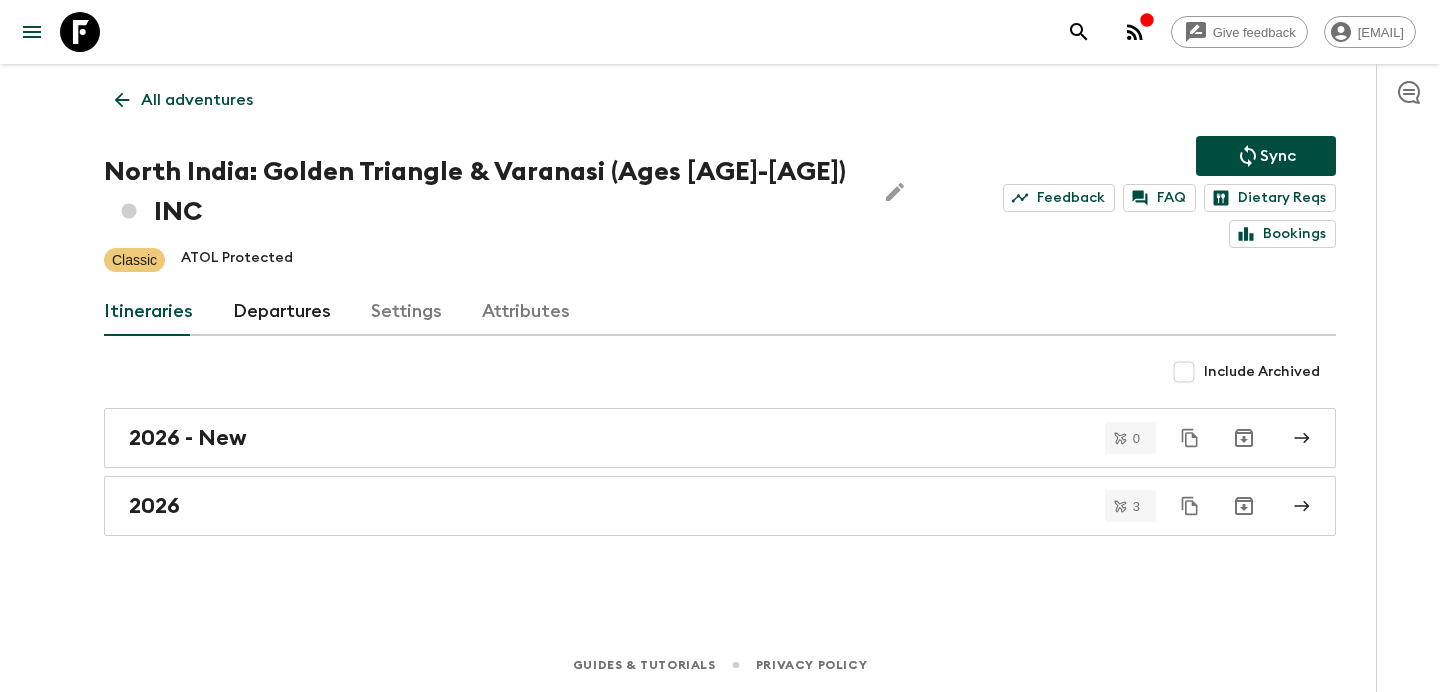 click on "All adventures" at bounding box center (197, 100) 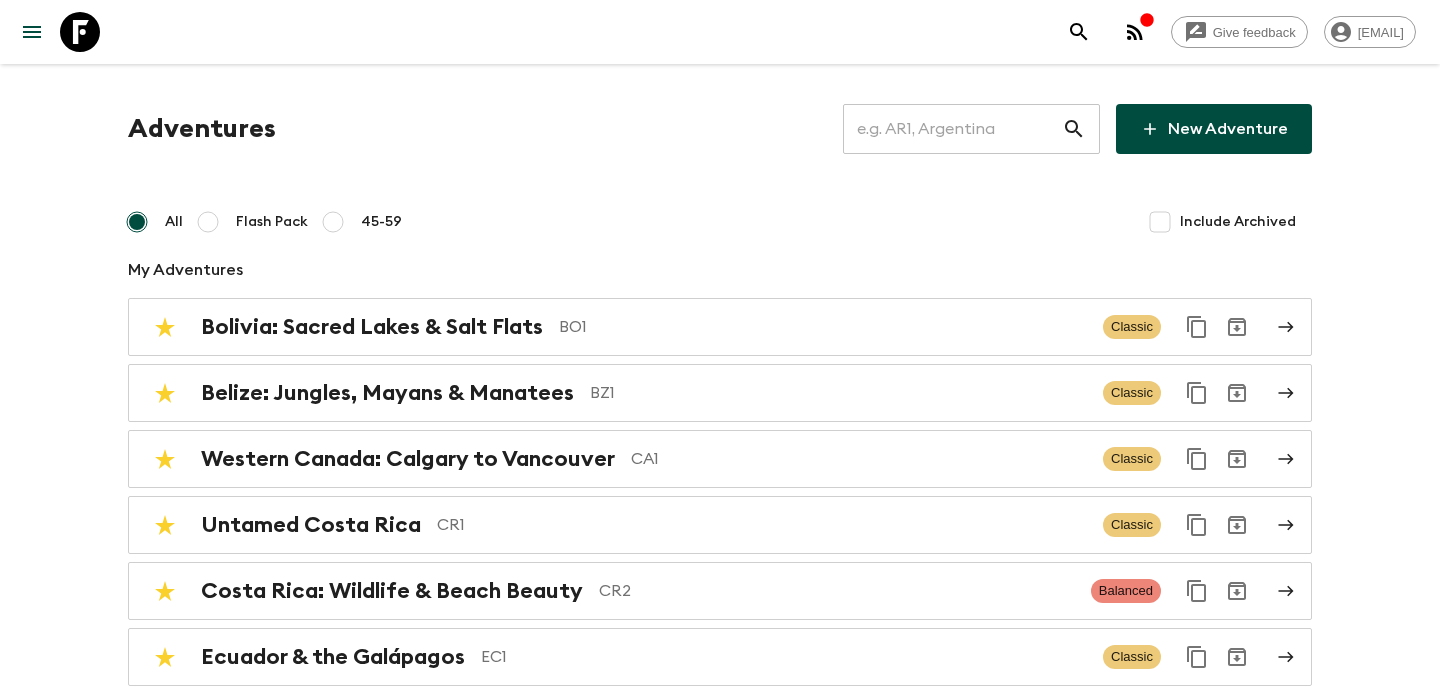 click at bounding box center (952, 129) 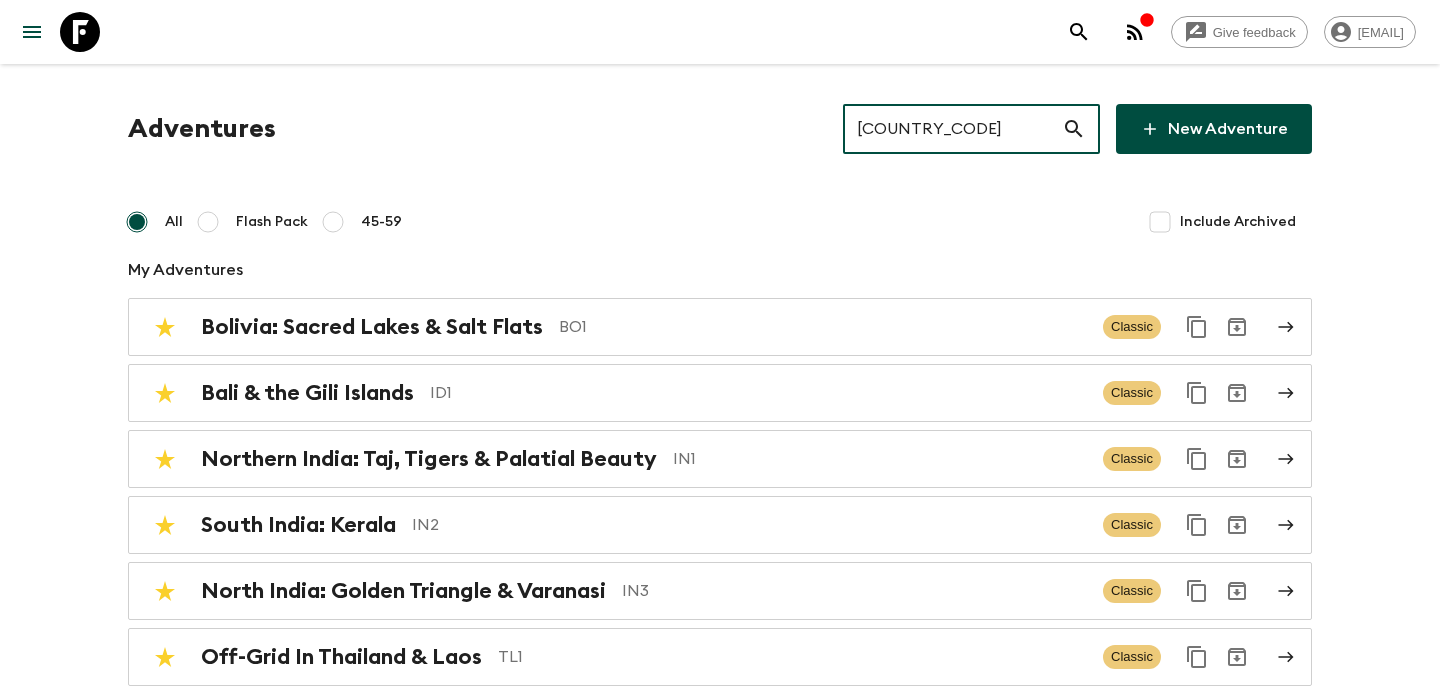type on "IN3" 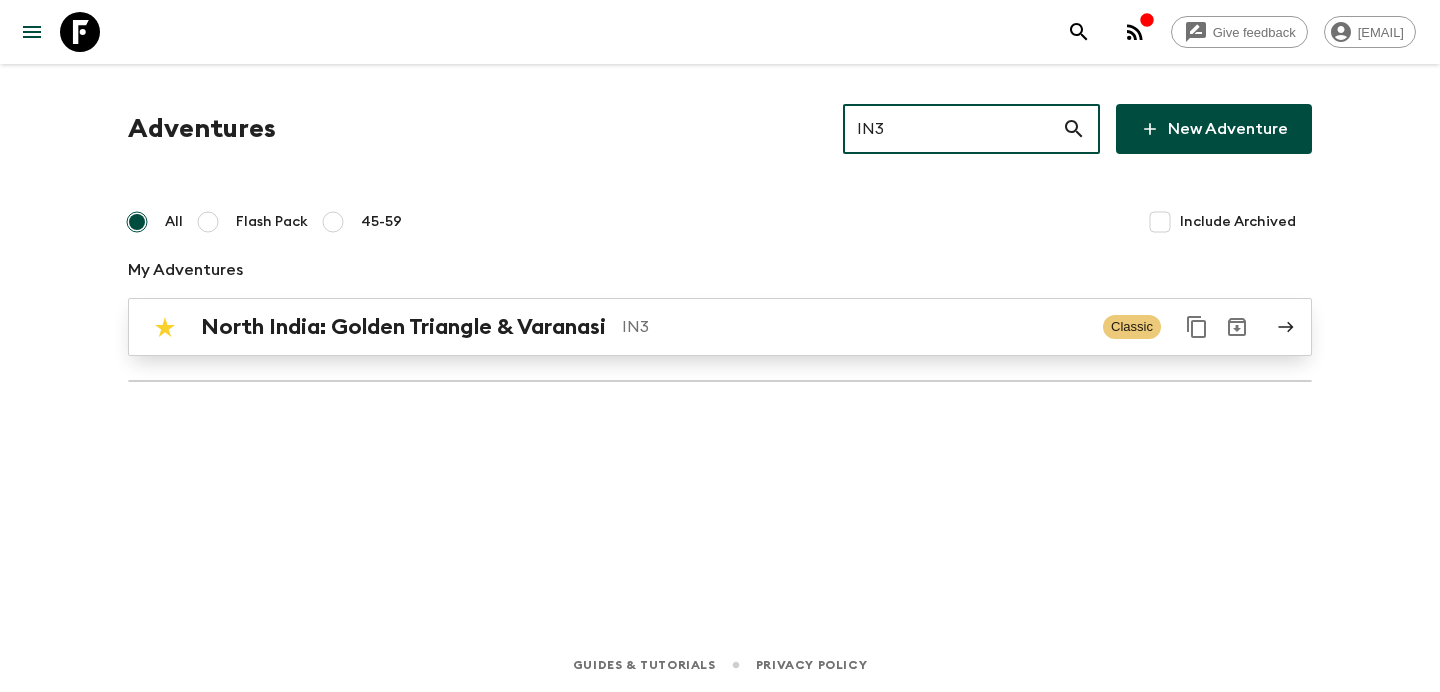 click on "IN3" at bounding box center [854, 327] 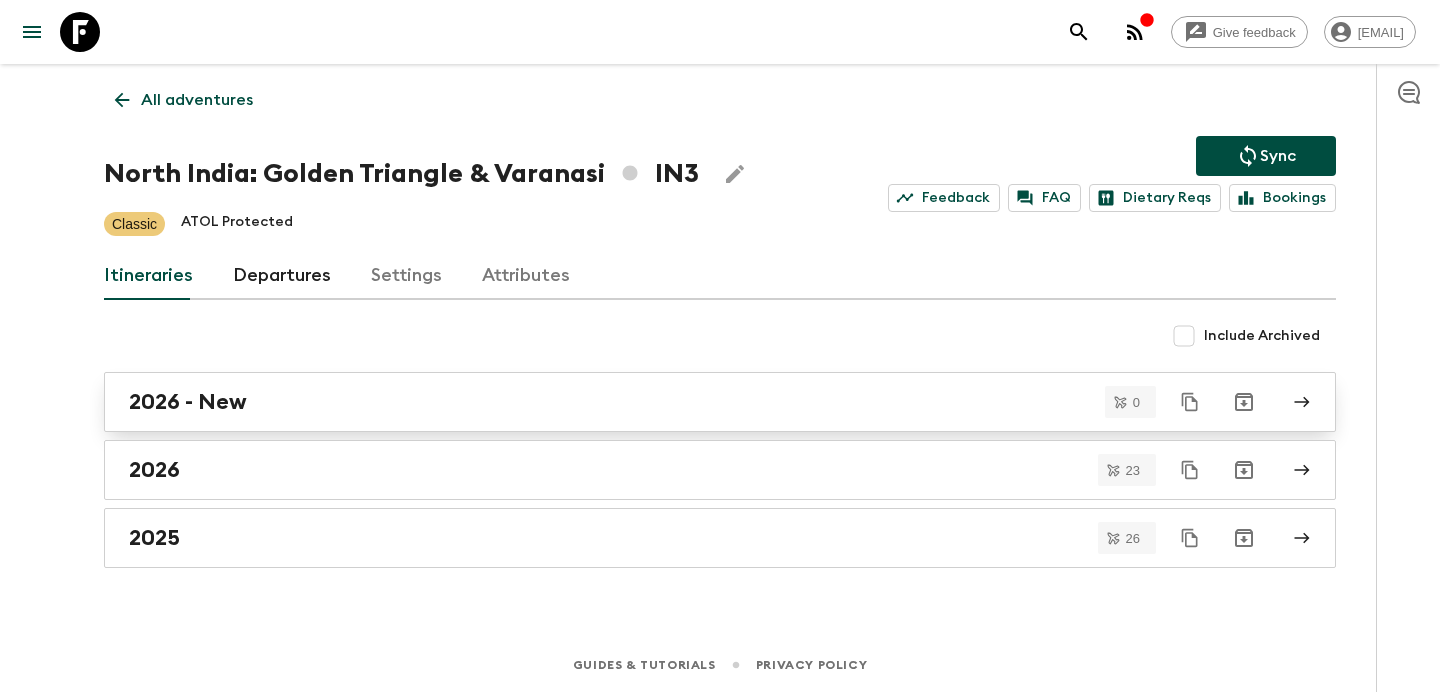 click on "2026 - New" at bounding box center [701, 402] 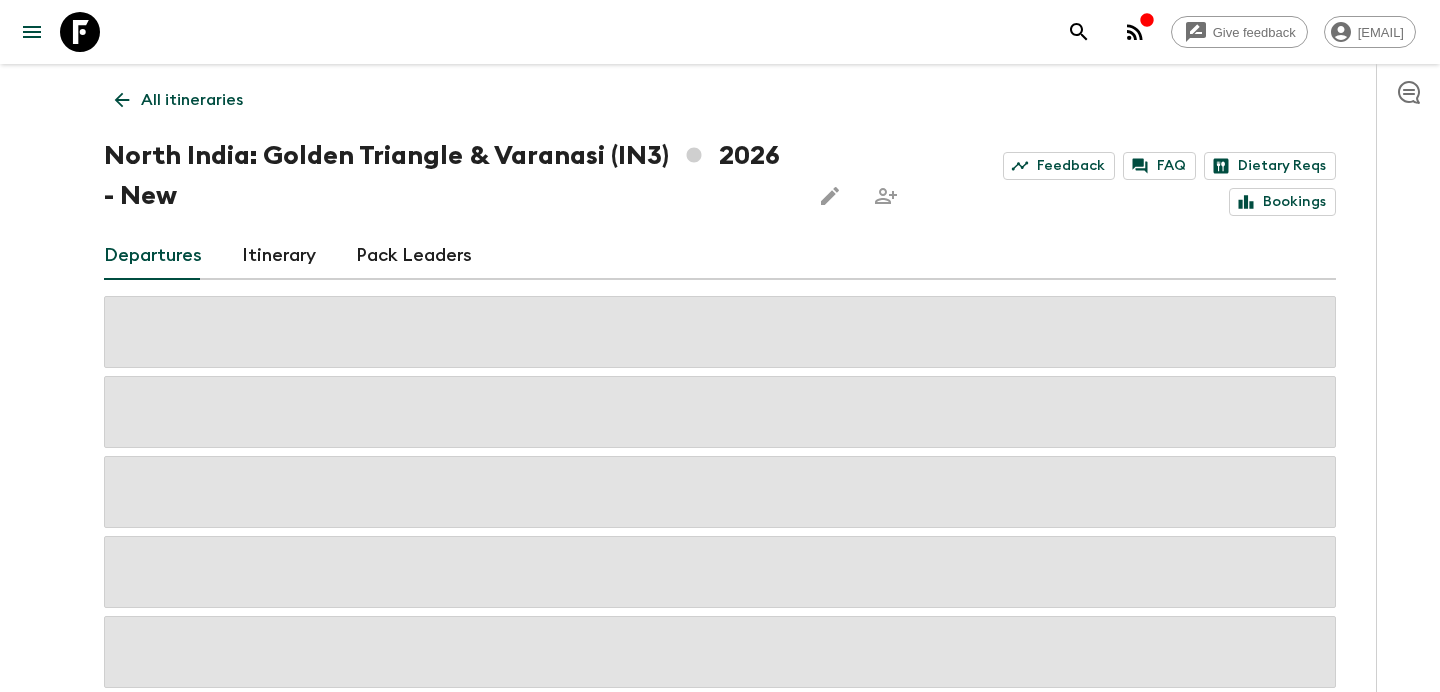 click on "Itinerary" at bounding box center (279, 256) 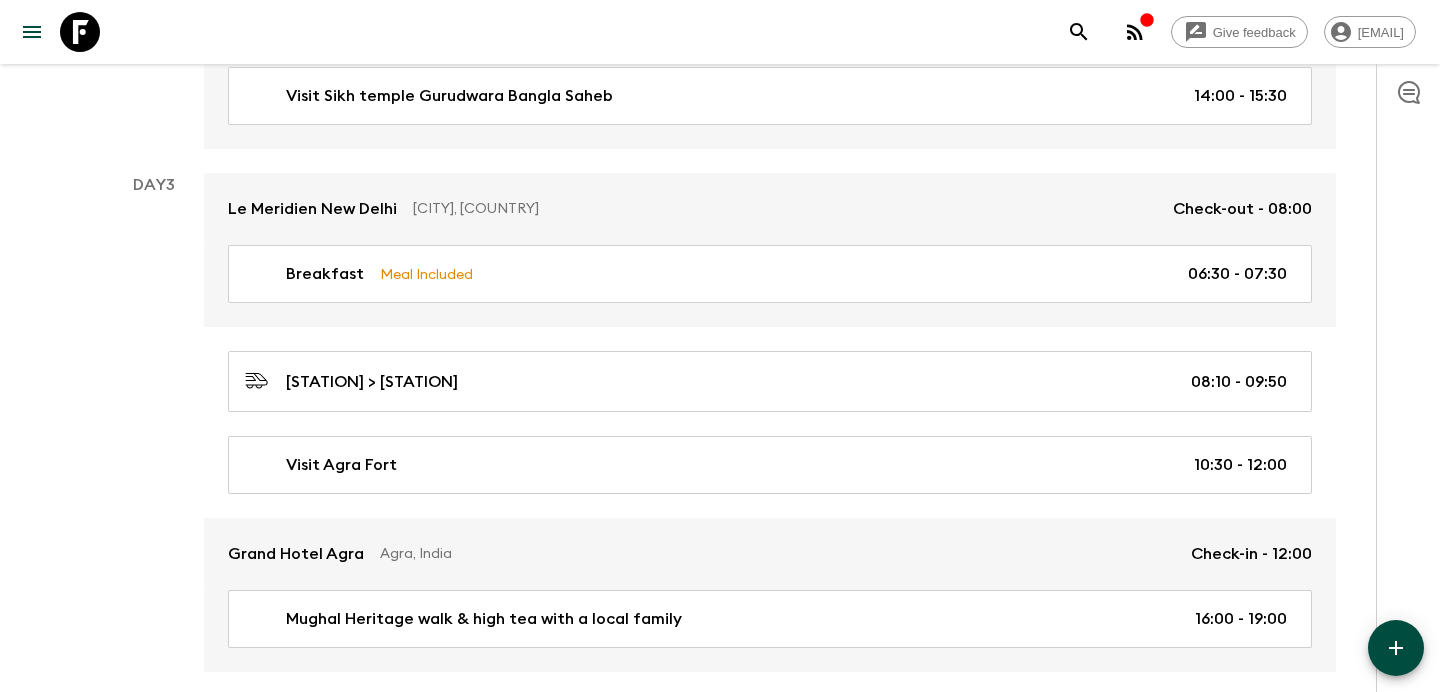 scroll, scrollTop: 0, scrollLeft: 0, axis: both 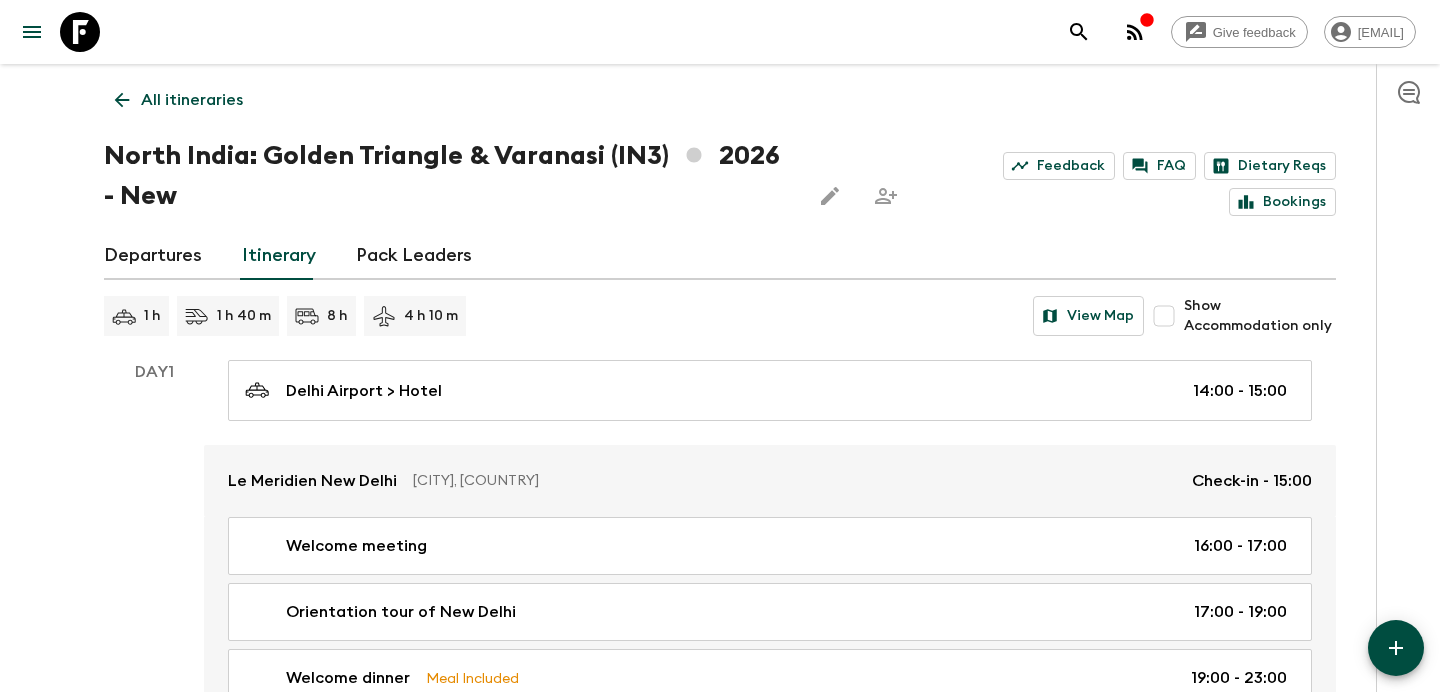 click on "All itineraries" at bounding box center (192, 100) 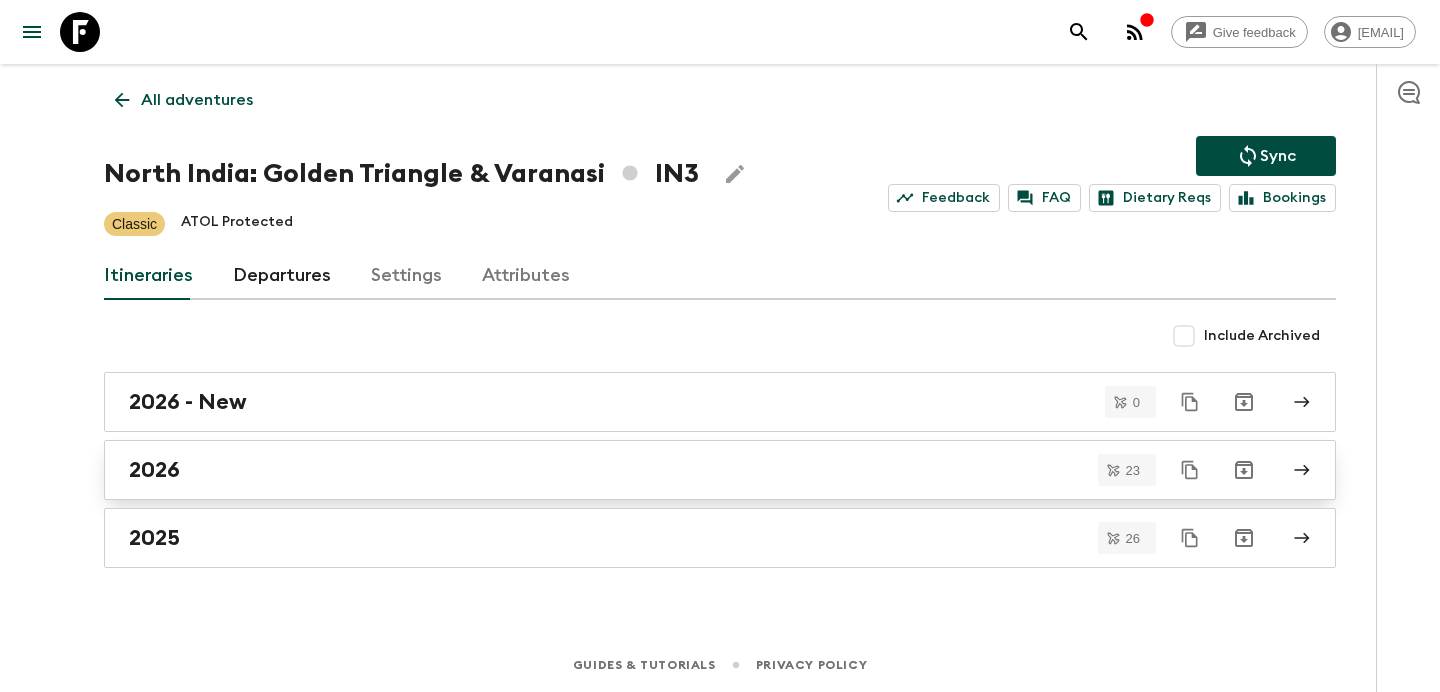 click on "2026" at bounding box center (720, 470) 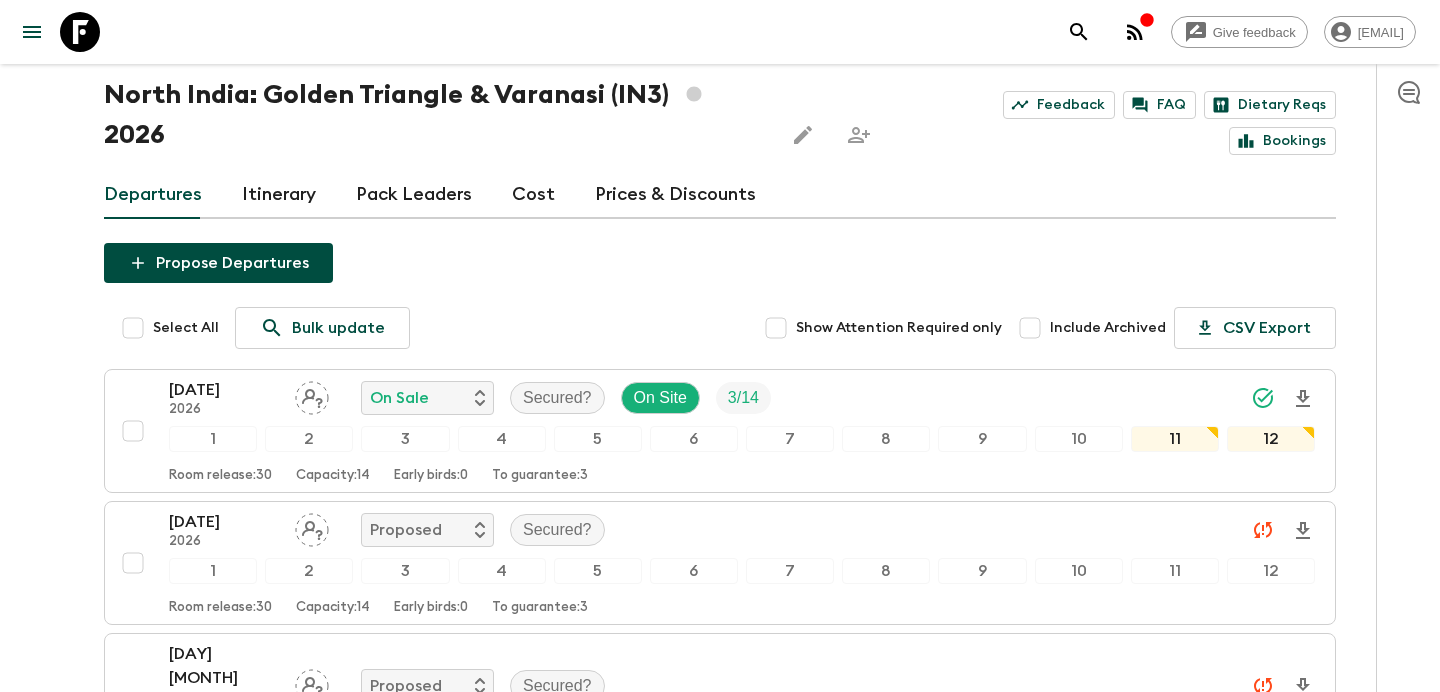 scroll, scrollTop: 0, scrollLeft: 0, axis: both 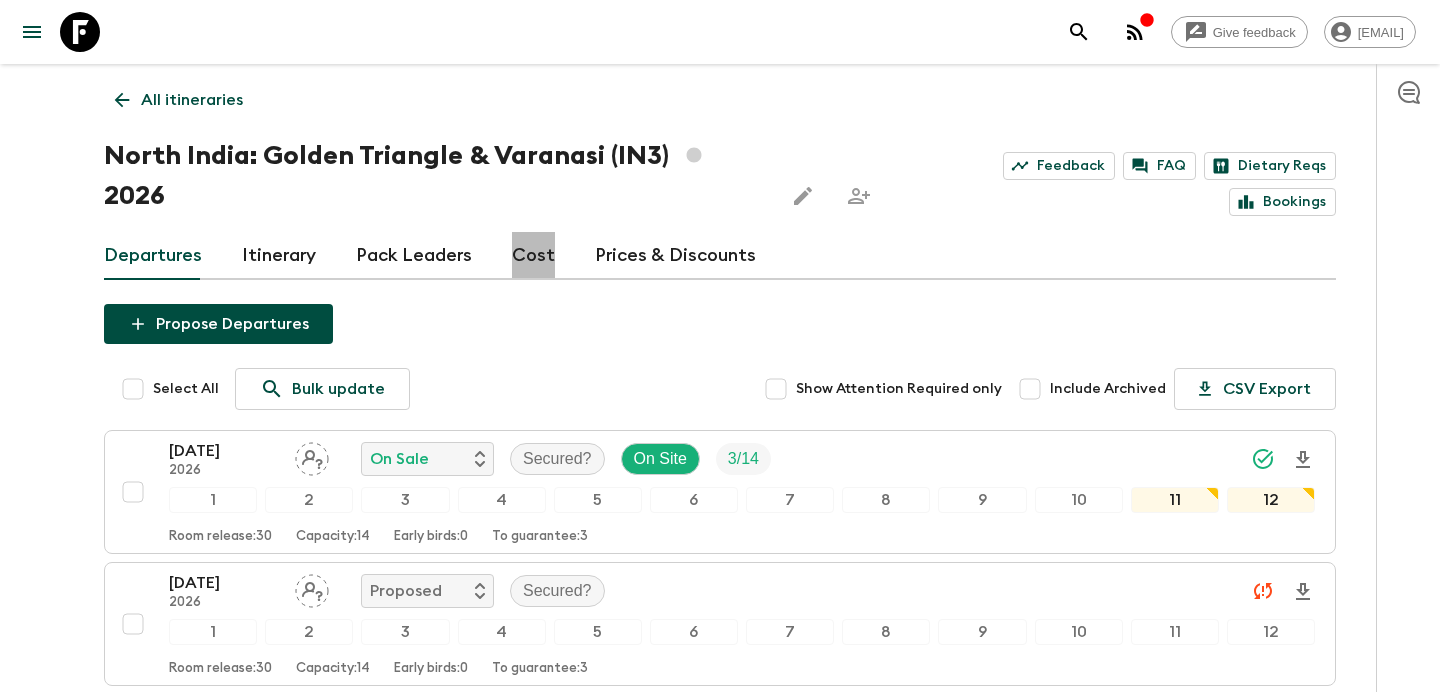 click on "Cost" at bounding box center [533, 256] 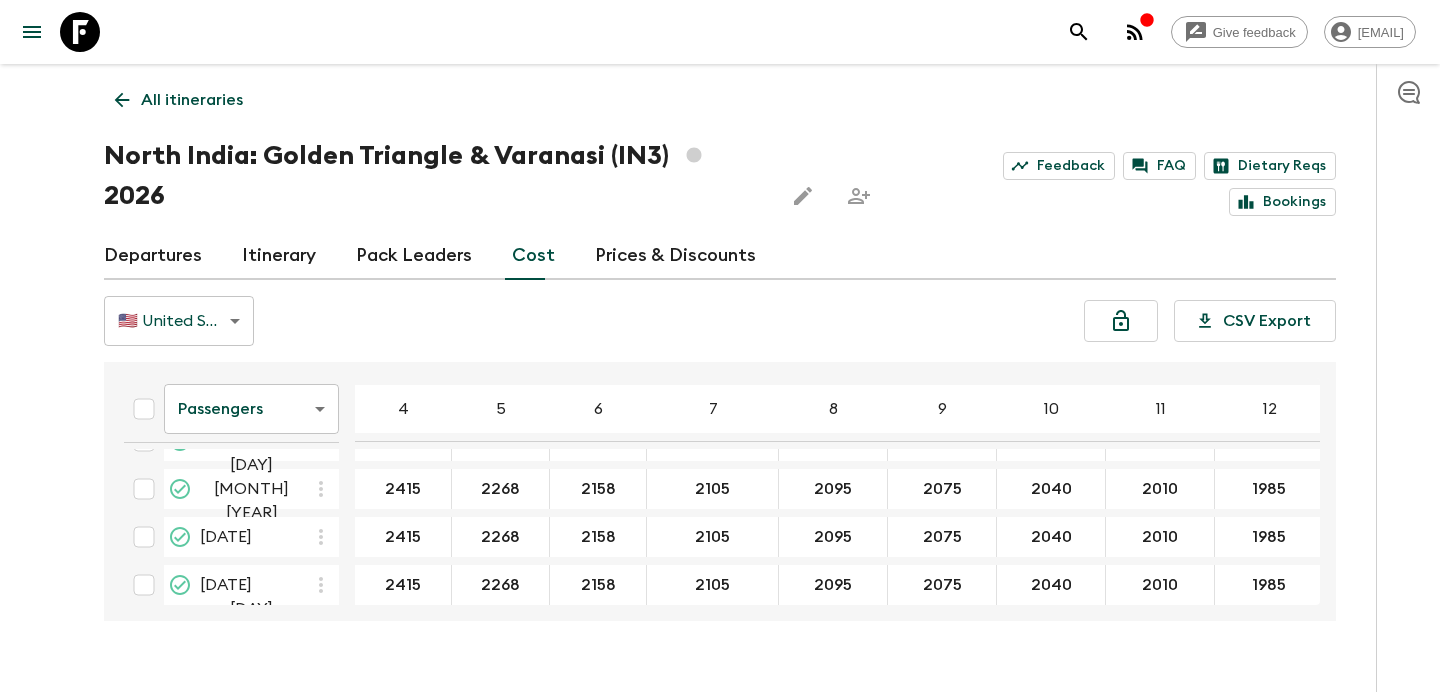 scroll, scrollTop: 0, scrollLeft: 0, axis: both 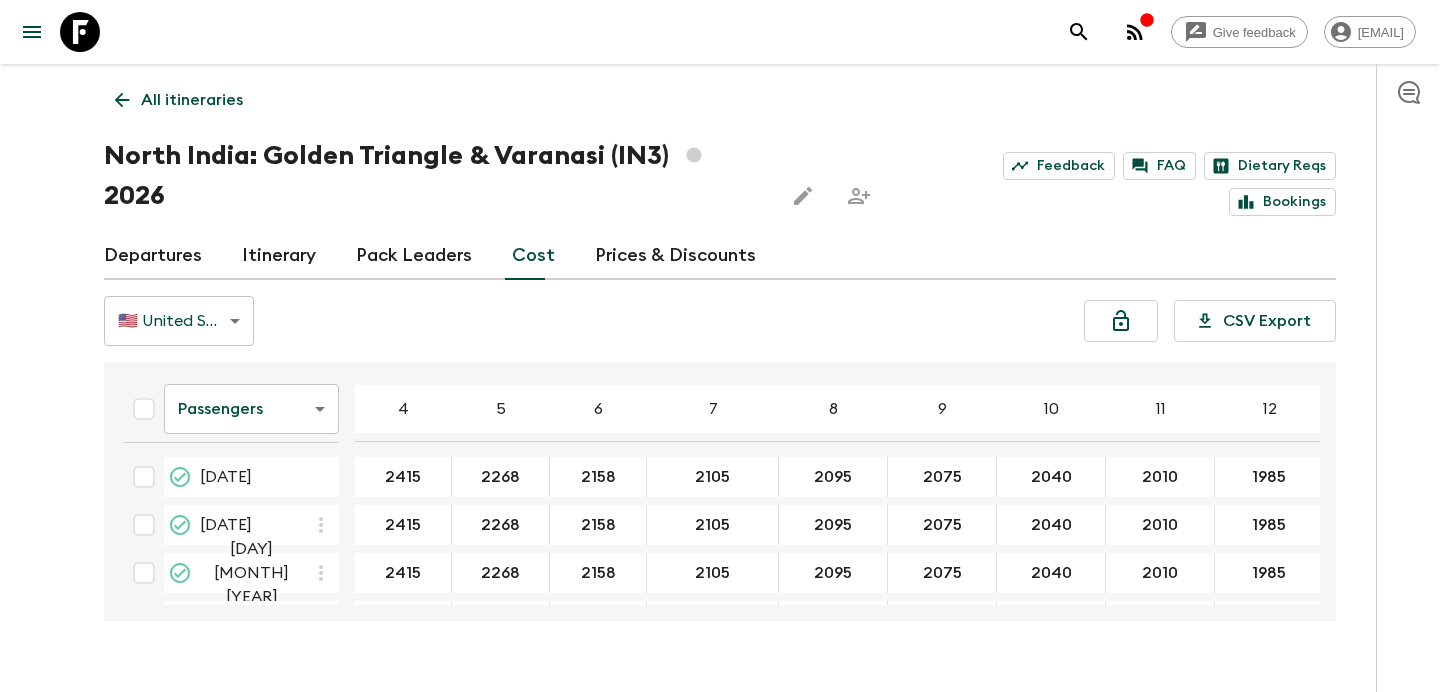 click on "All itineraries" at bounding box center [192, 100] 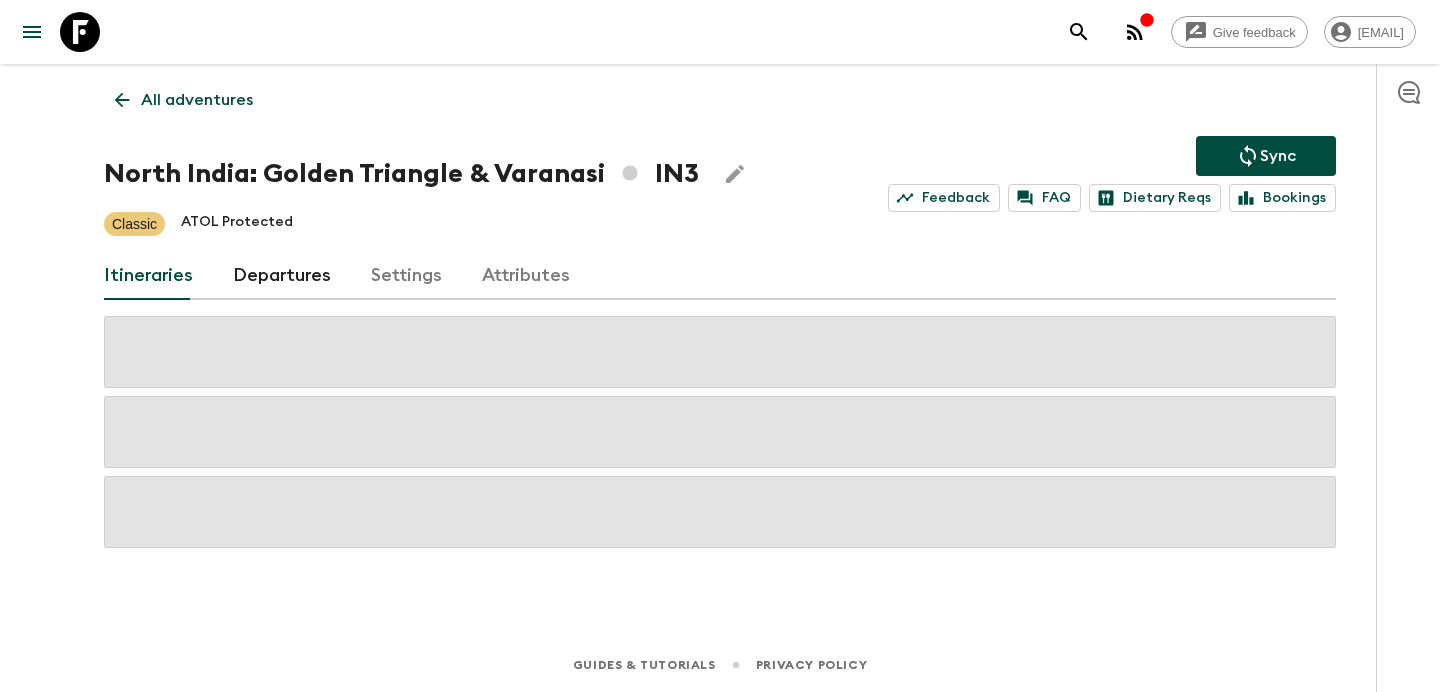click on "All adventures" at bounding box center (197, 100) 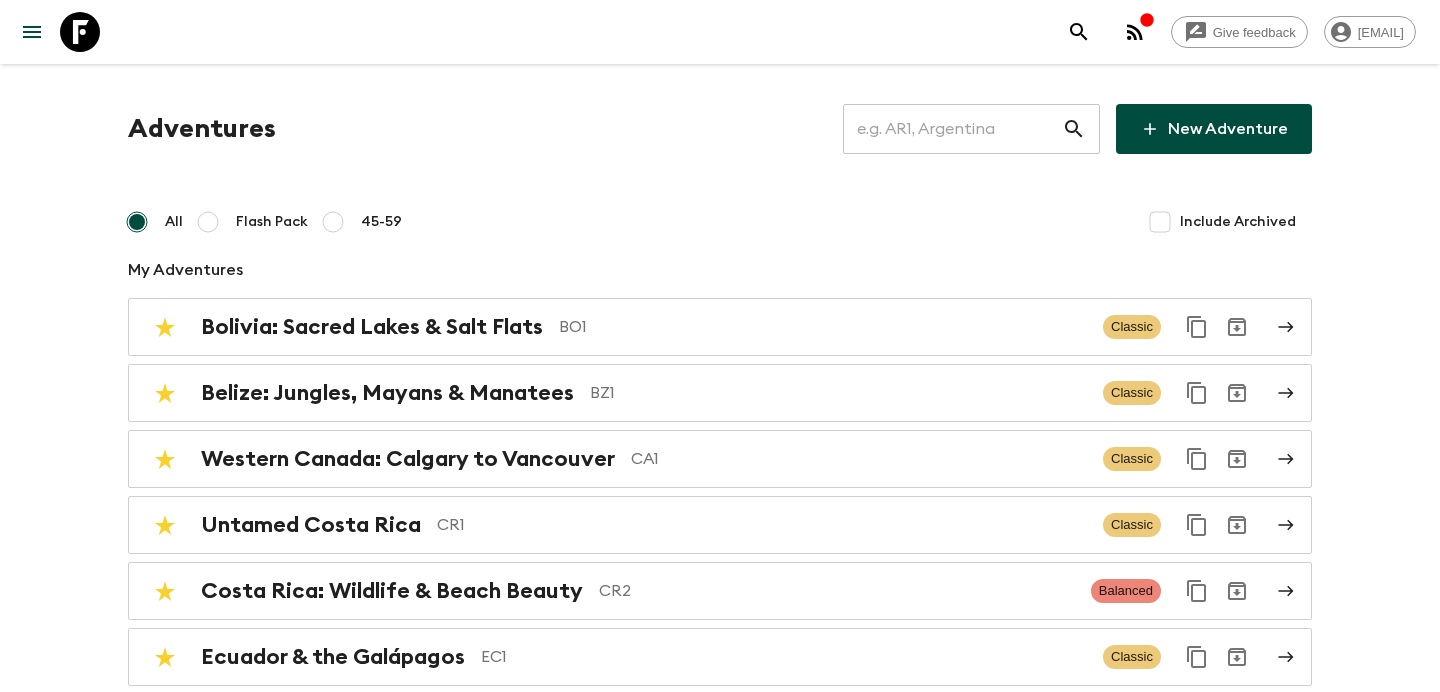 click at bounding box center (952, 129) 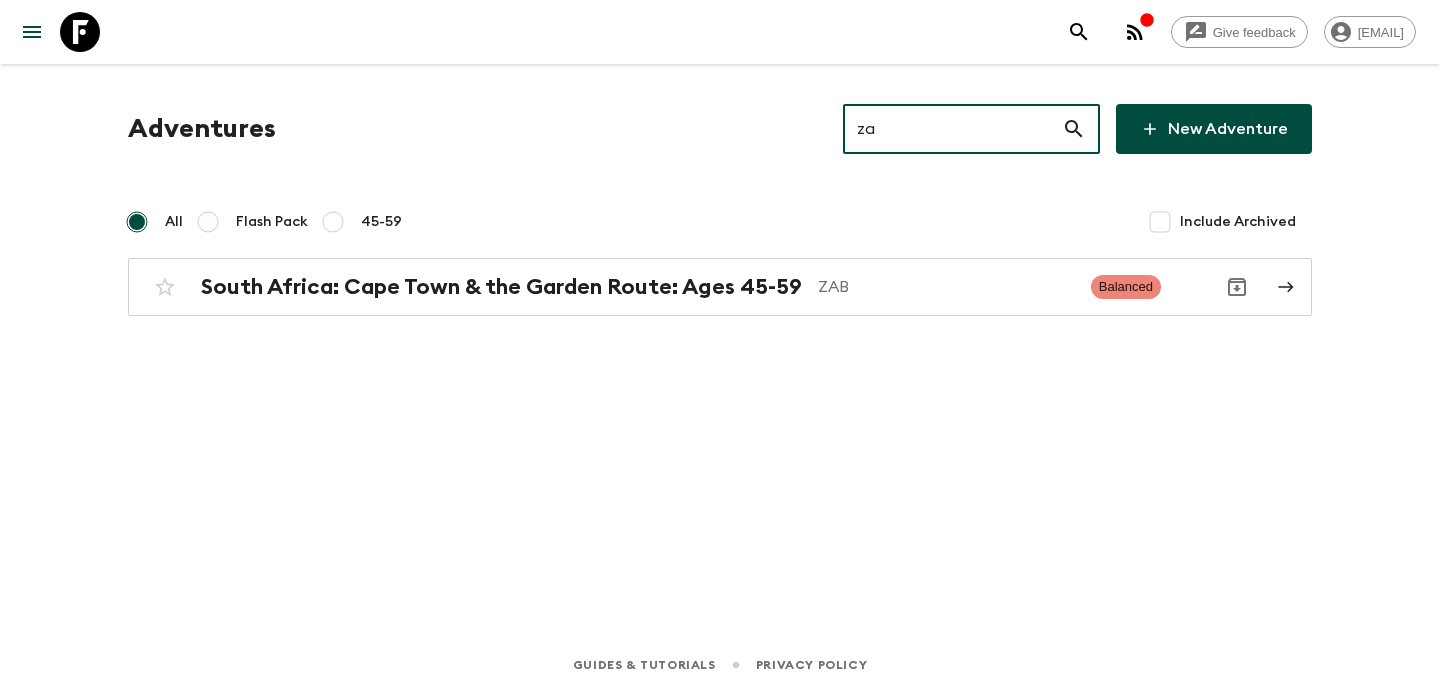 type on "z" 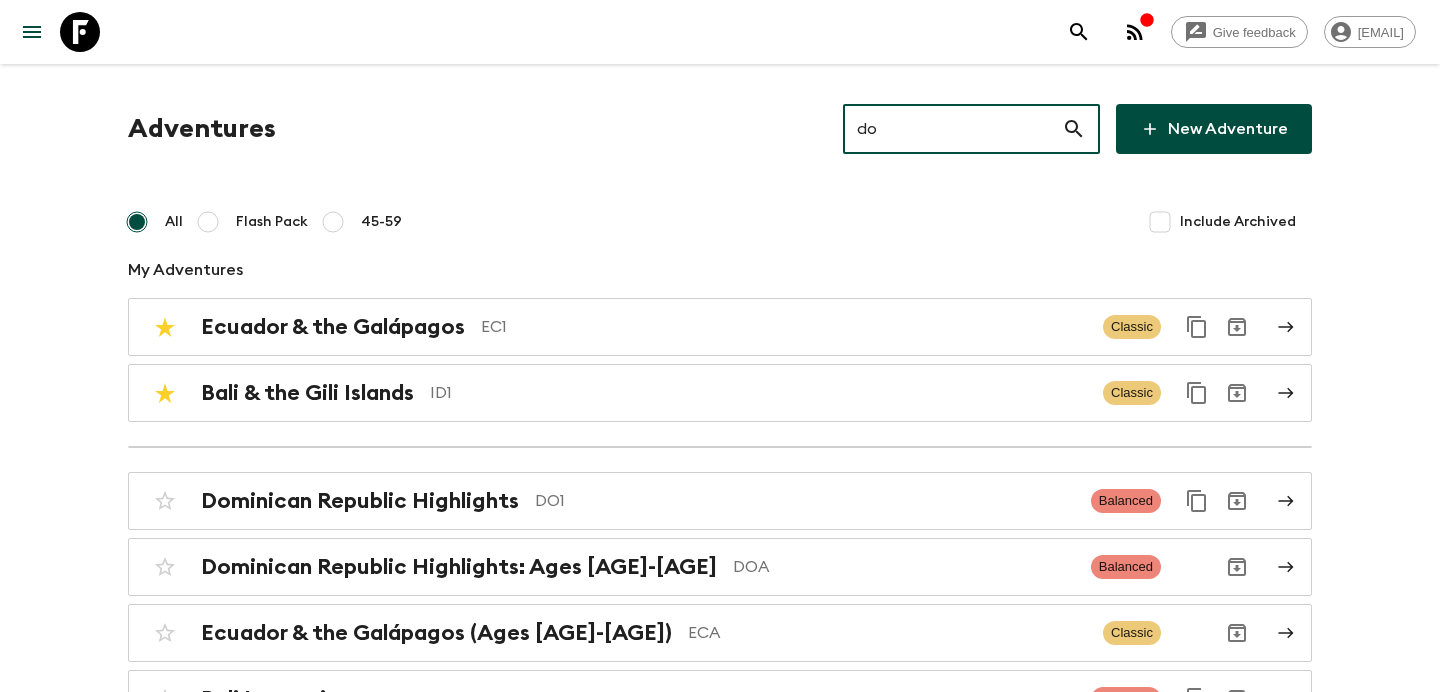 type on "d" 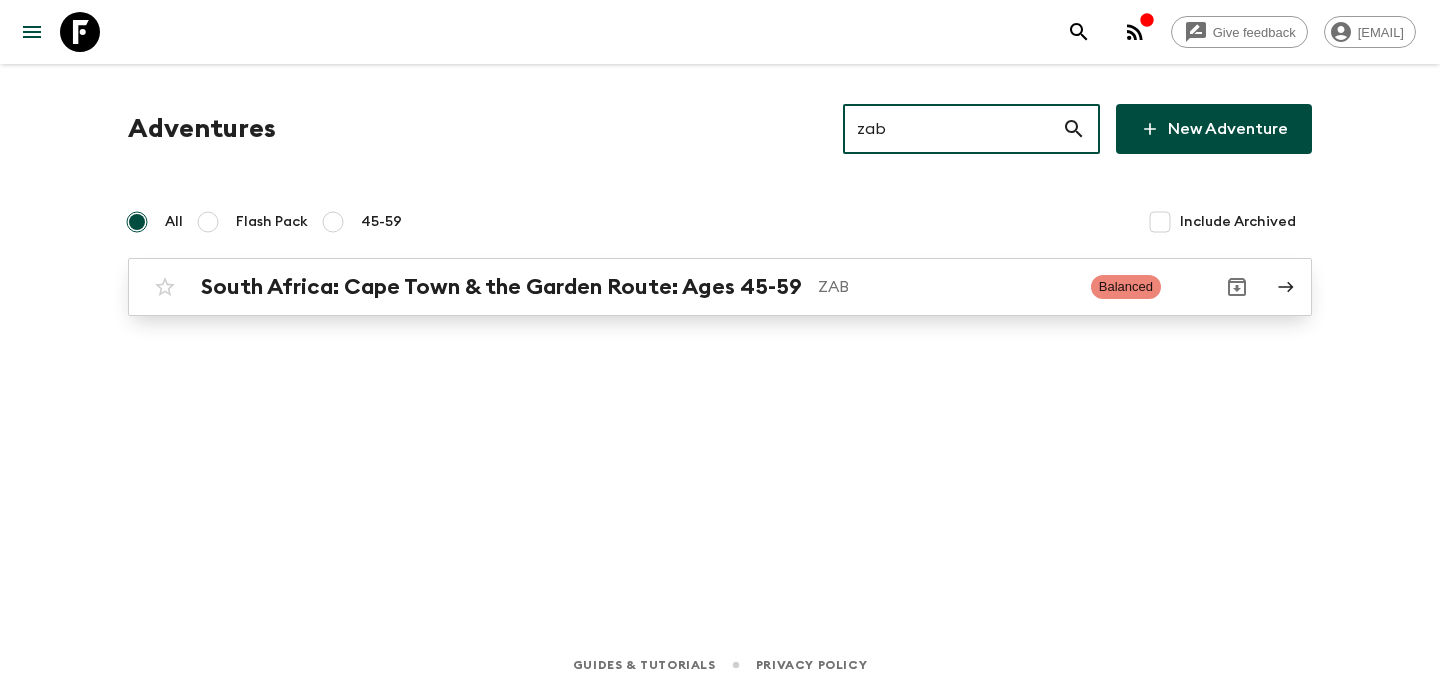 type on "zab" 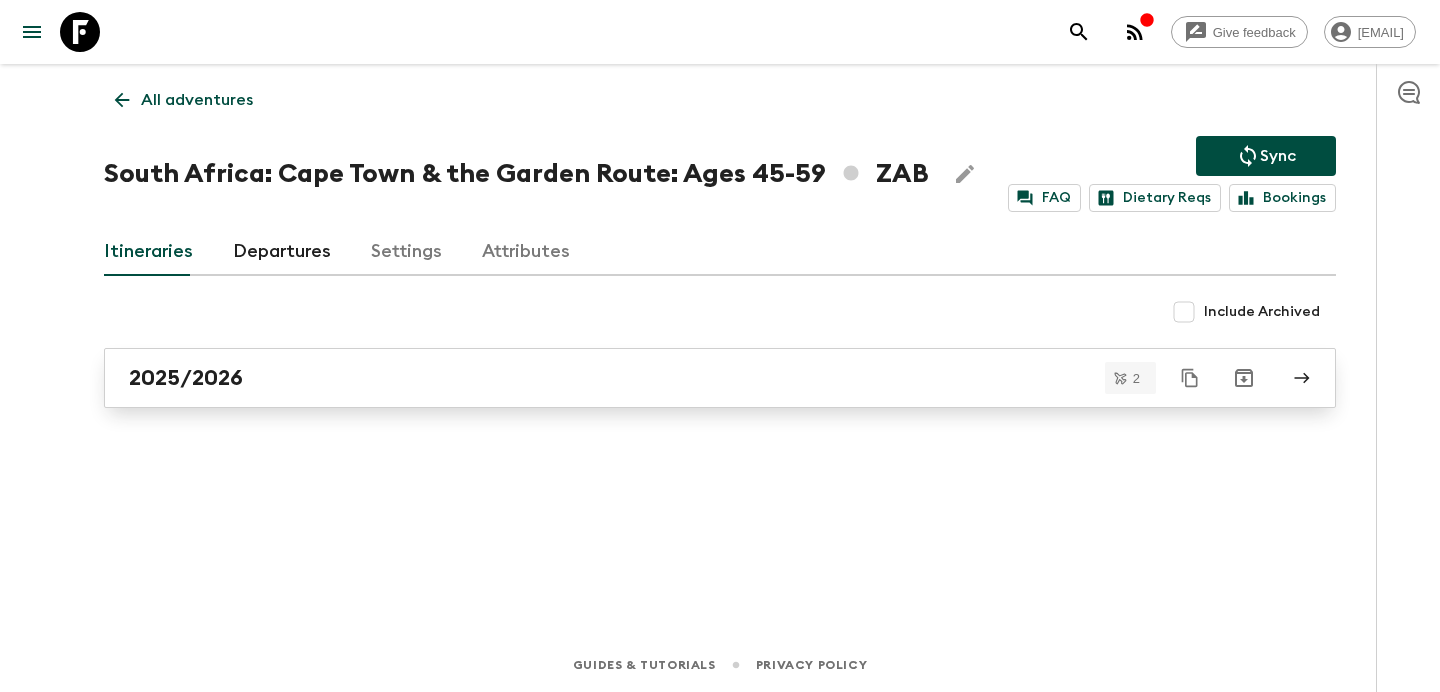 click on "2025/2026" at bounding box center [701, 378] 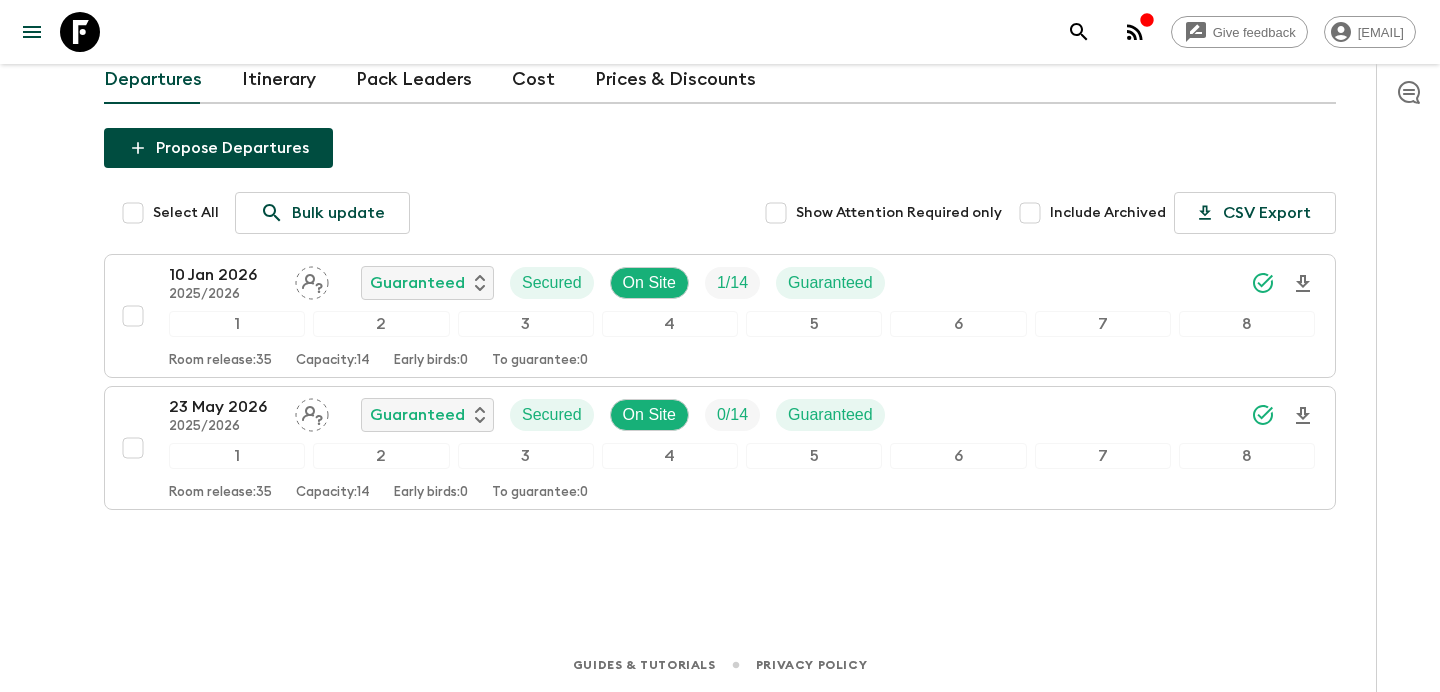 scroll, scrollTop: 0, scrollLeft: 0, axis: both 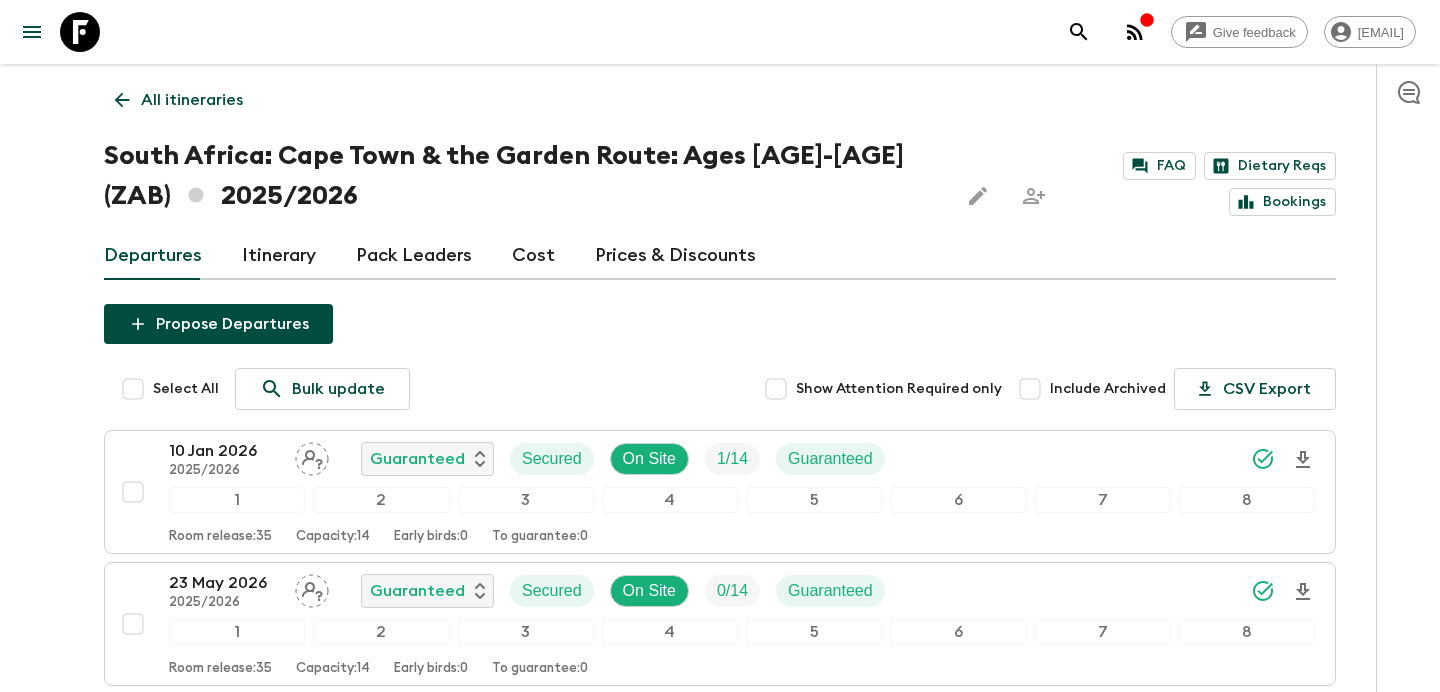 click on "All itineraries" at bounding box center [192, 100] 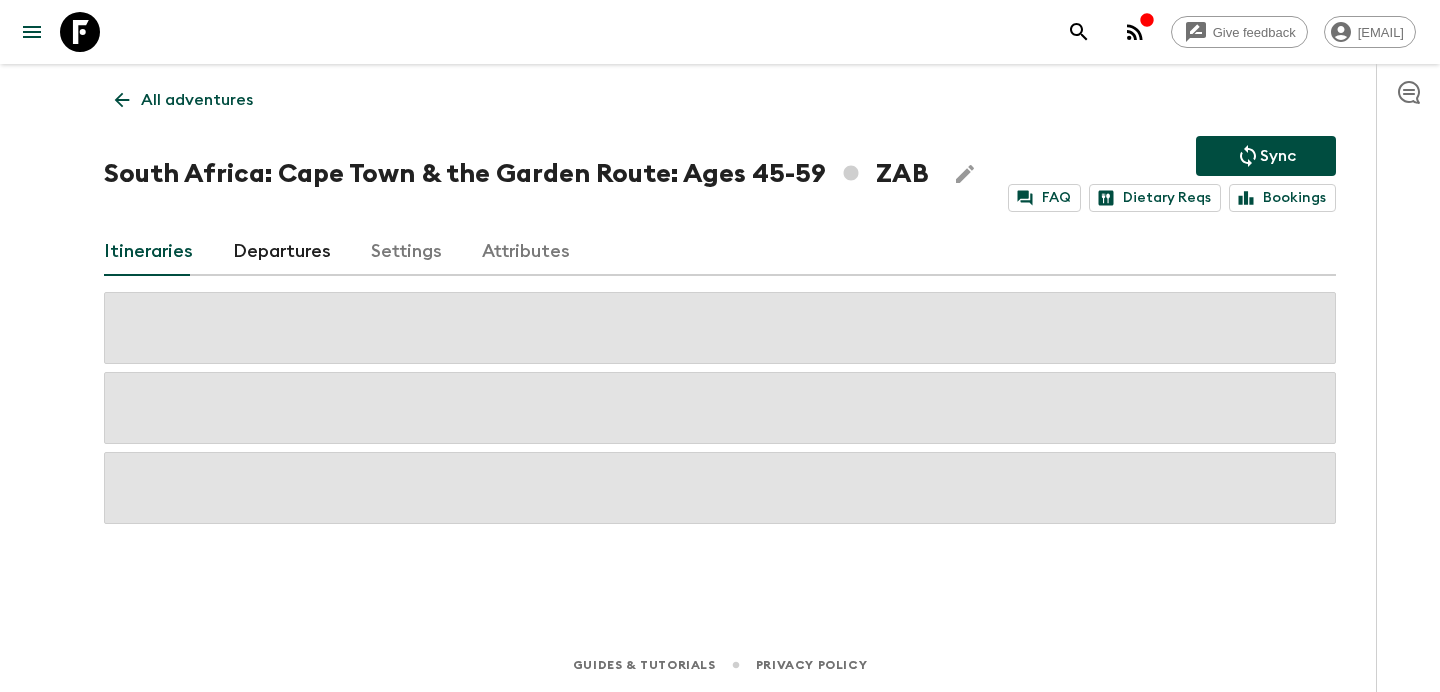 click on "All adventures" at bounding box center (197, 100) 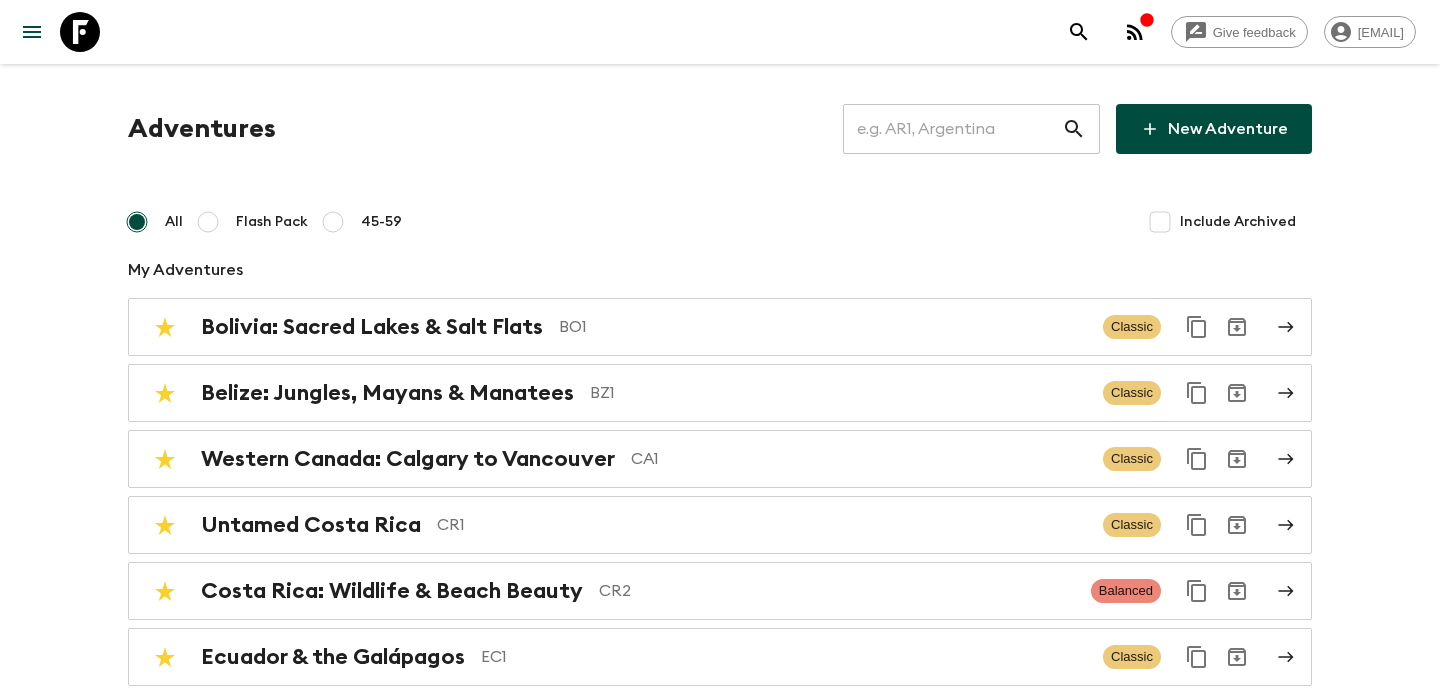 click at bounding box center [952, 129] 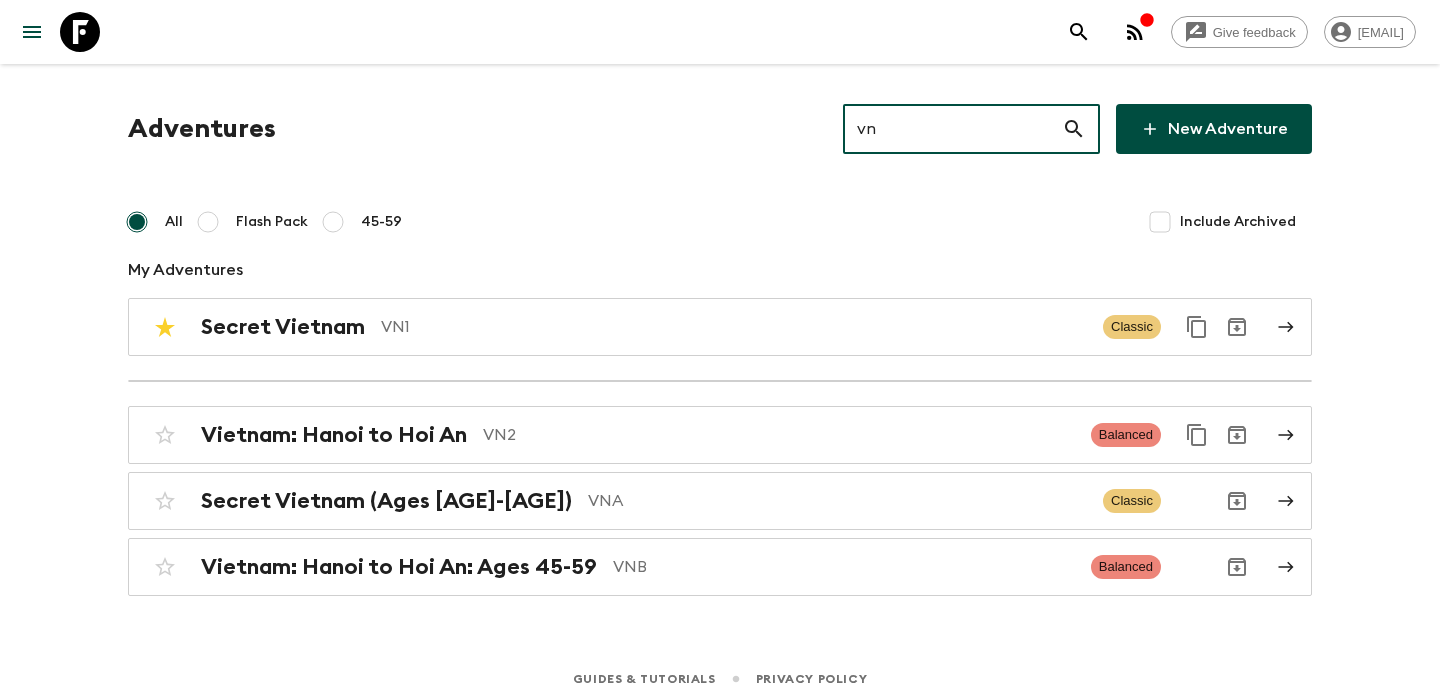 type on "vnb" 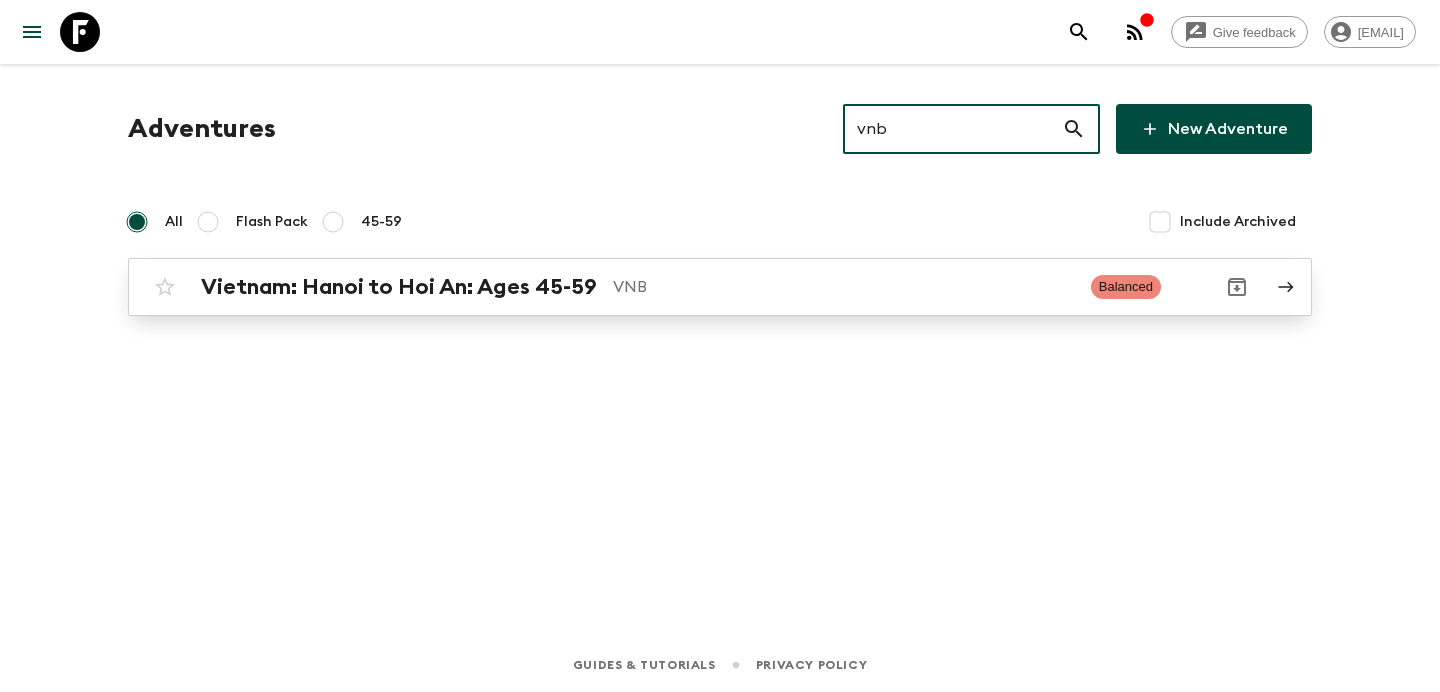 click on "VNB" at bounding box center (844, 287) 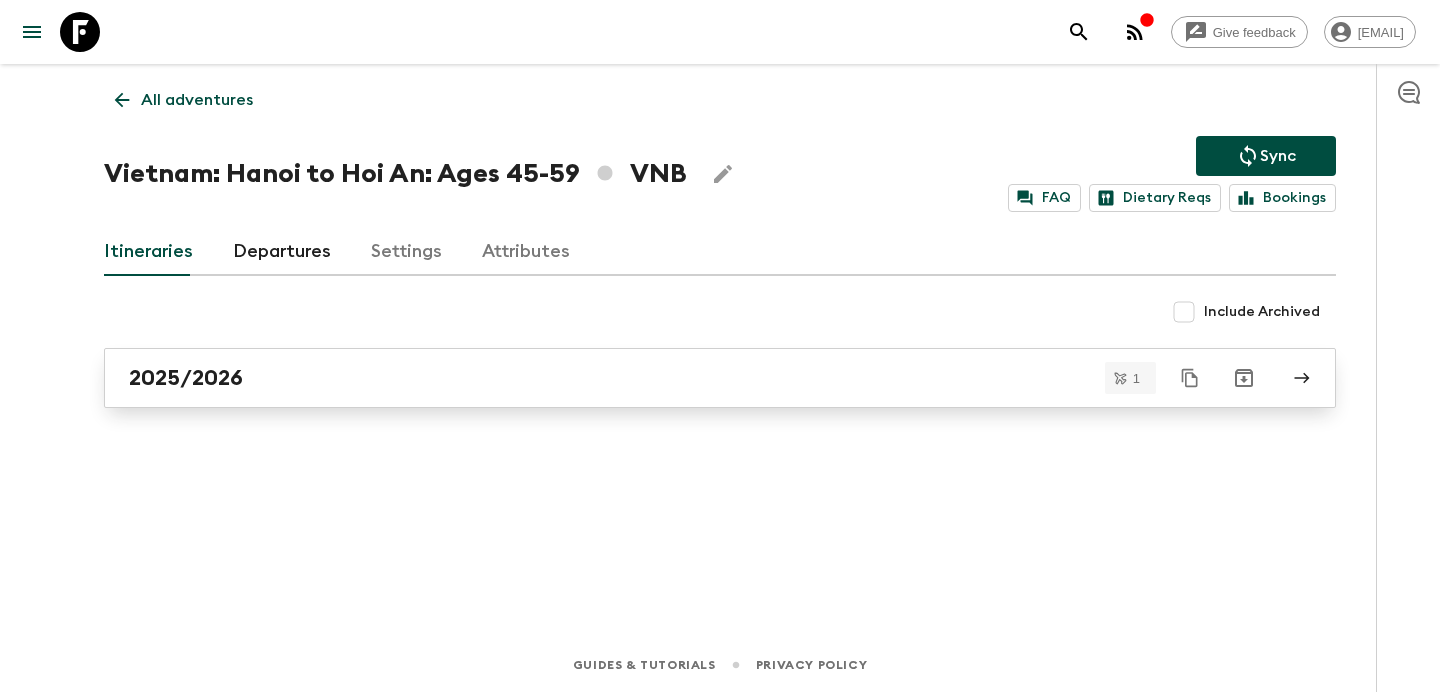 click on "2025/2026" at bounding box center [701, 378] 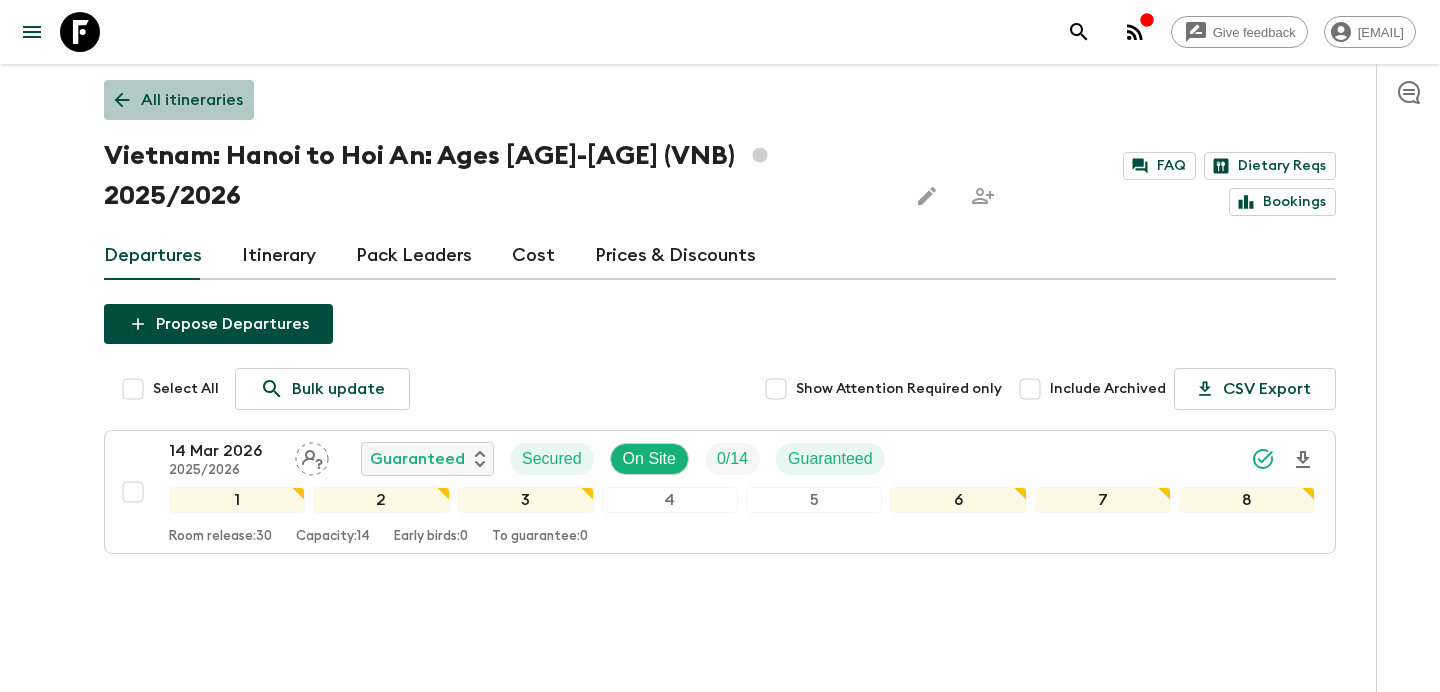 click on "All itineraries" at bounding box center (192, 100) 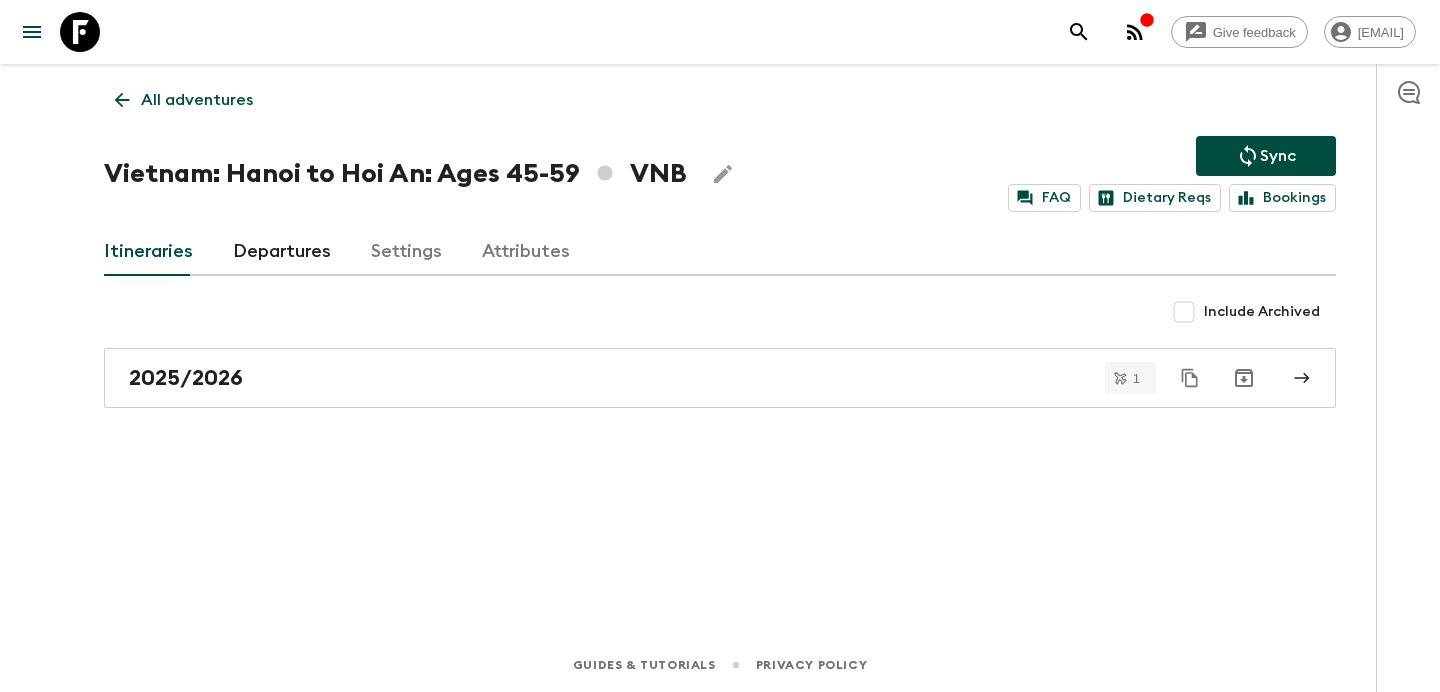 click on "All adventures" at bounding box center [197, 100] 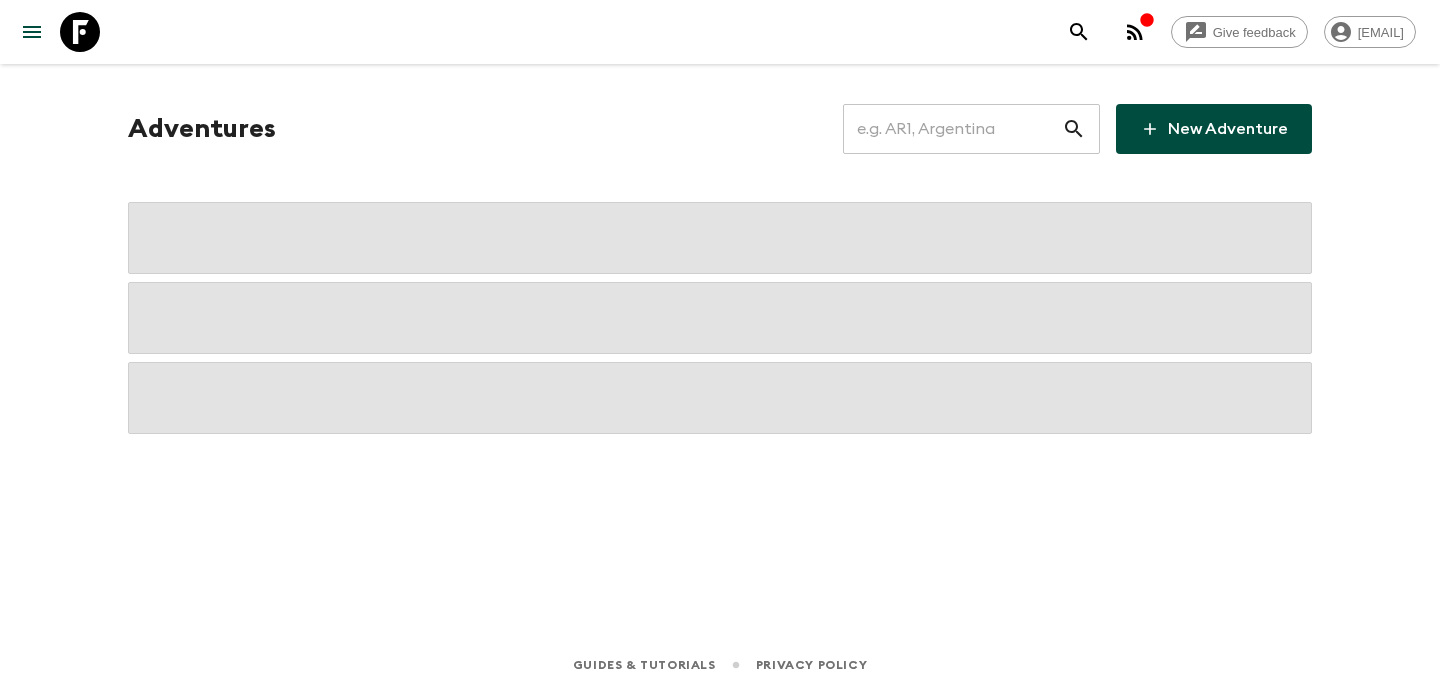 click at bounding box center [952, 129] 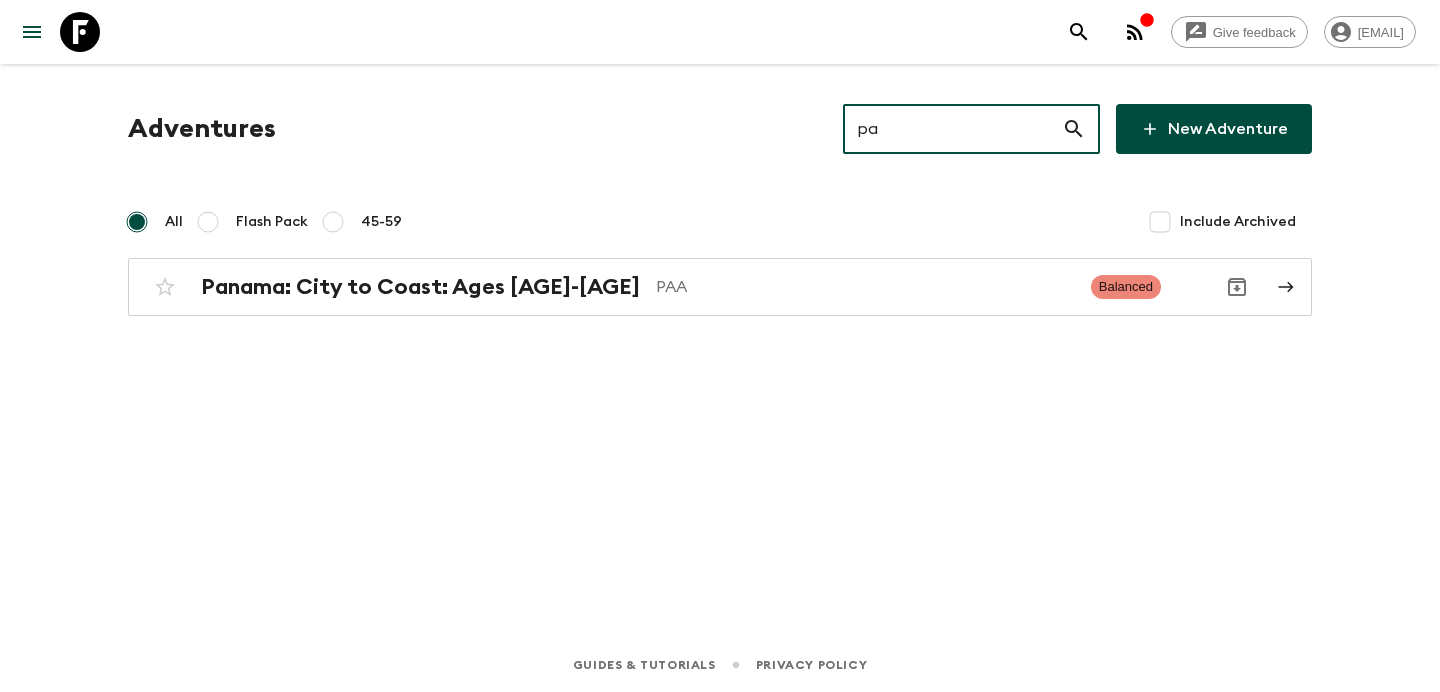 type on "paa" 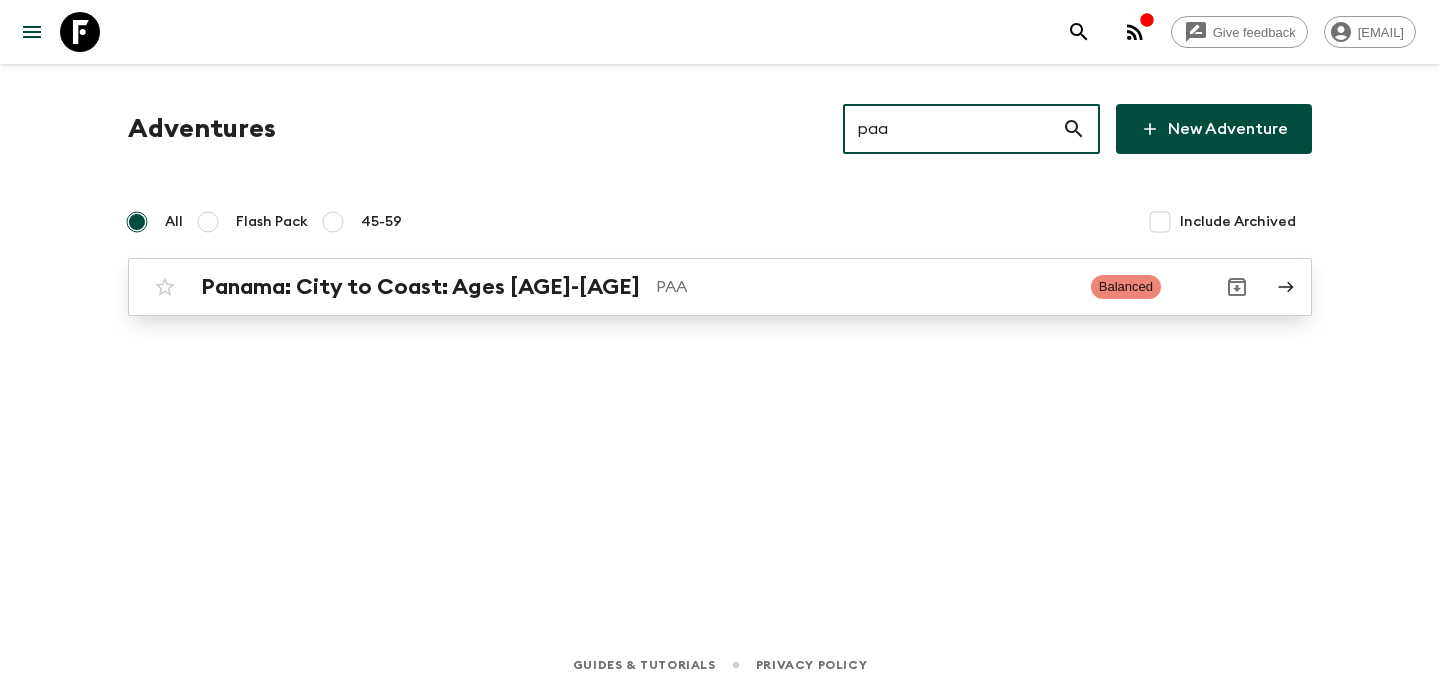 click on "Panama: City to Coast: Ages [AGE]-[AGE] PAA Balanced" at bounding box center [681, 287] 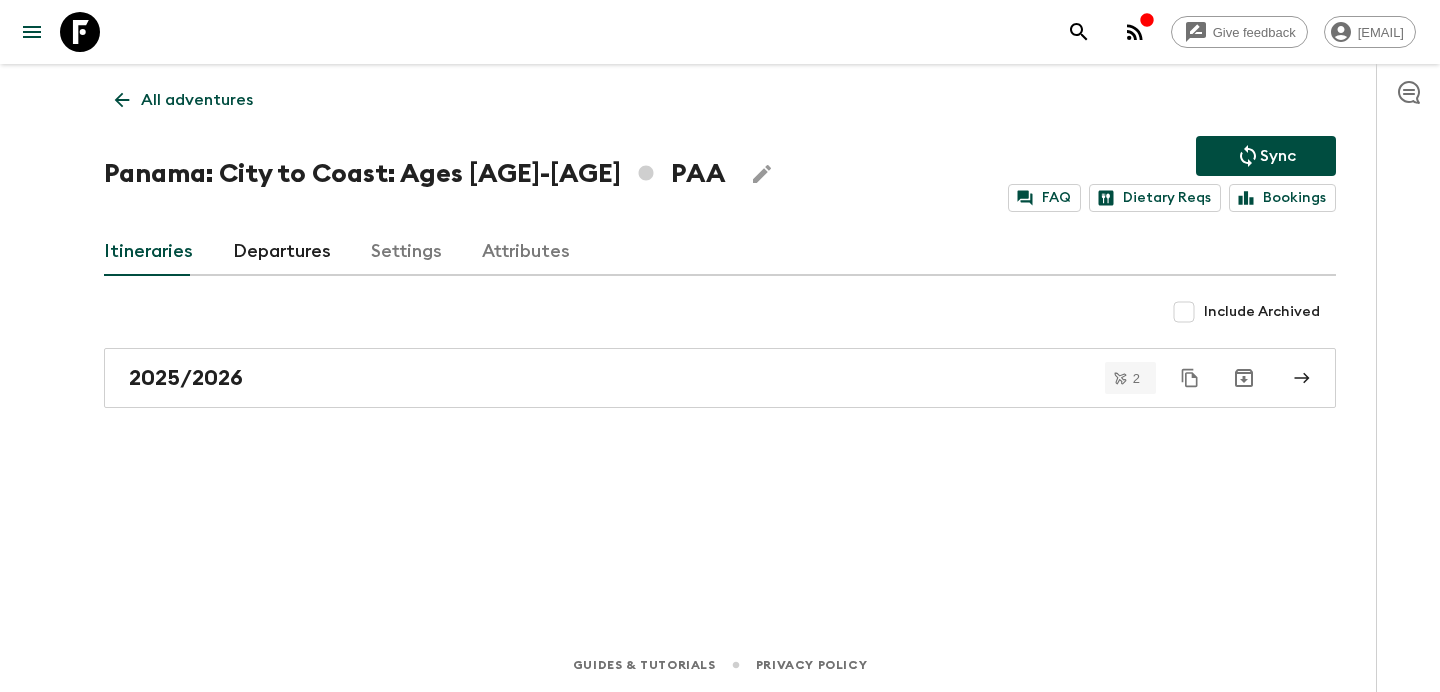 click on "All adventures Panama: City to Coast: Ages [AGE]-[AGE] PAA Sync FAQ Dietary Reqs Bookings Itineraries Departures Settings Attributes Include Archived [YEAR]/[YEAR] 2" at bounding box center [720, 323] 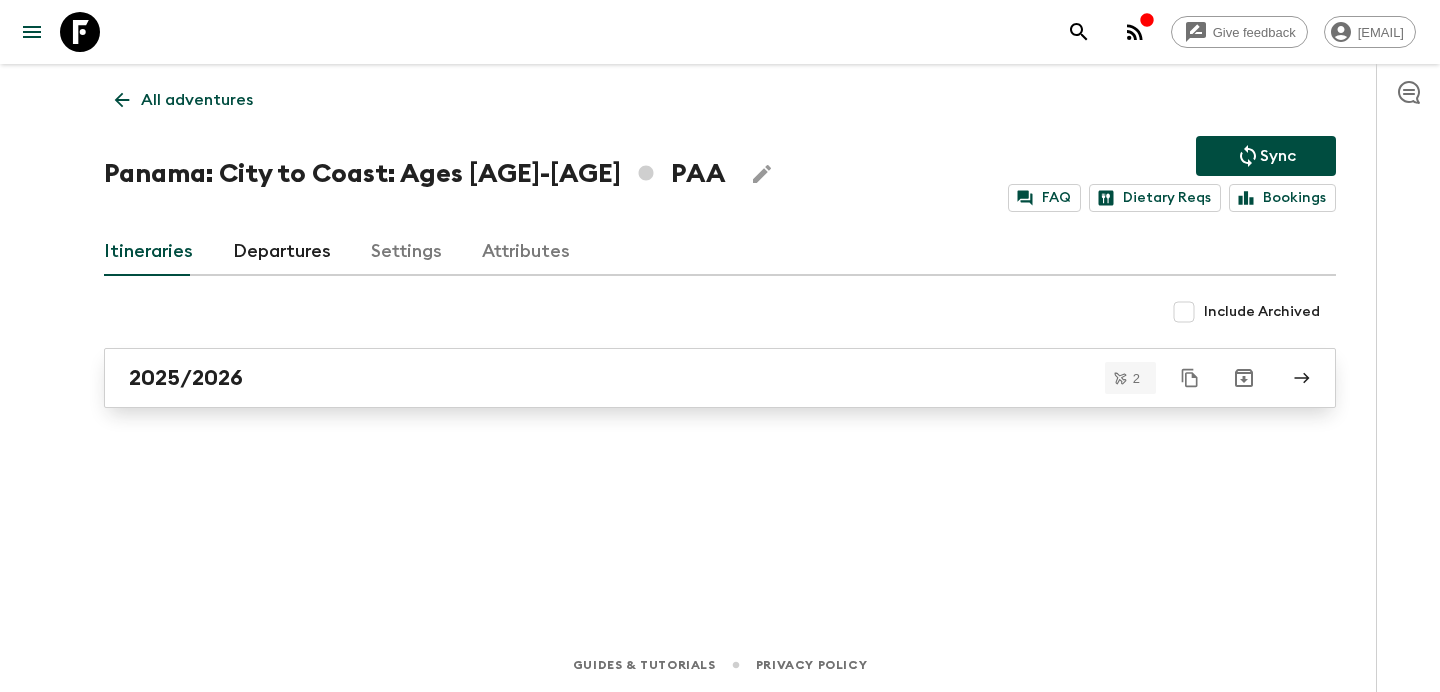 click on "2025/2026" at bounding box center (701, 378) 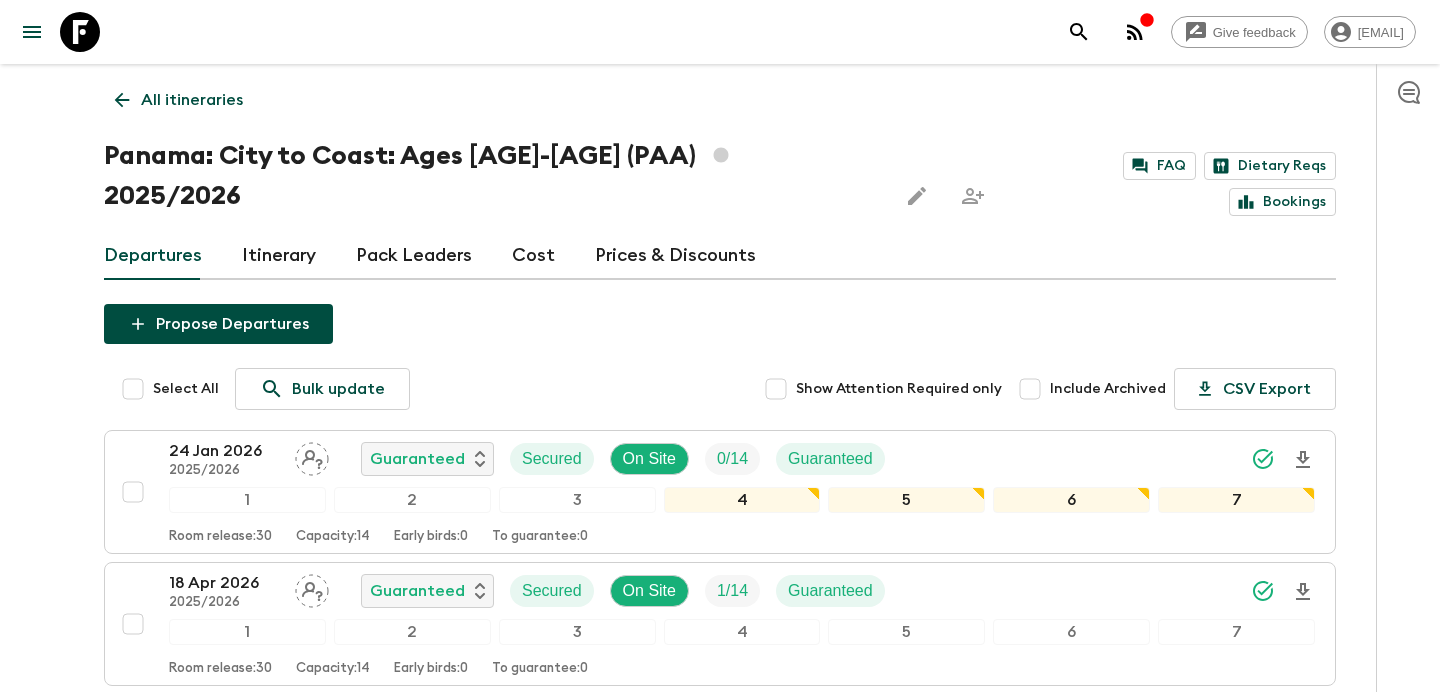click on "All itineraries Panama: City to Coast: Ages [AGE]-[AGE] (PAA) [YEAR]/[YEAR] FAQ Dietary Reqs Bookings Departures Itinerary Pack Leaders Cost Prices & Discounts Propose Departures Select All Bulk update Show Attention Required only Include Archived CSV Export [DATE] [YEAR]/[YEAR] Guaranteed Secured On Site 0 / 14 Guaranteed 1 2 3 4 5 6 7 Room release: 30 Capacity: 14 Early birds: 0 To guarantee: 0 [DATE] [YEAR]/[YEAR] Guaranteed Secured On Site 1 / 14 Guaranteed 1 2 3 4 5 6 7 Room release: 30 Capacity: 14 Early birds: 0 To guarantee: 0" at bounding box center (720, 411) 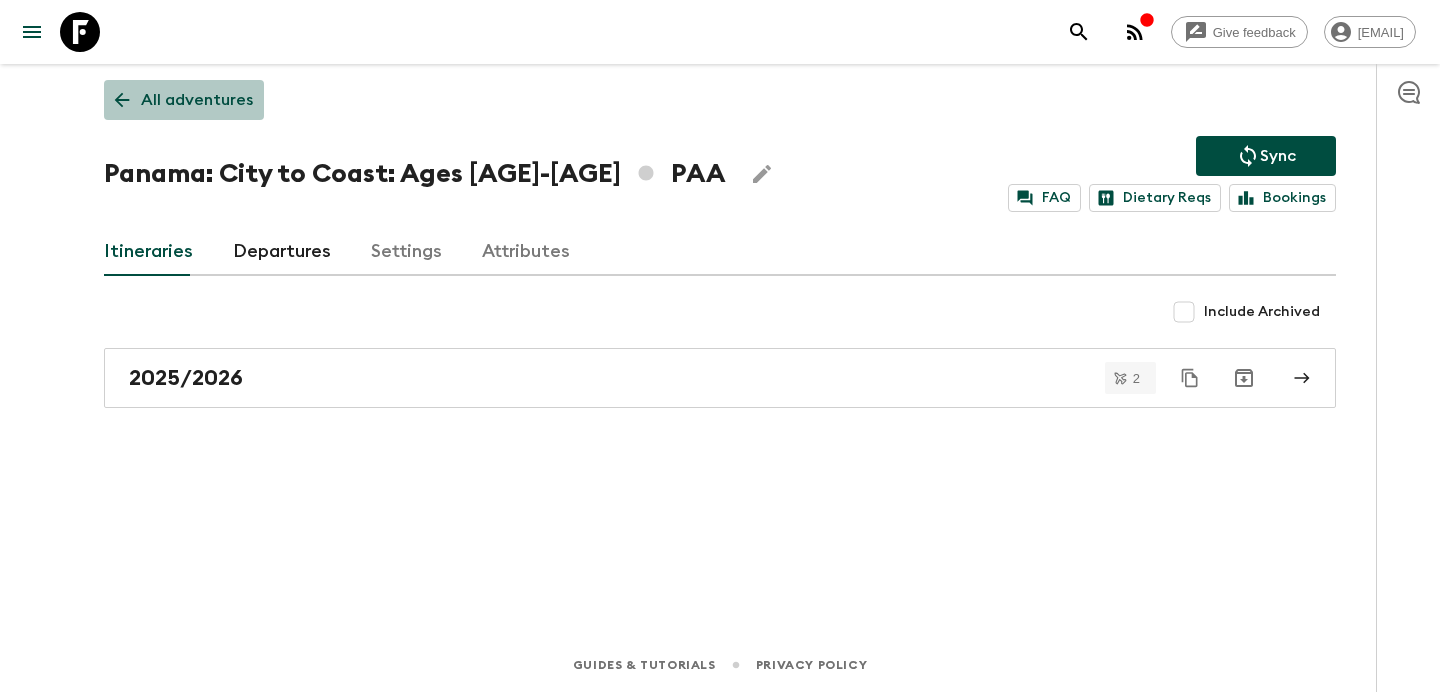 click on "All adventures" at bounding box center (197, 100) 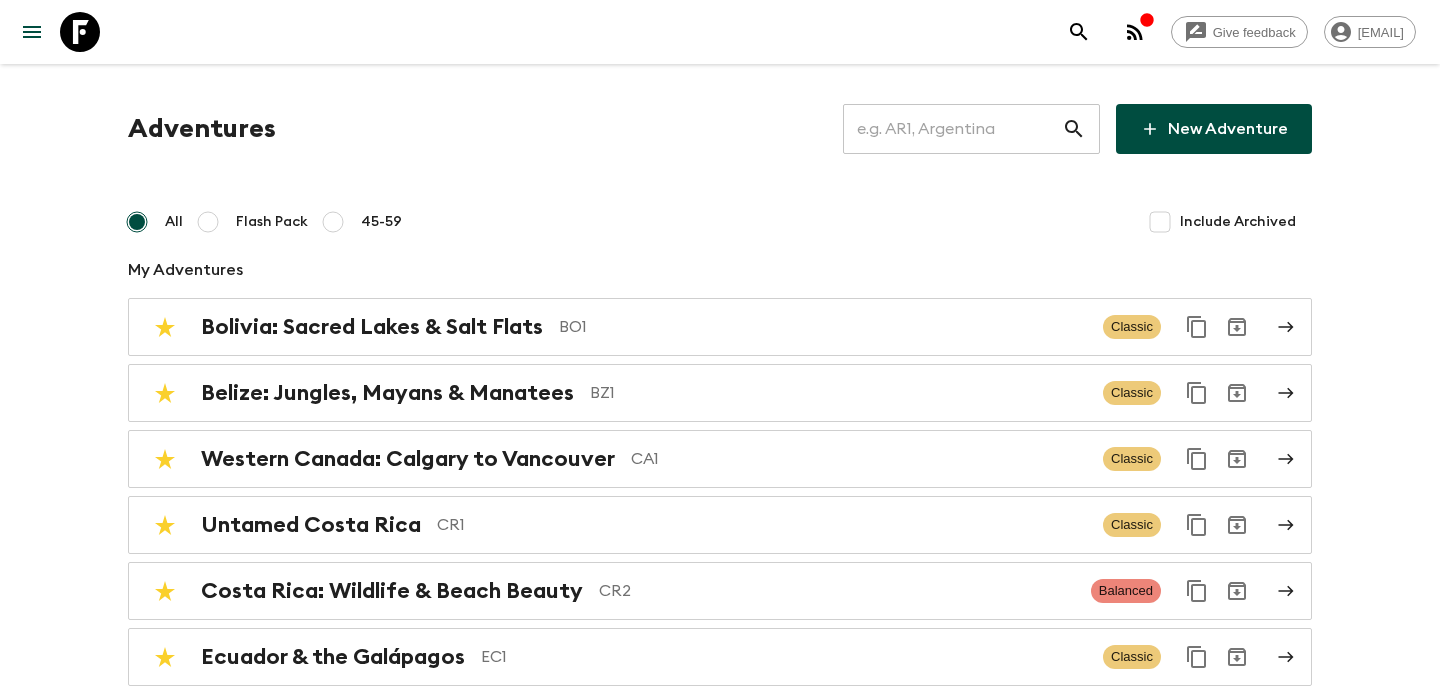 click at bounding box center [952, 129] 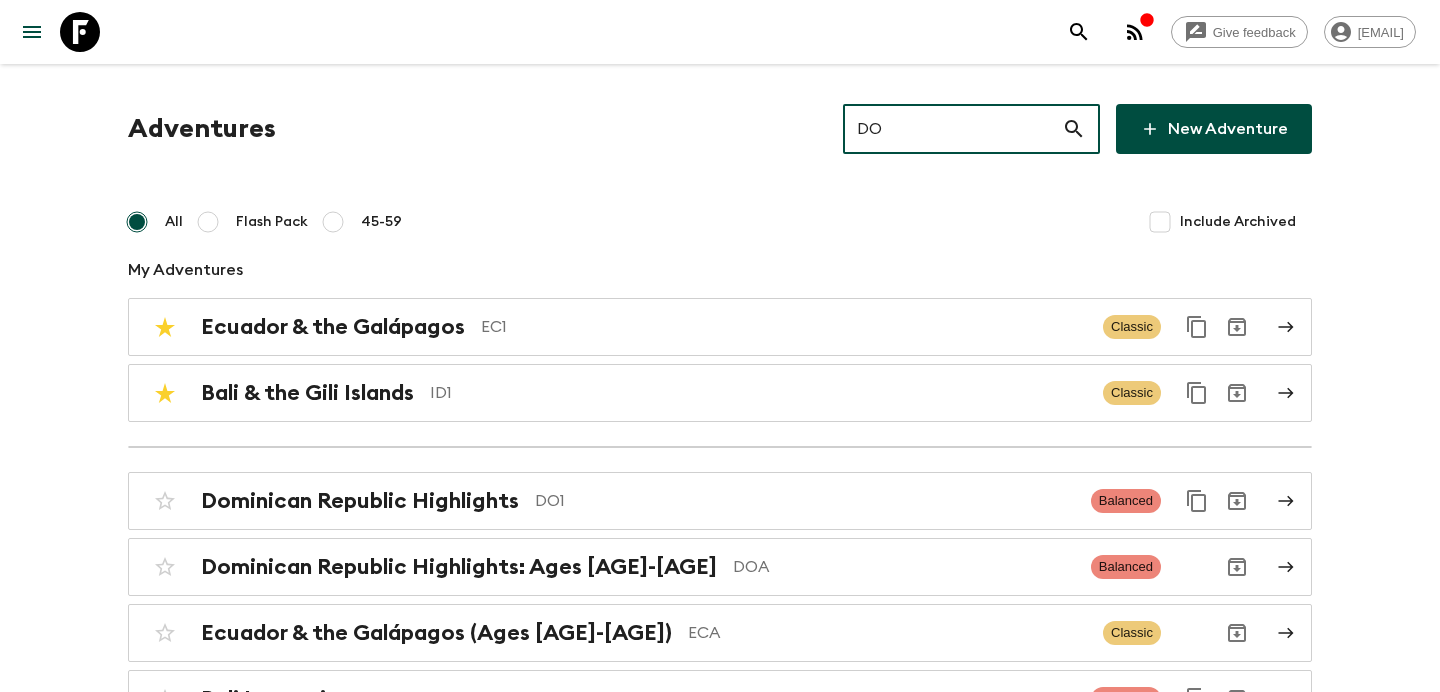 type on "DOA" 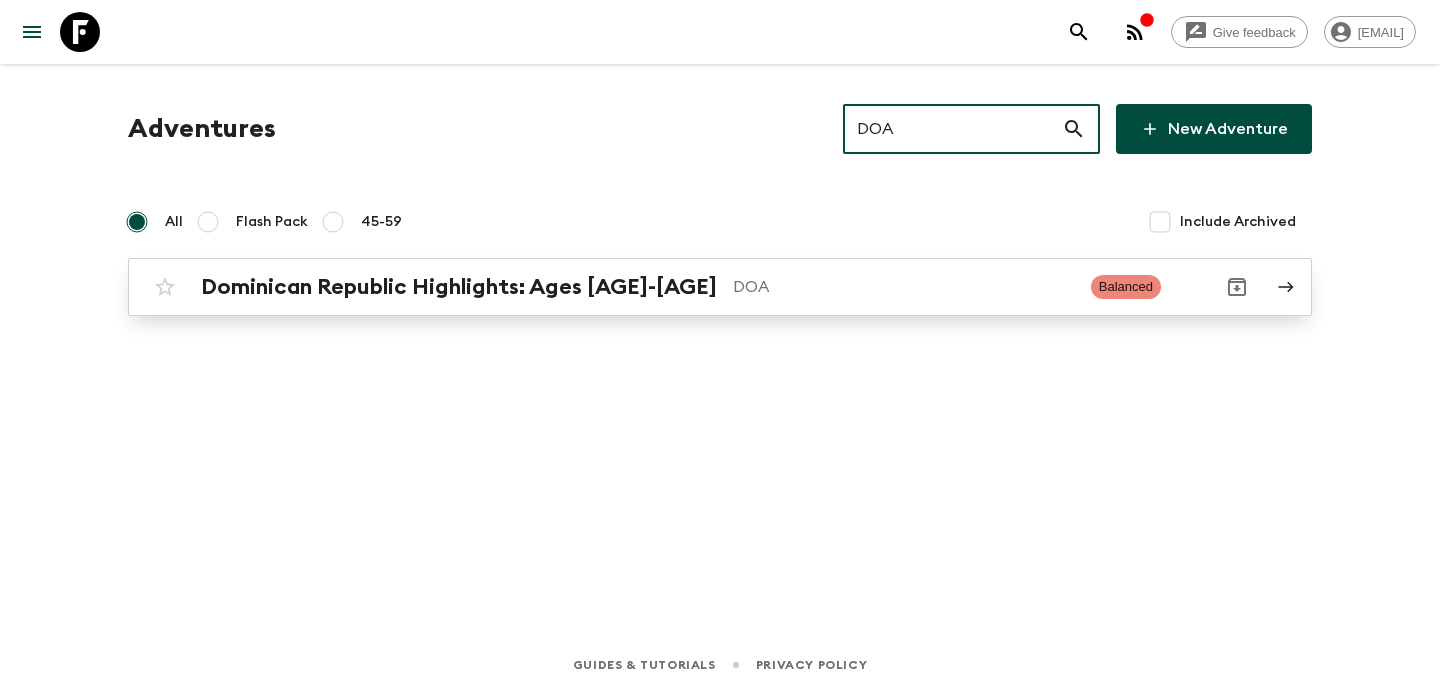 click on "Dominican Republic Highlights: Ages [AGE]-[AGE] DOA Balanced" at bounding box center (720, 287) 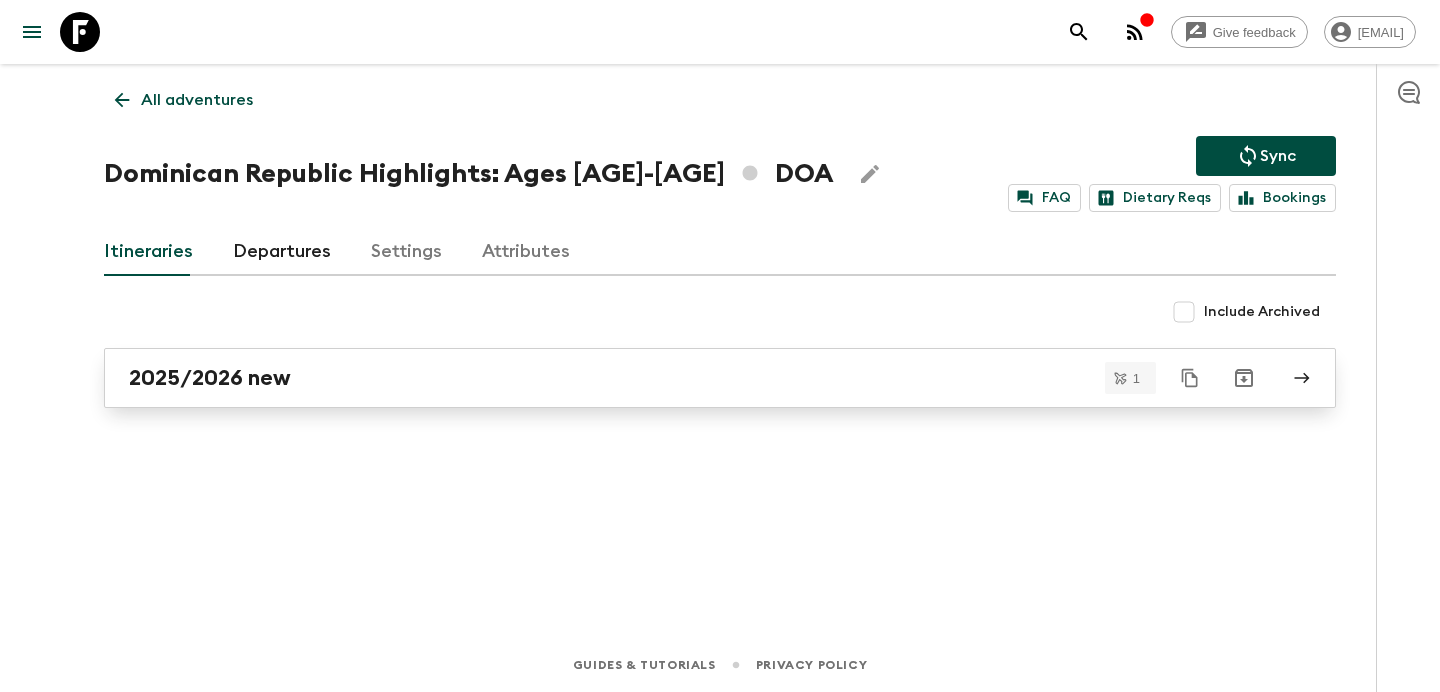 click on "2025/2026 new" at bounding box center (701, 378) 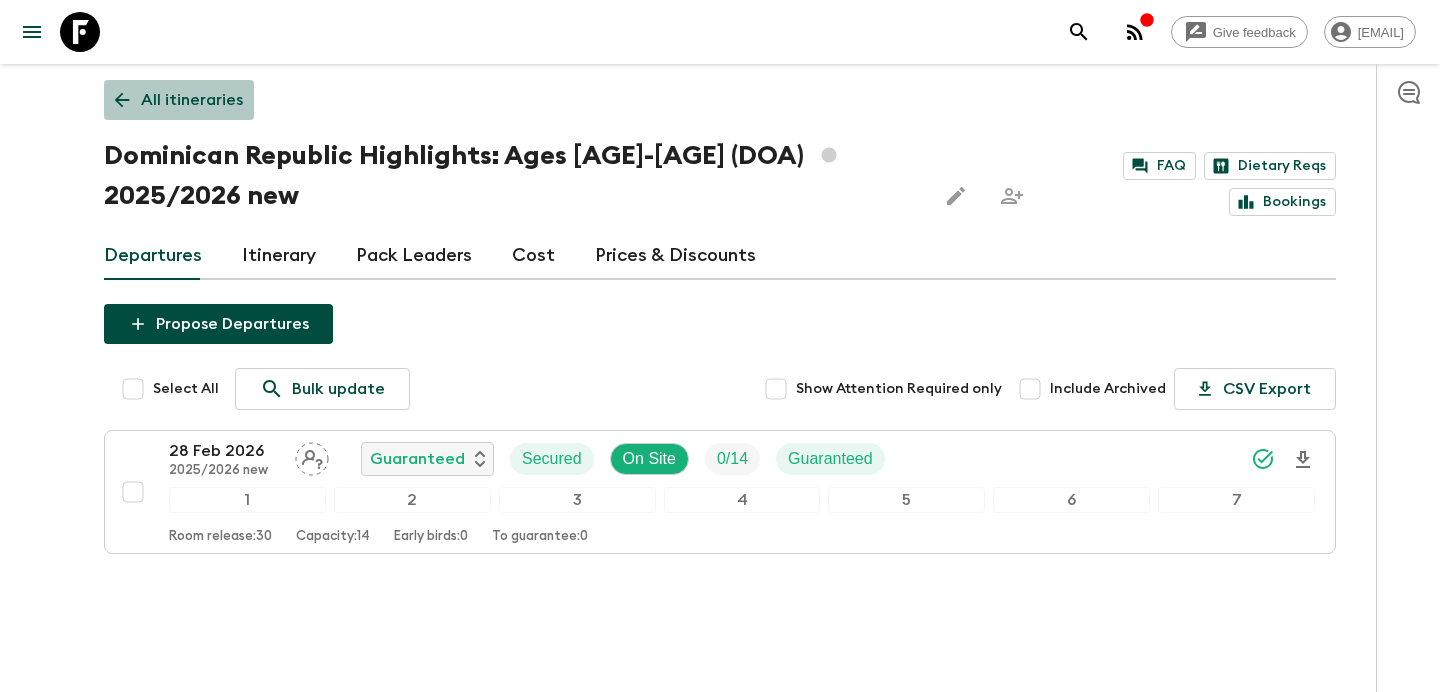 click on "All itineraries" at bounding box center (179, 100) 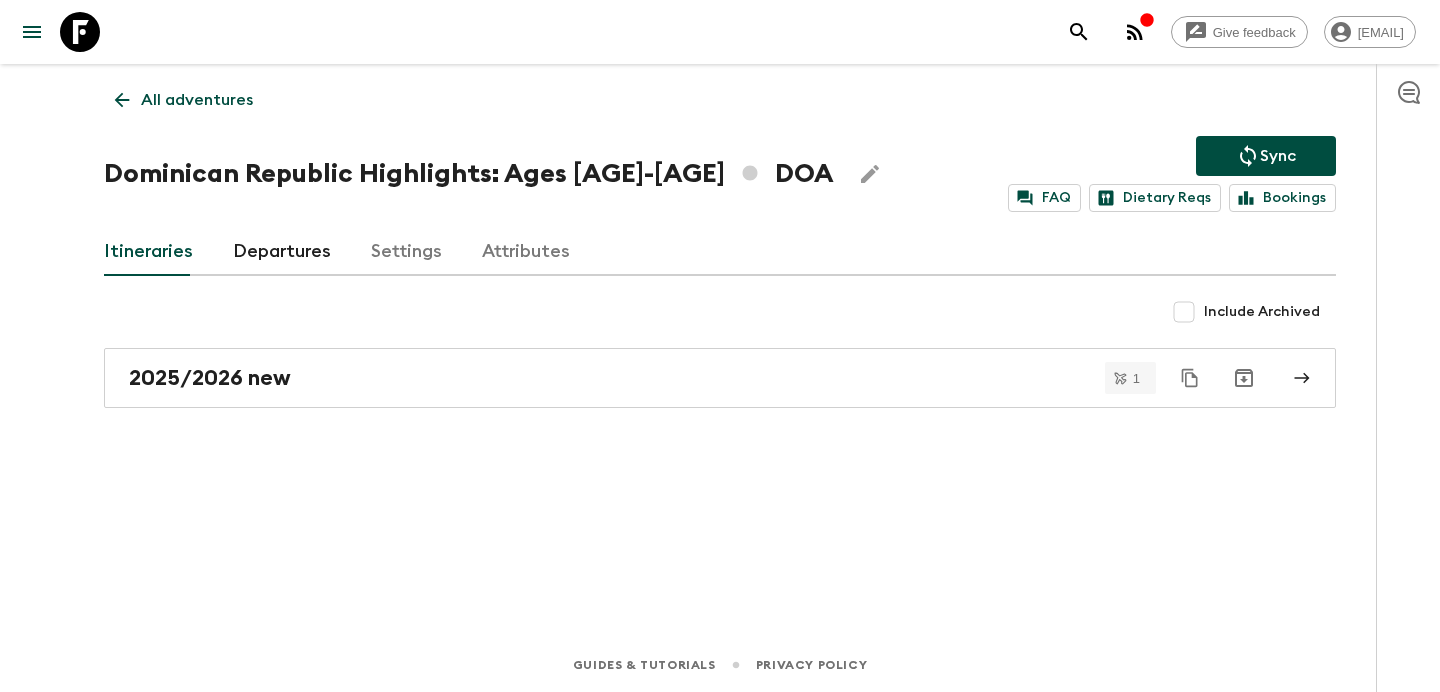 click on "All adventures" at bounding box center [184, 100] 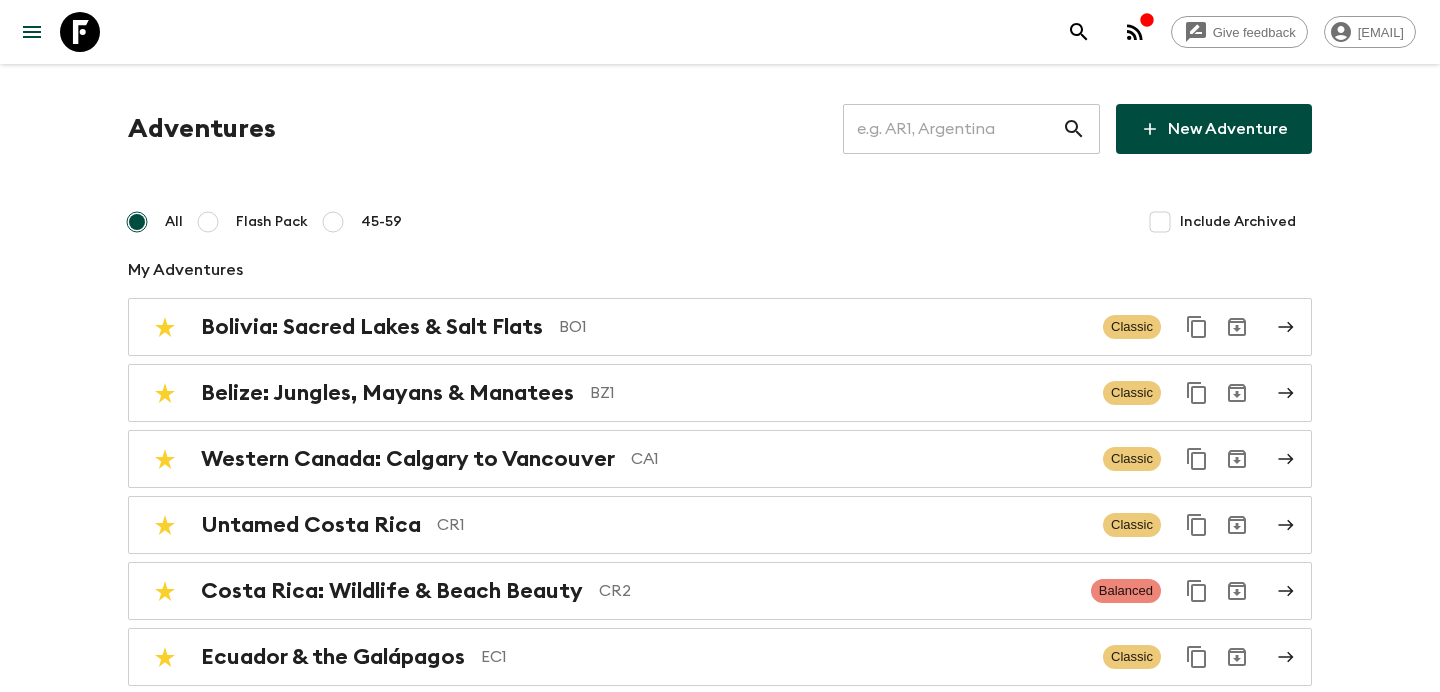 click at bounding box center (952, 129) 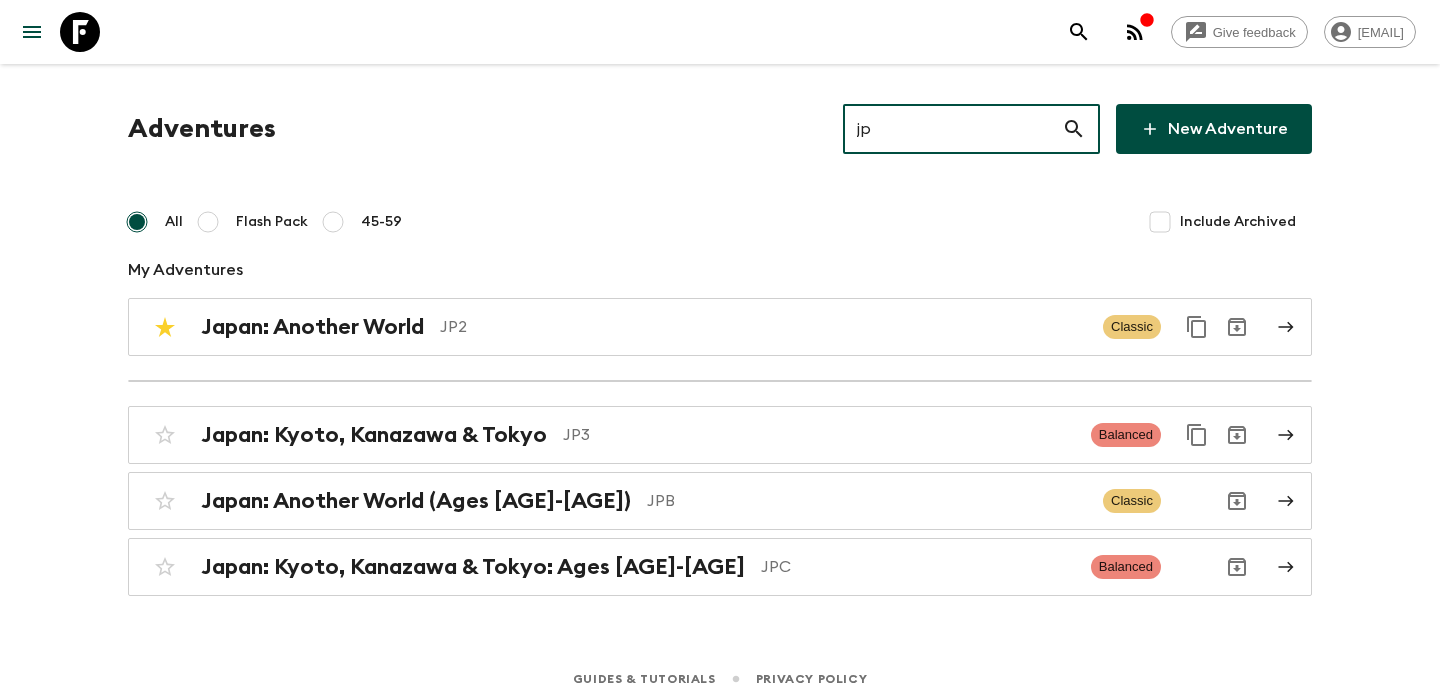 type on "jpc" 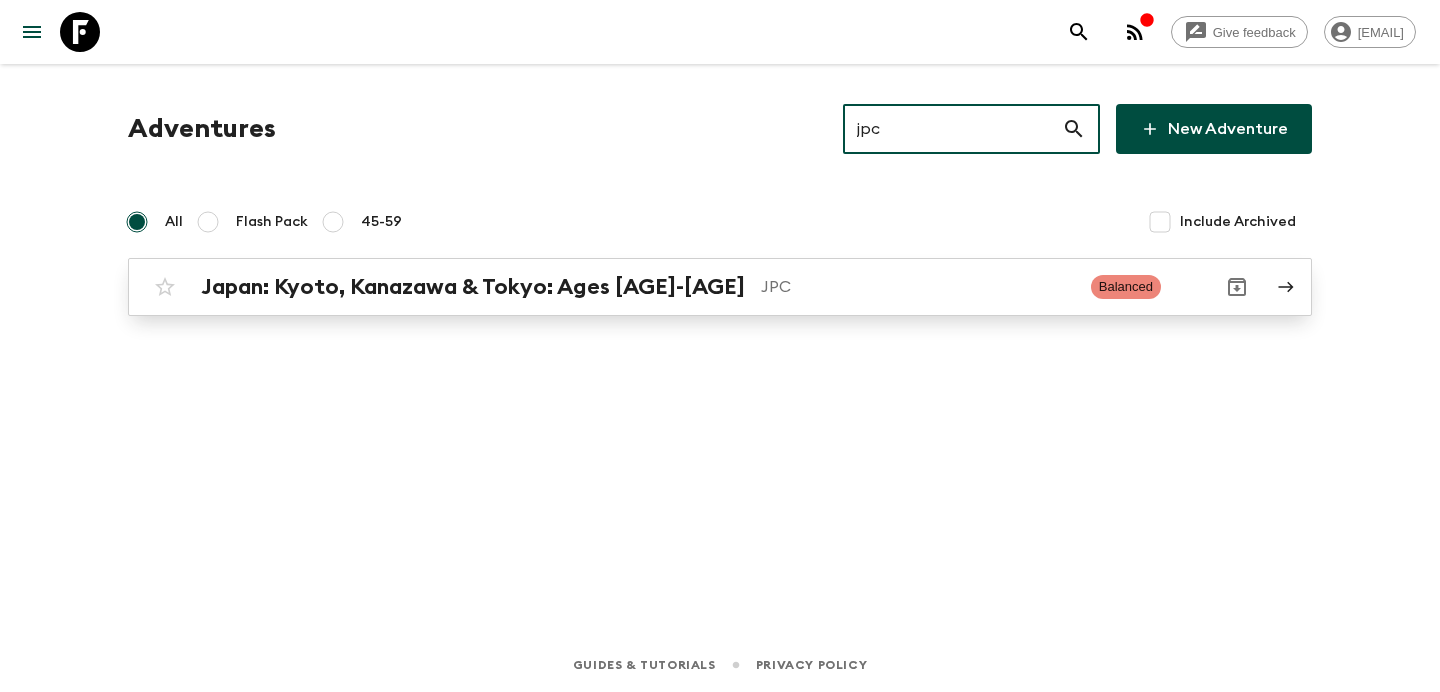 click on "JPC" at bounding box center [918, 287] 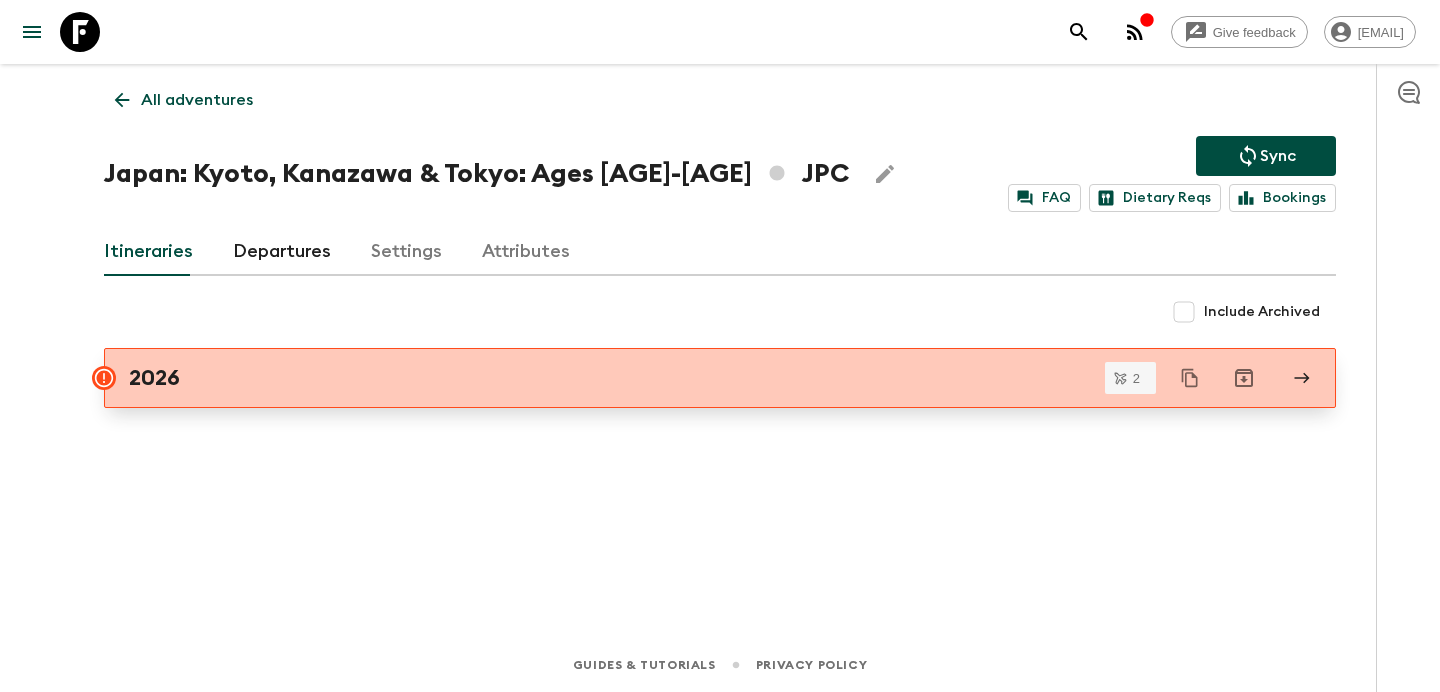 click on "2026" at bounding box center [701, 378] 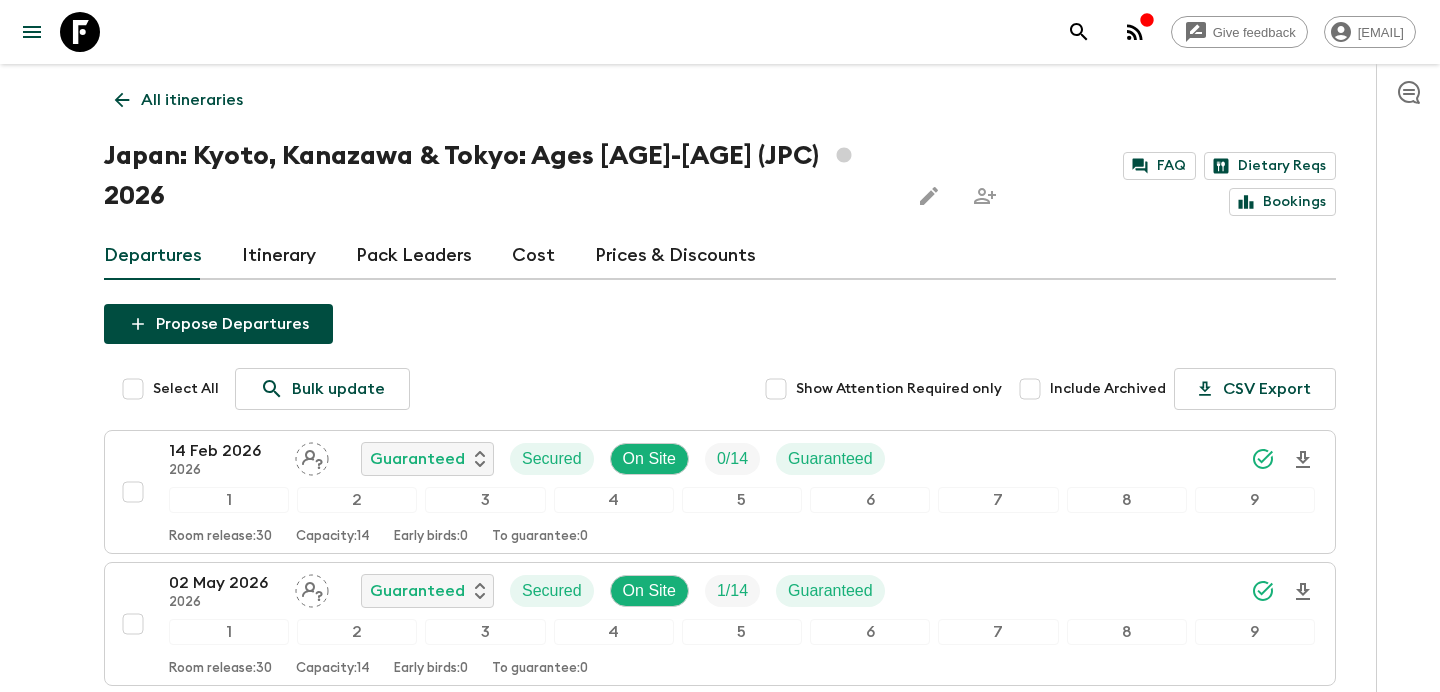click on "All itineraries" at bounding box center (179, 100) 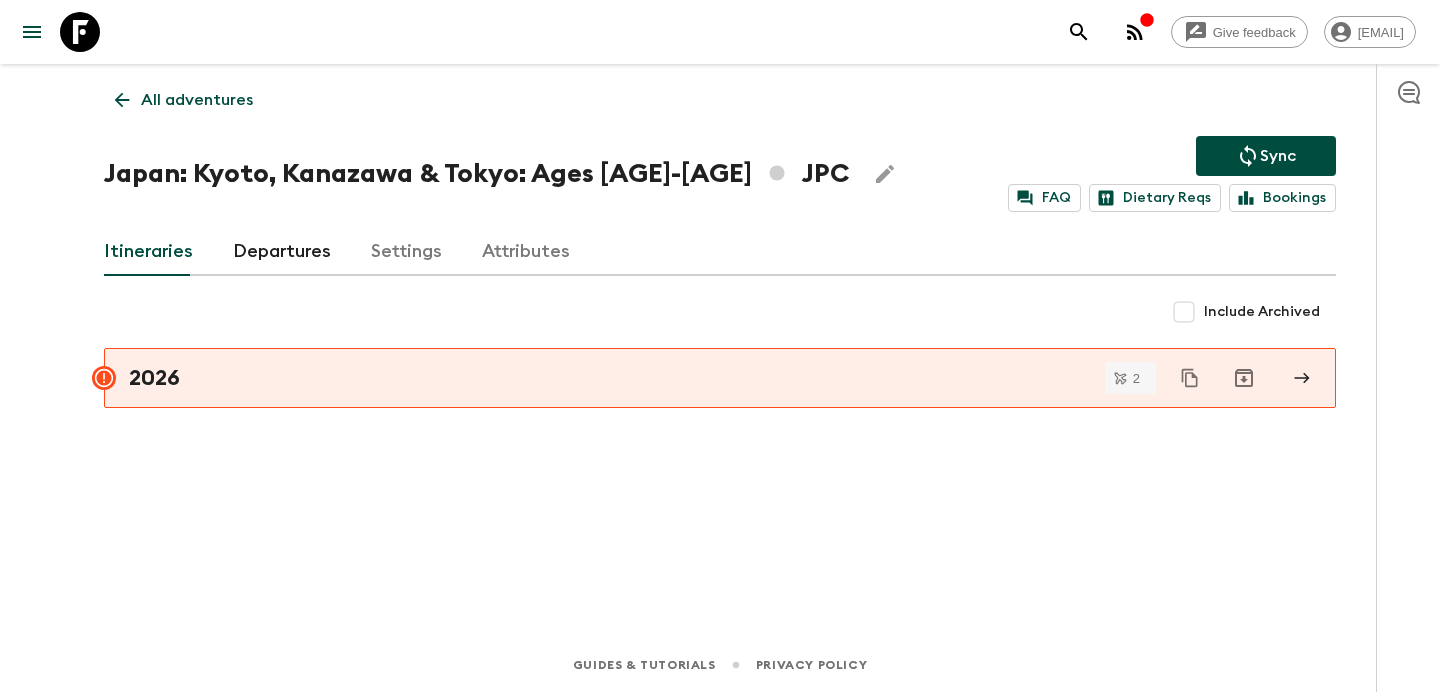 click on "All adventures" at bounding box center [184, 100] 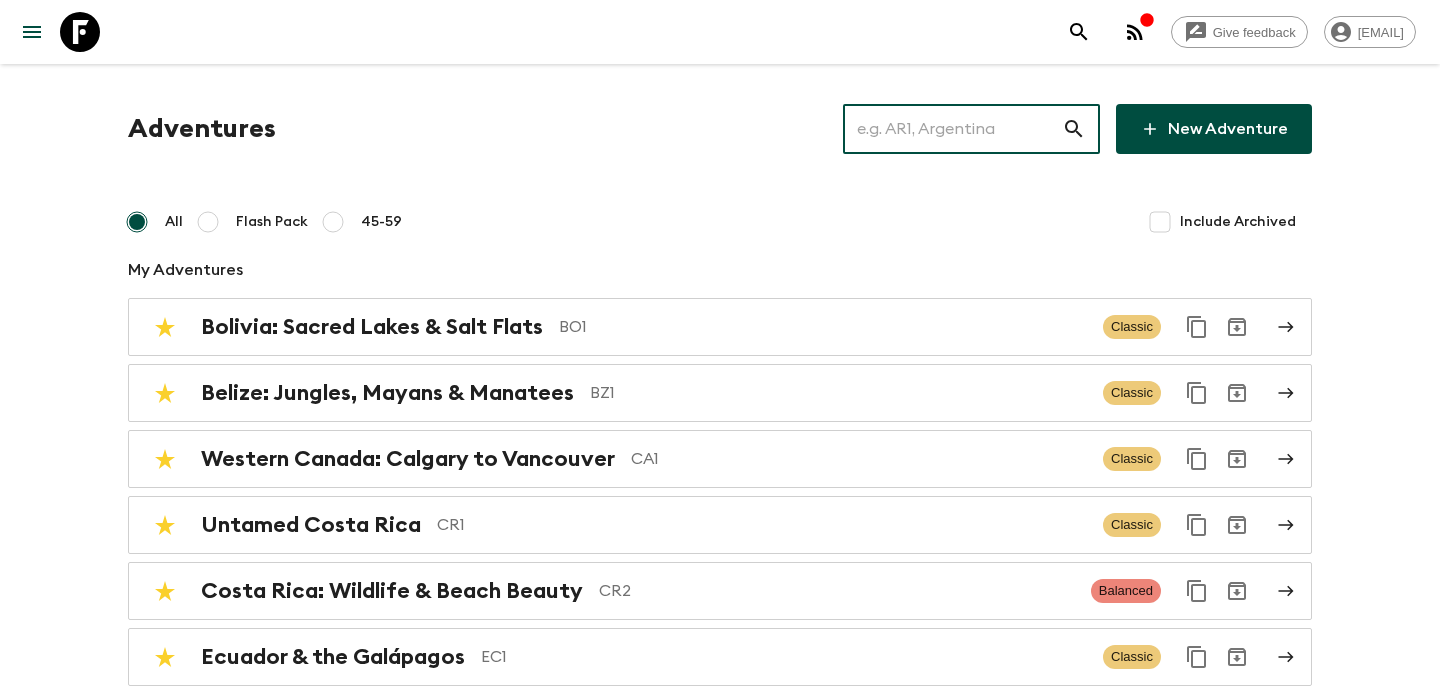 click at bounding box center [952, 129] 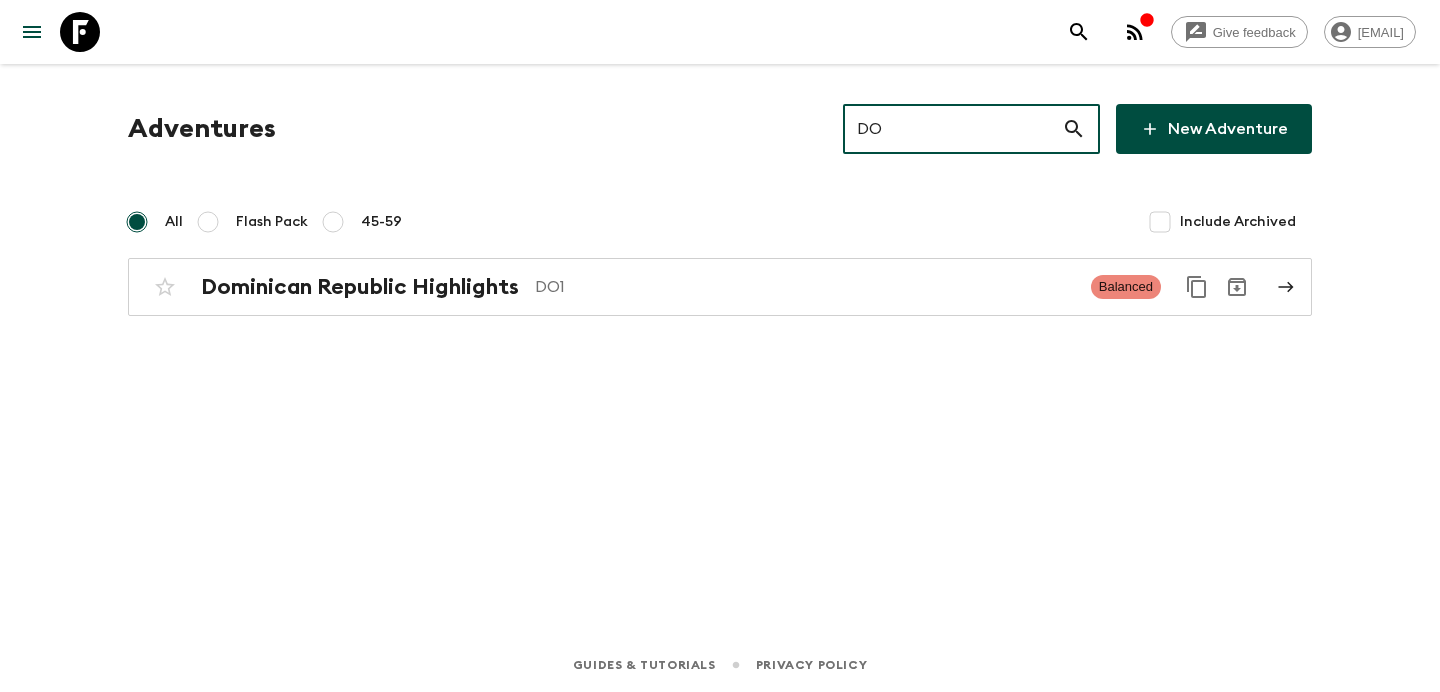 type on "D" 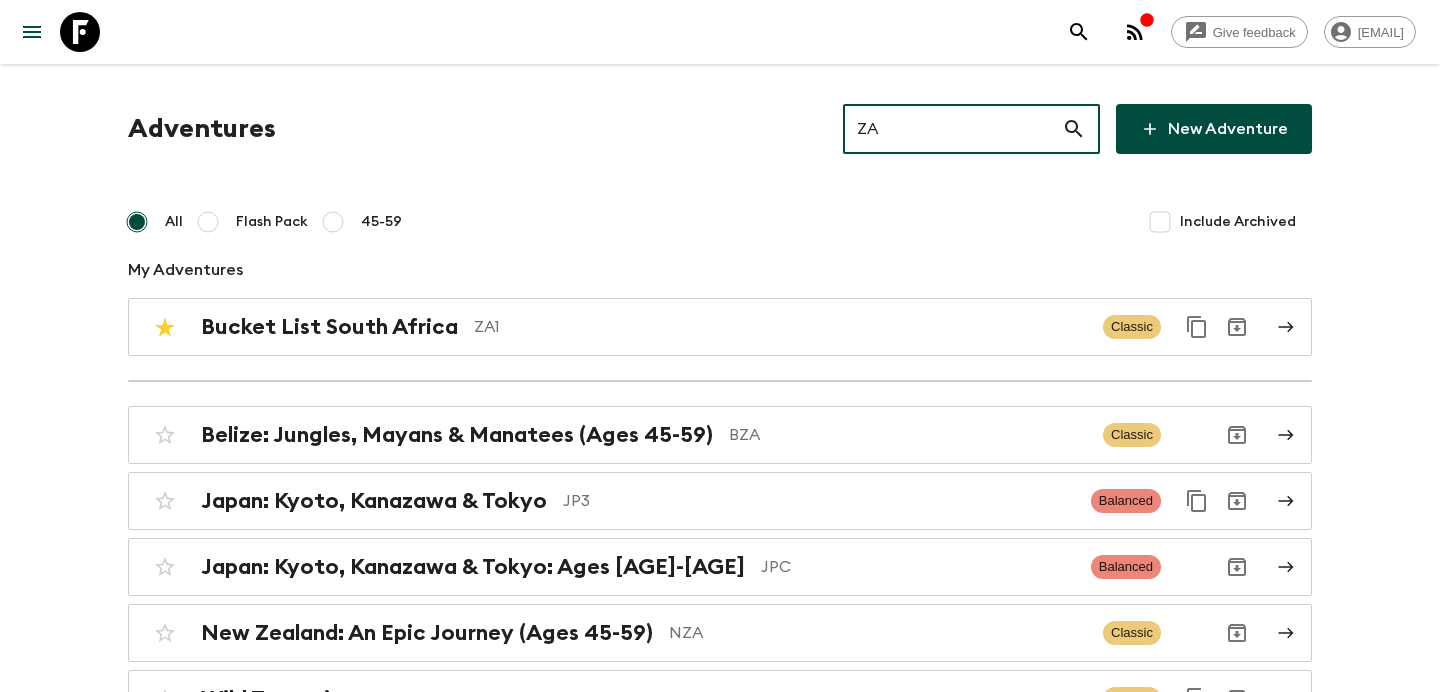 type on "Z" 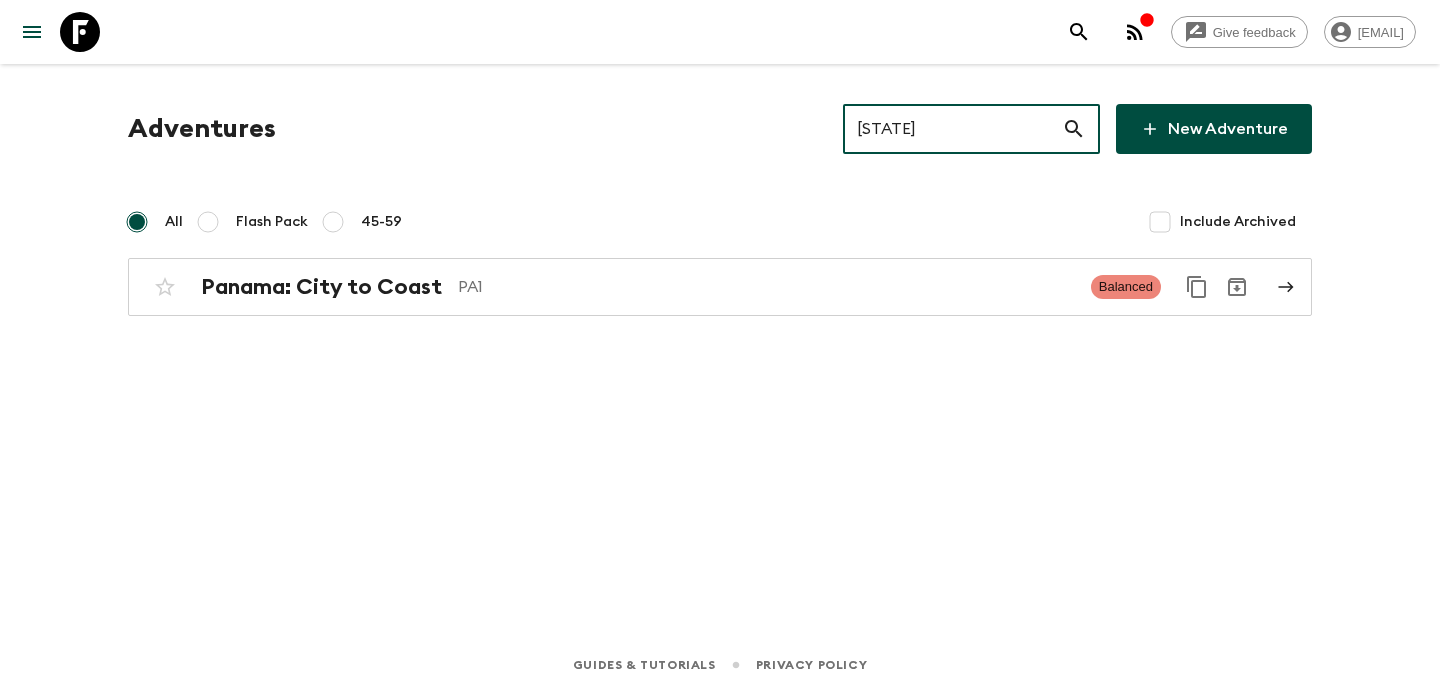 type on "P" 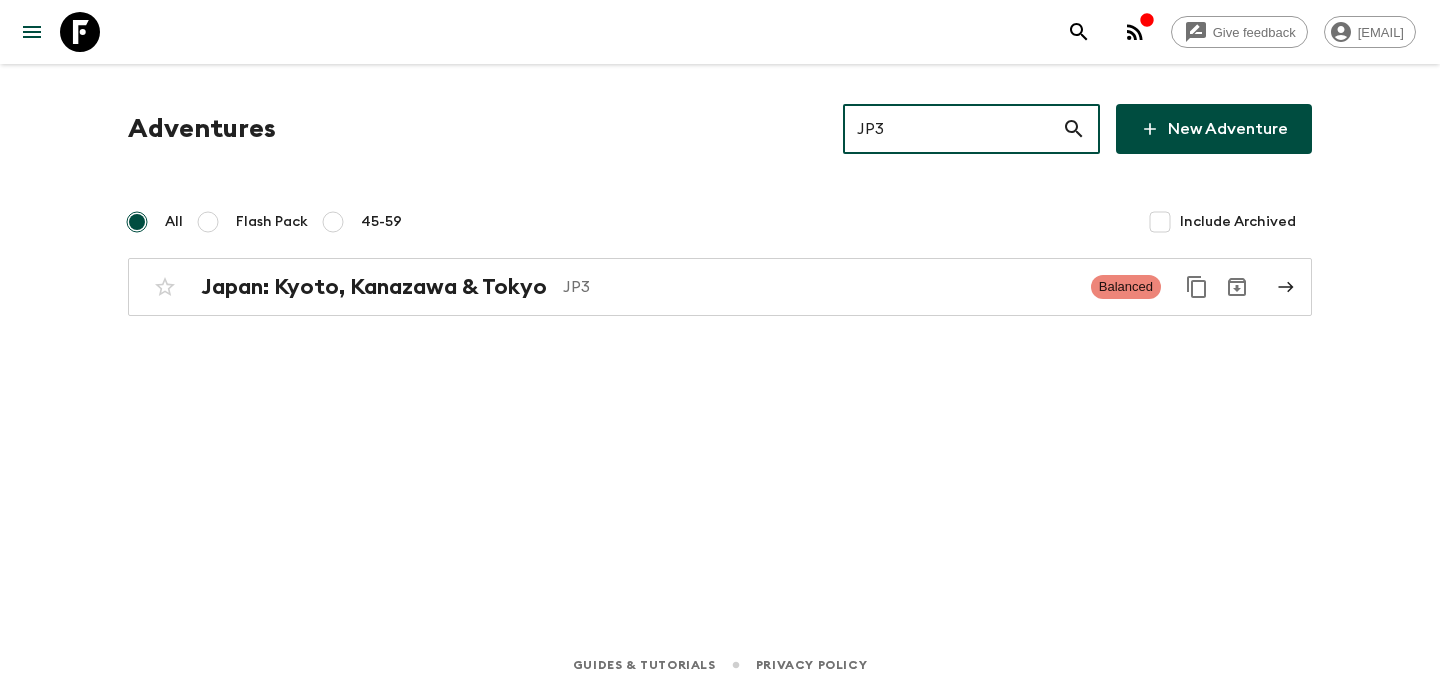 type on "JP3" 